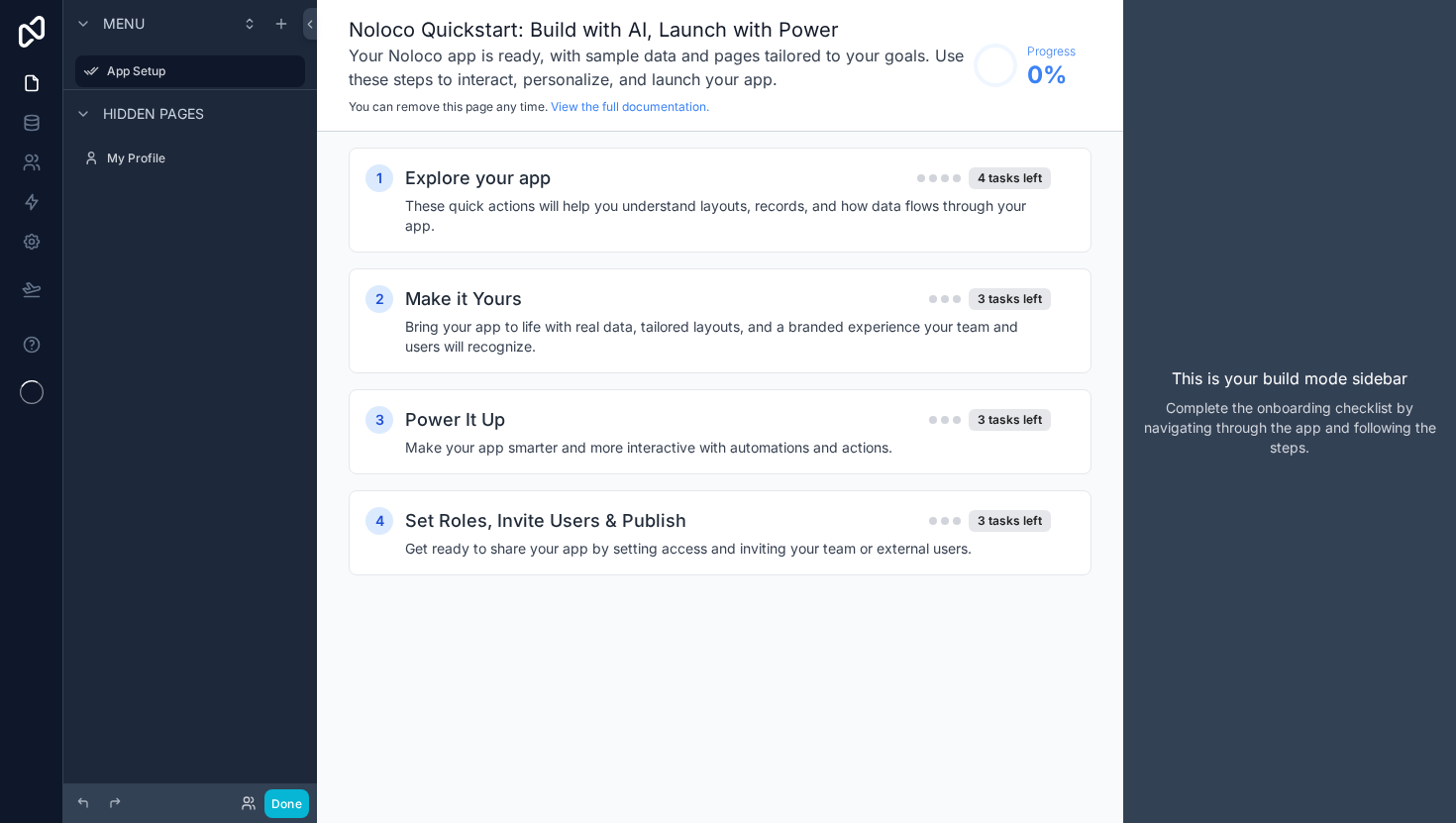scroll, scrollTop: 0, scrollLeft: 0, axis: both 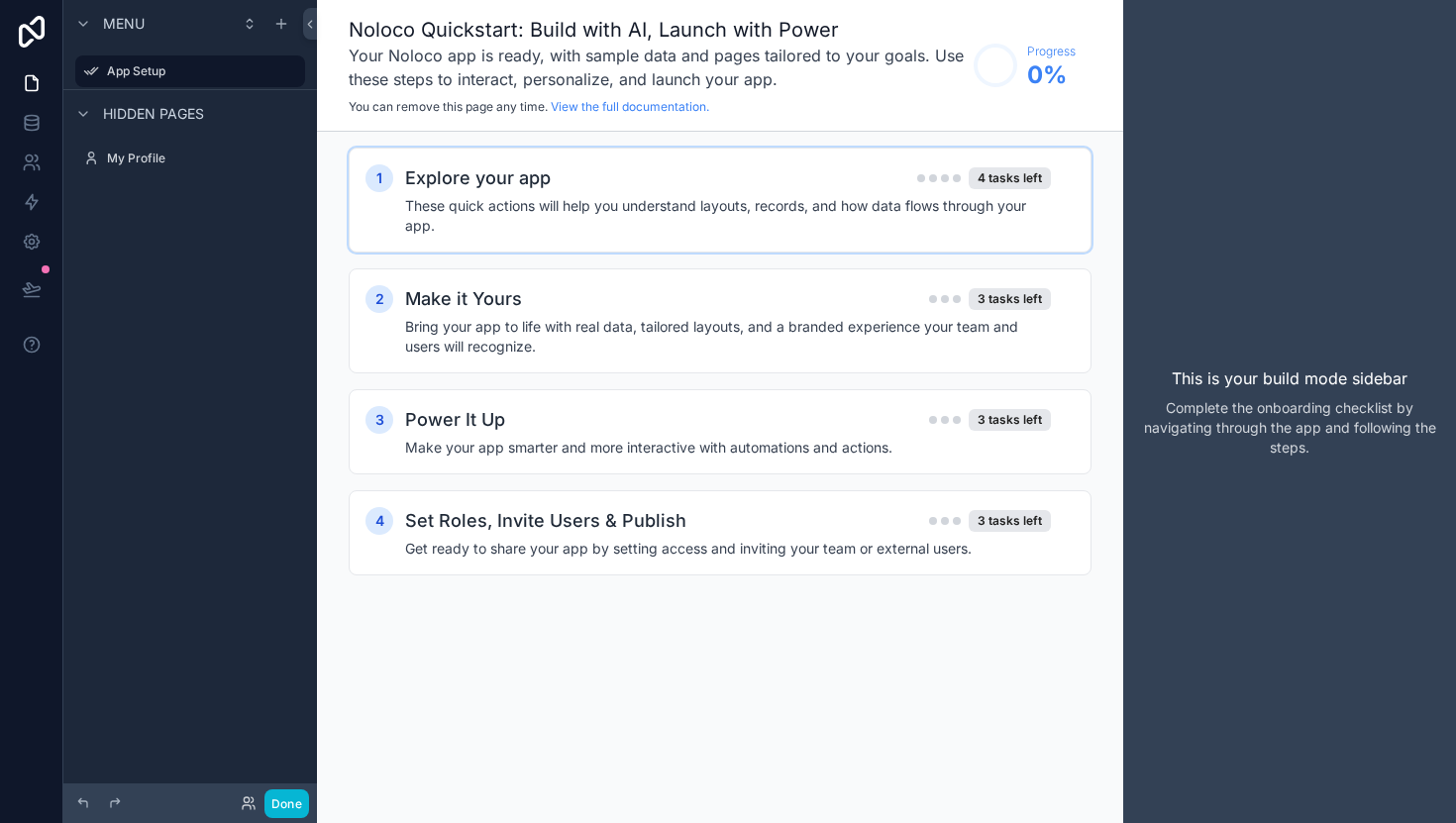 click on "These quick actions will help you understand layouts, records, and how data flows through your app." at bounding box center [728, 216] 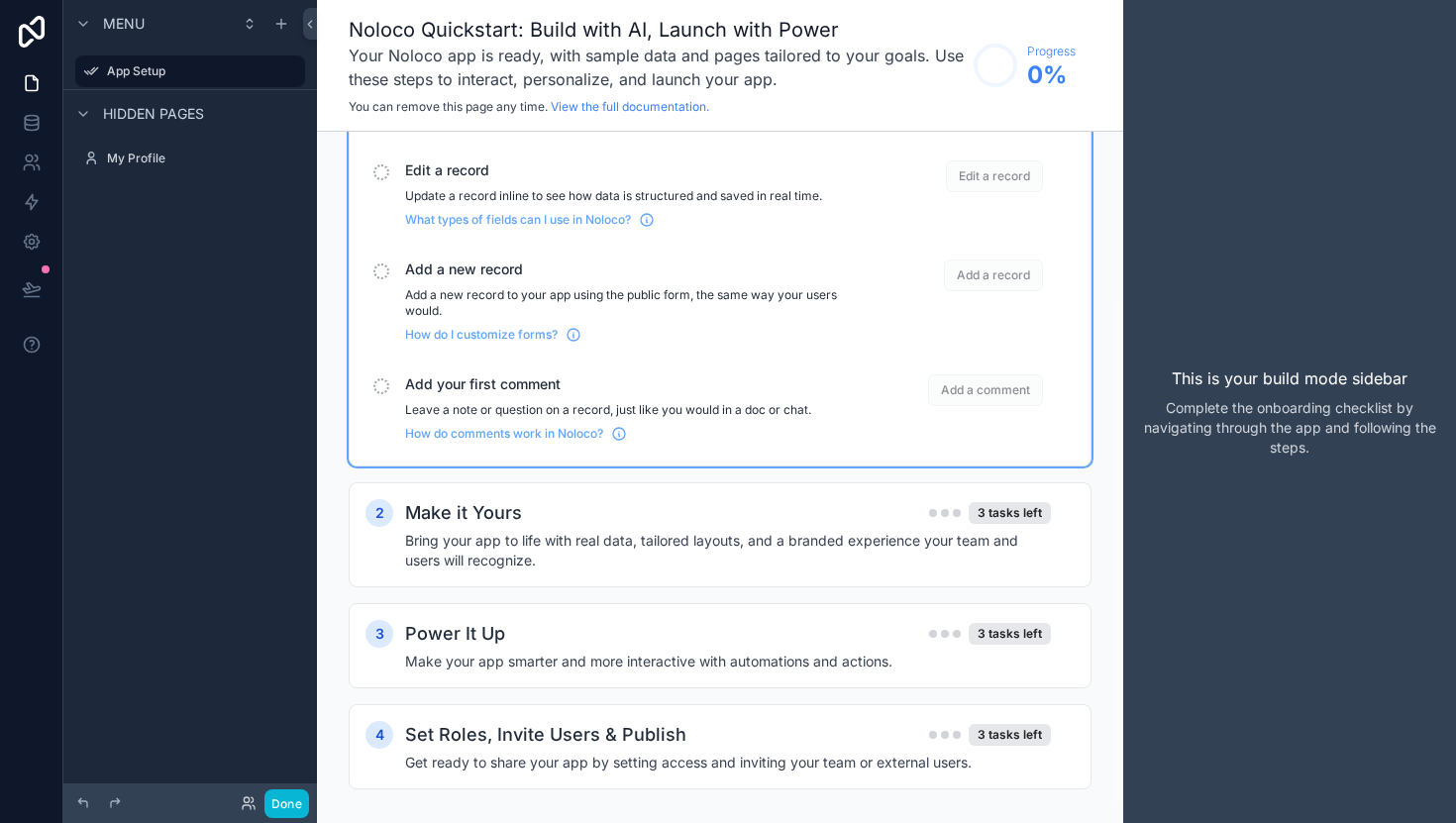 scroll, scrollTop: 225, scrollLeft: 0, axis: vertical 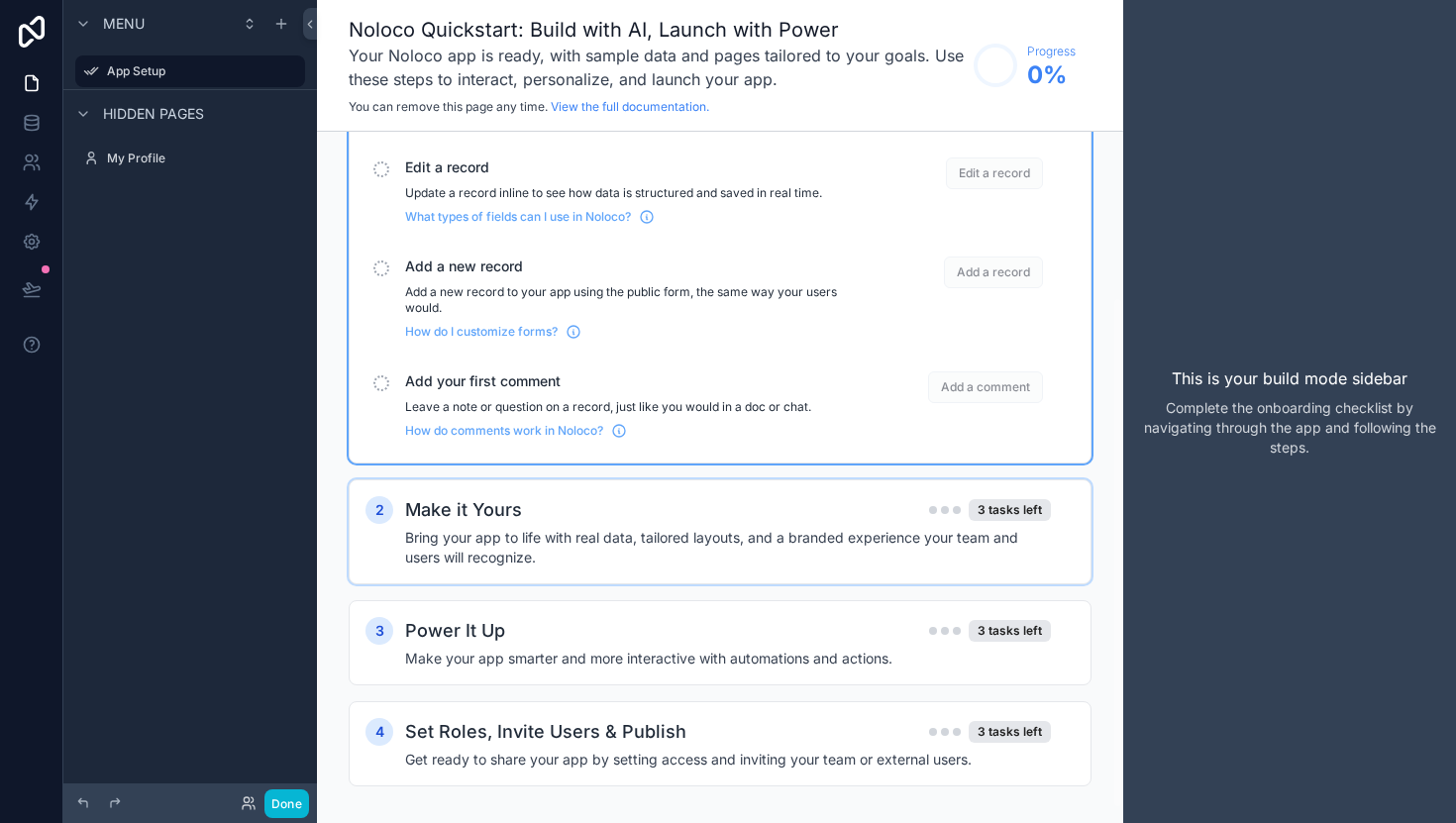 click on "Bring your app to life with real data, tailored layouts, and a branded experience your team and users will recognize." at bounding box center (728, 548) 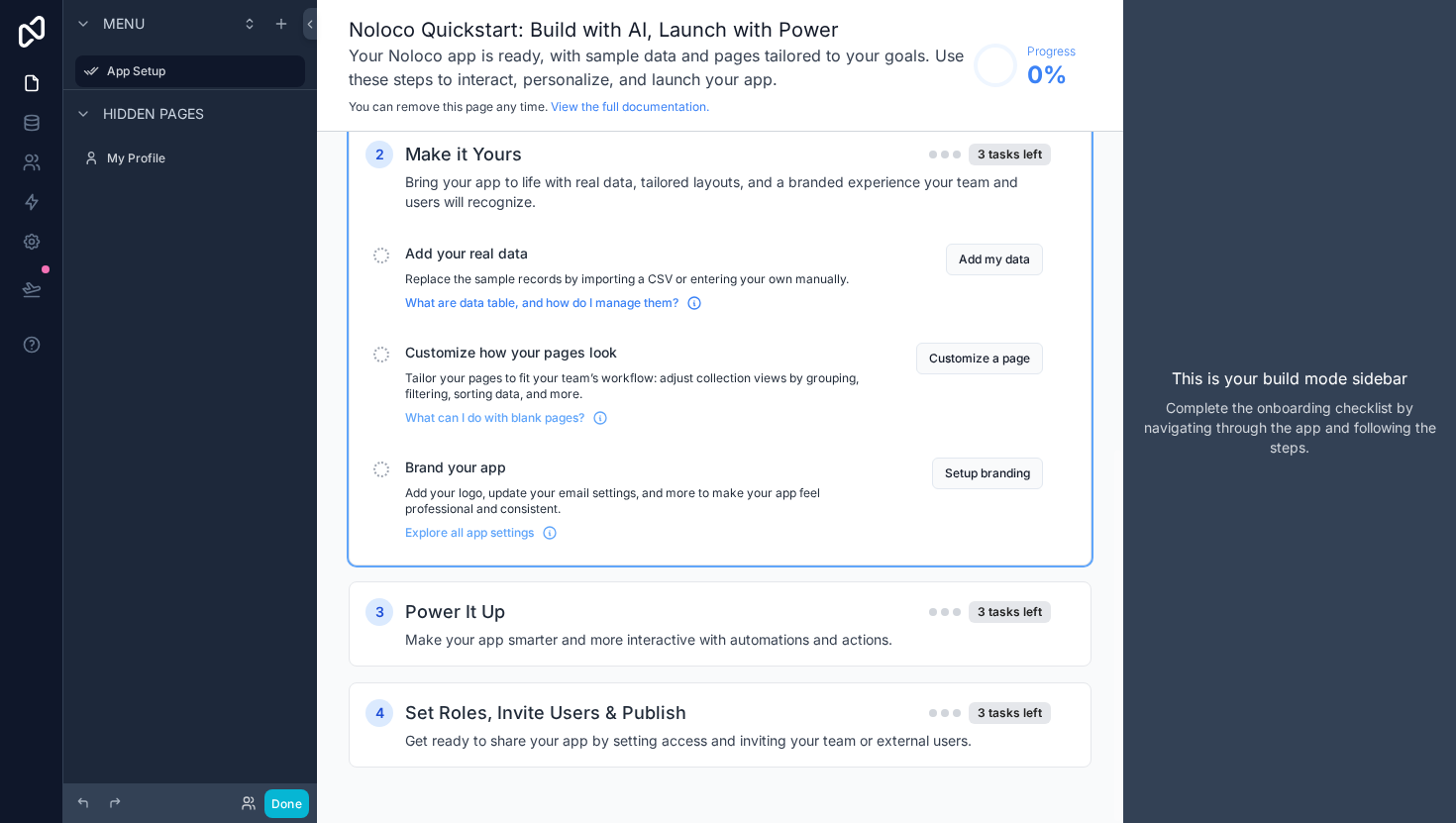 scroll, scrollTop: 0, scrollLeft: 0, axis: both 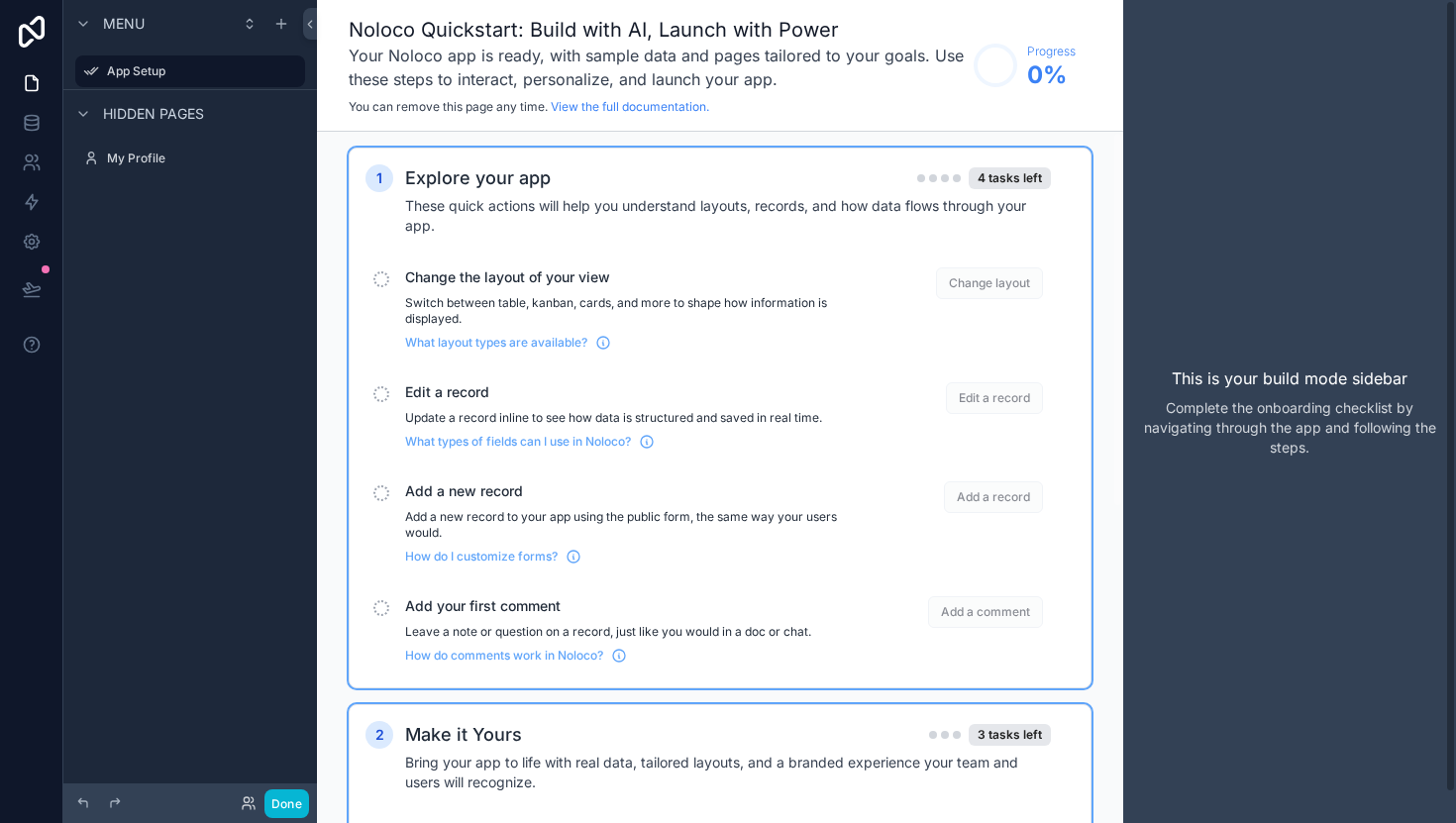 click on "This is your build mode sidebar Complete the onboarding checklist by navigating through the app and following the steps." at bounding box center [1290, 411] 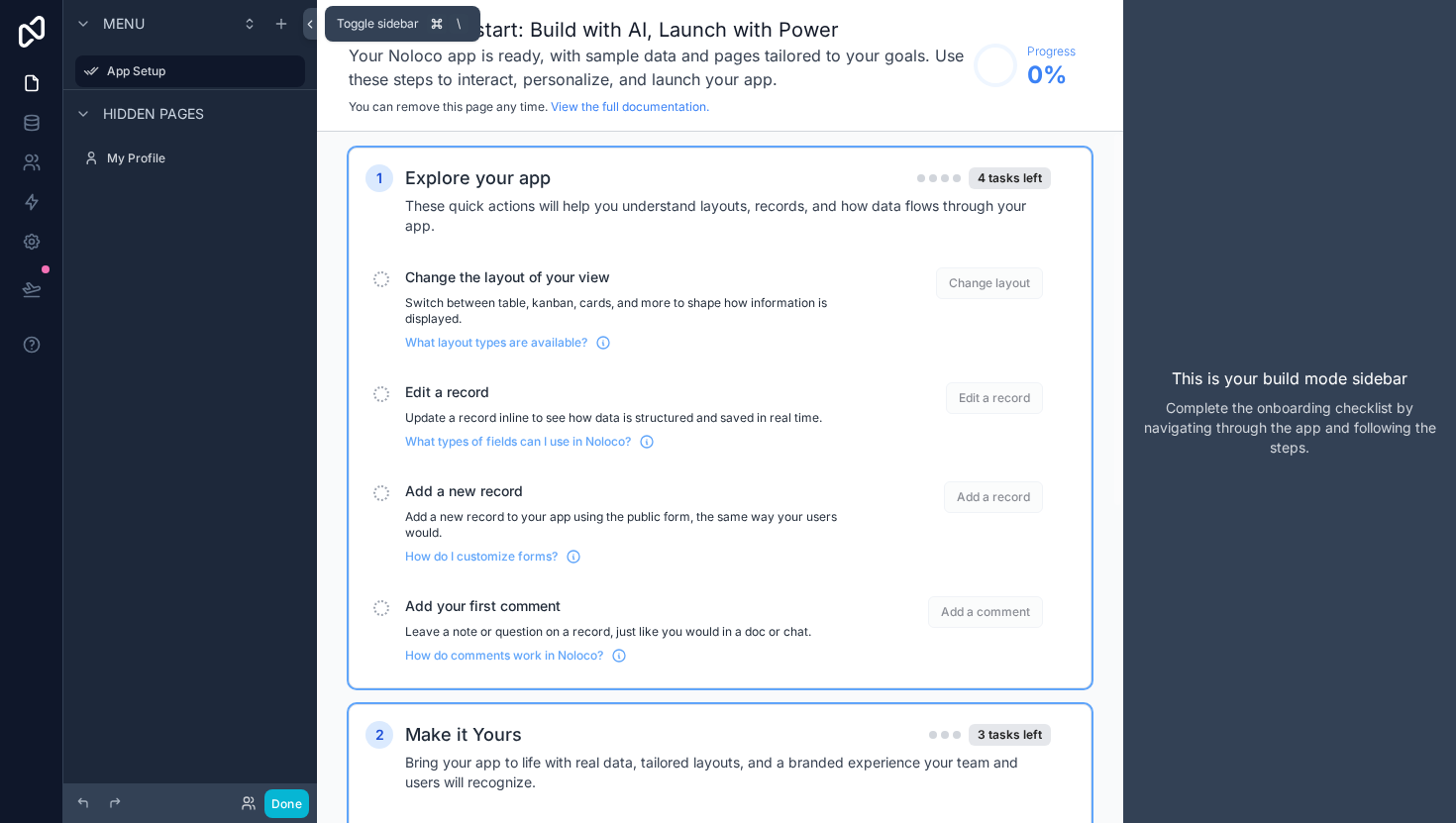 click 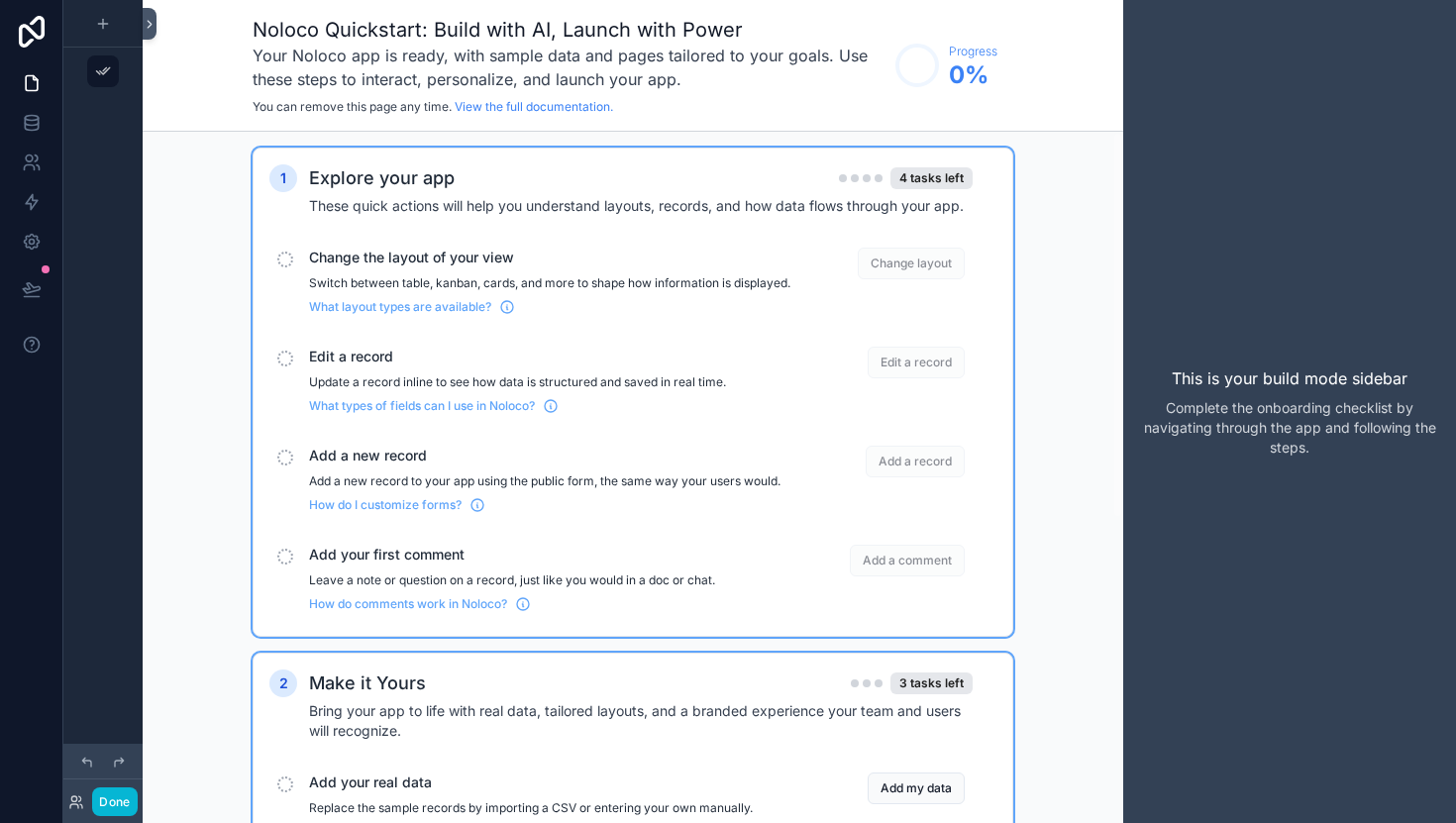 click 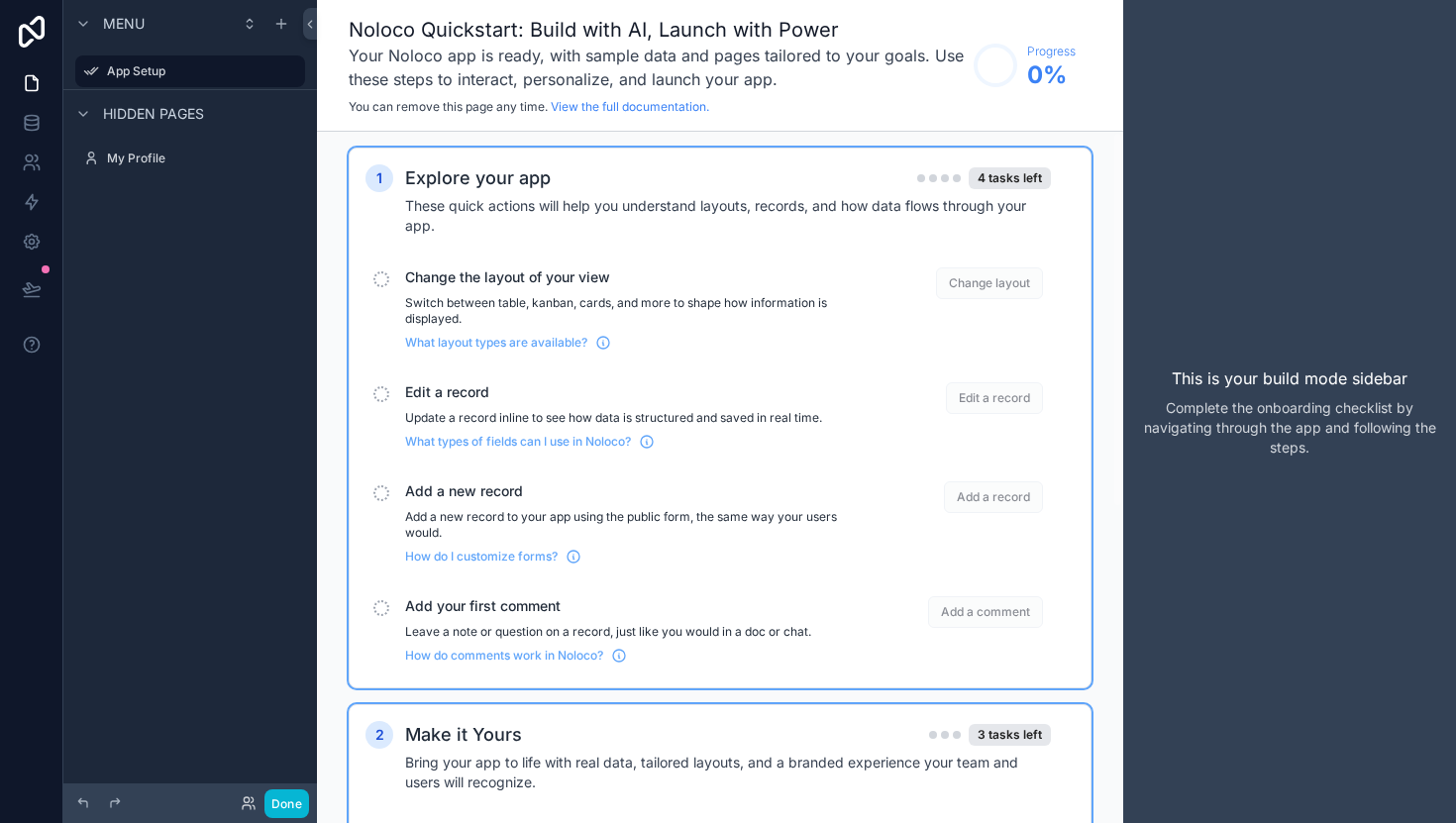 click on "These quick actions will help you understand layouts, records, and how data flows through your app." at bounding box center (728, 216) 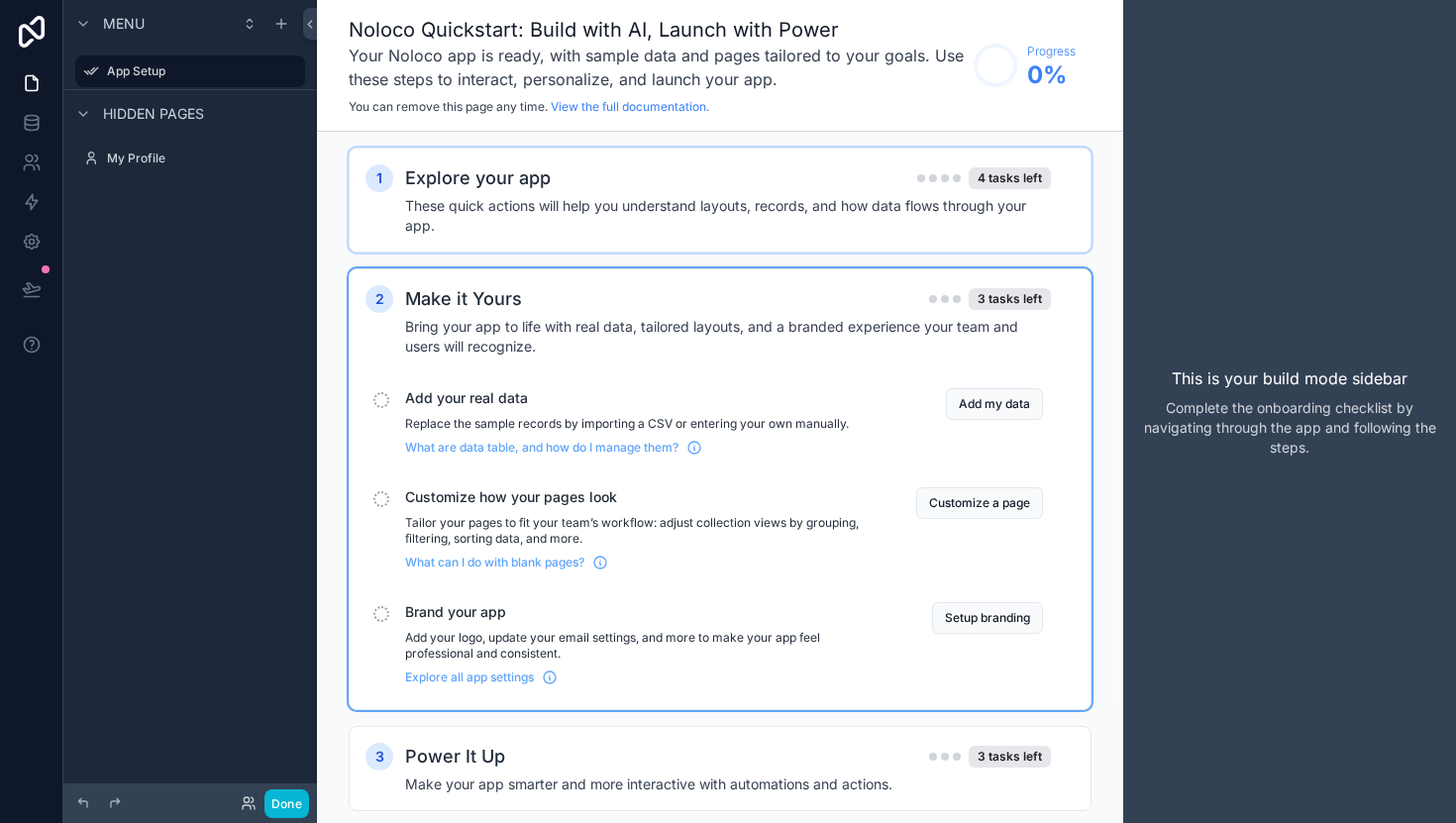 click on "These quick actions will help you understand layouts, records, and how data flows through your app." at bounding box center (728, 216) 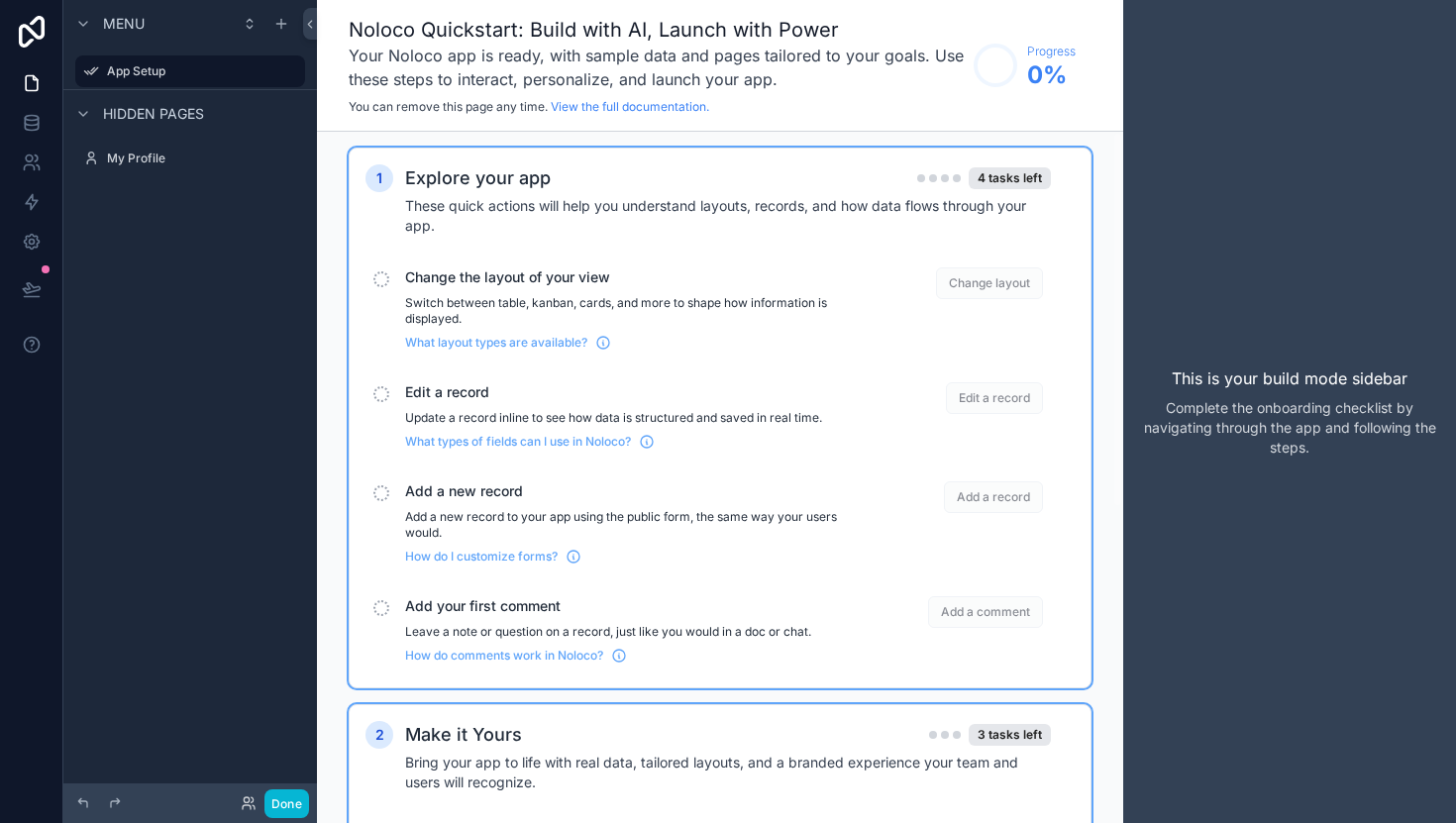 click on "Change the layout of your  view Switch between table, kanban, cards, and more to shape how information is displayed. What layout types are available?" at bounding box center (637, 309) 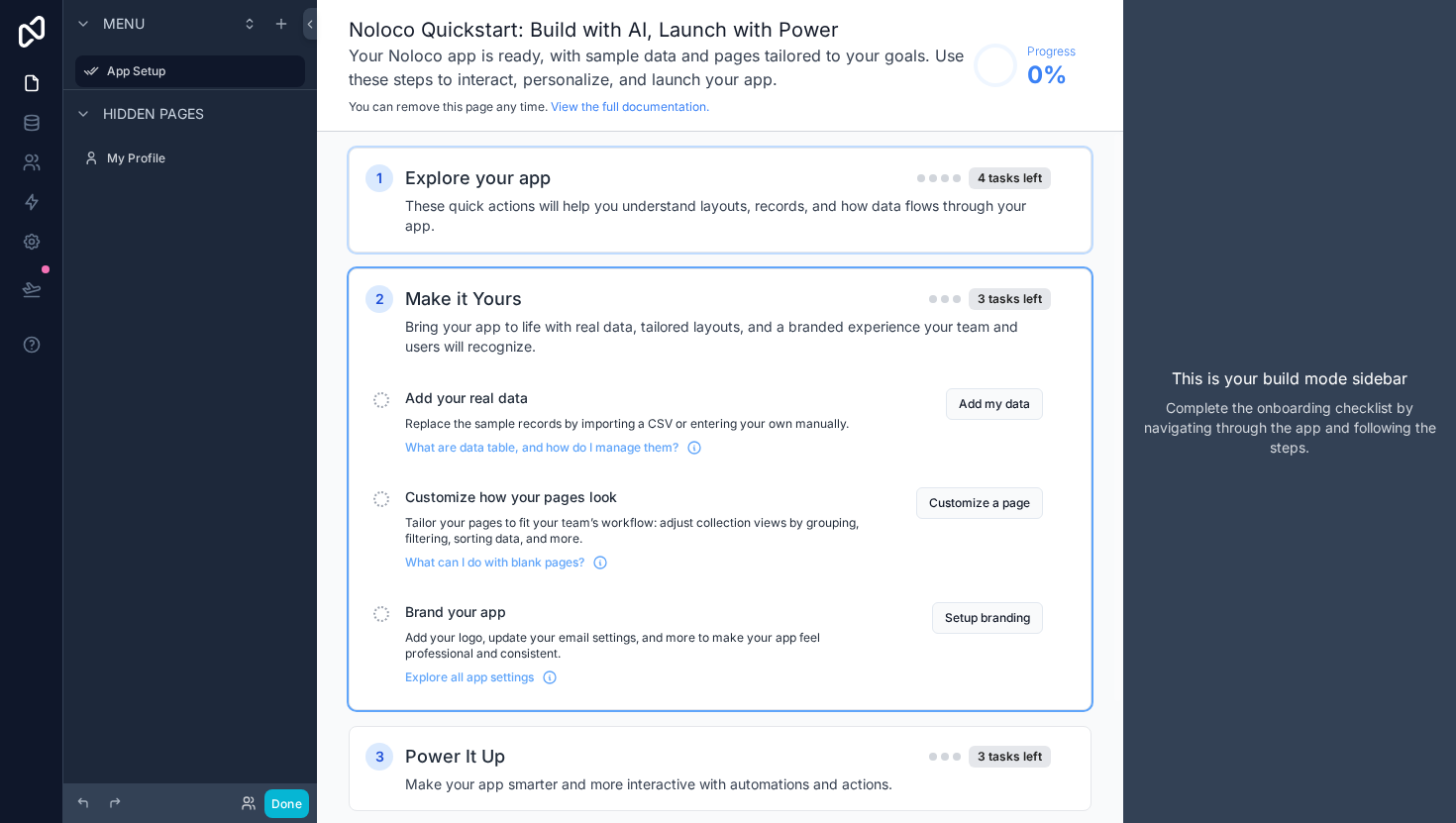 click on "These quick actions will help you understand layouts, records, and how data flows through your app." at bounding box center (728, 216) 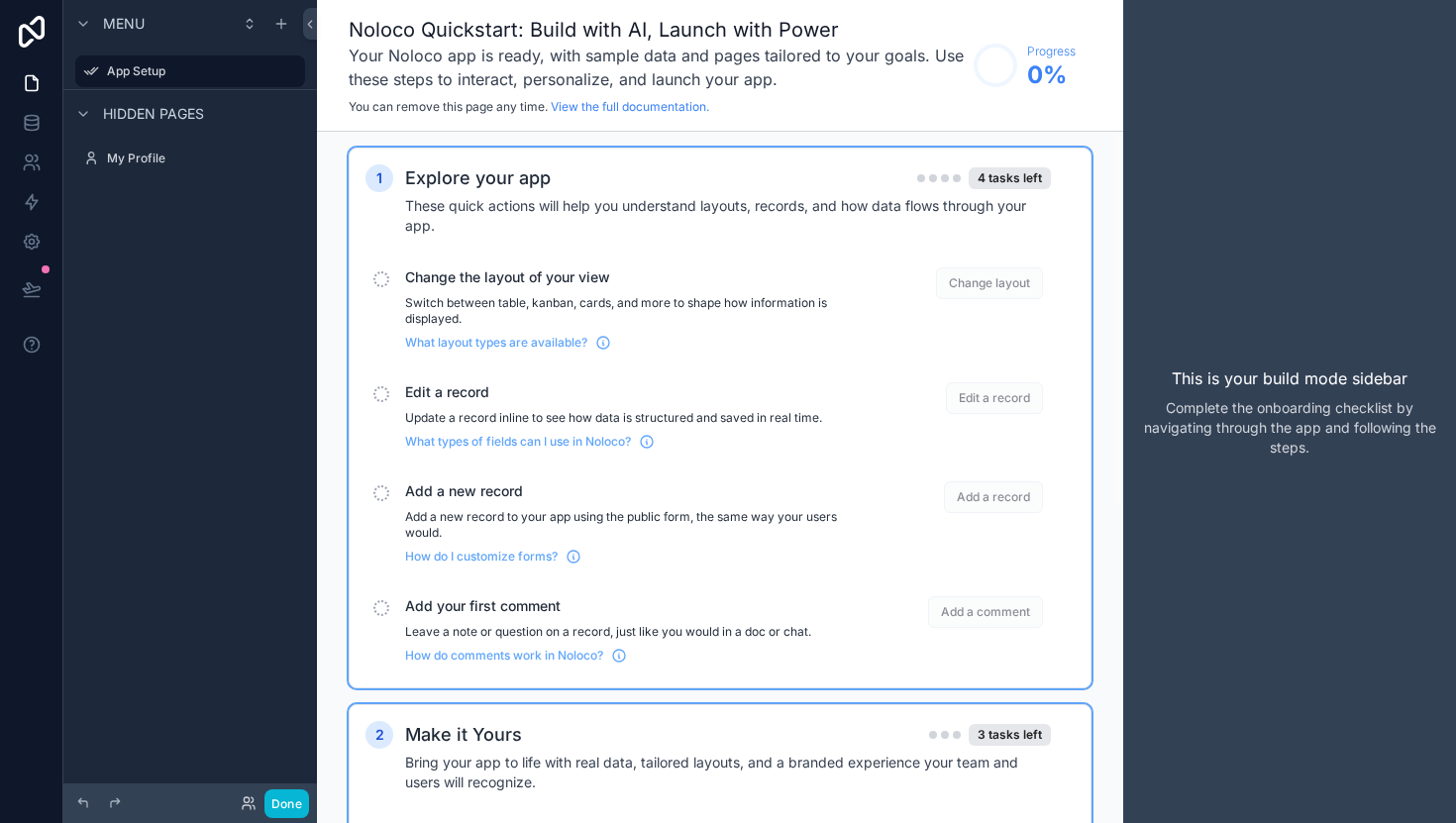 click on "Change the layout of your  view Switch between table, kanban, cards, and more to shape how information is displayed. What layout types are available? Change layout" at bounding box center [720, 309] 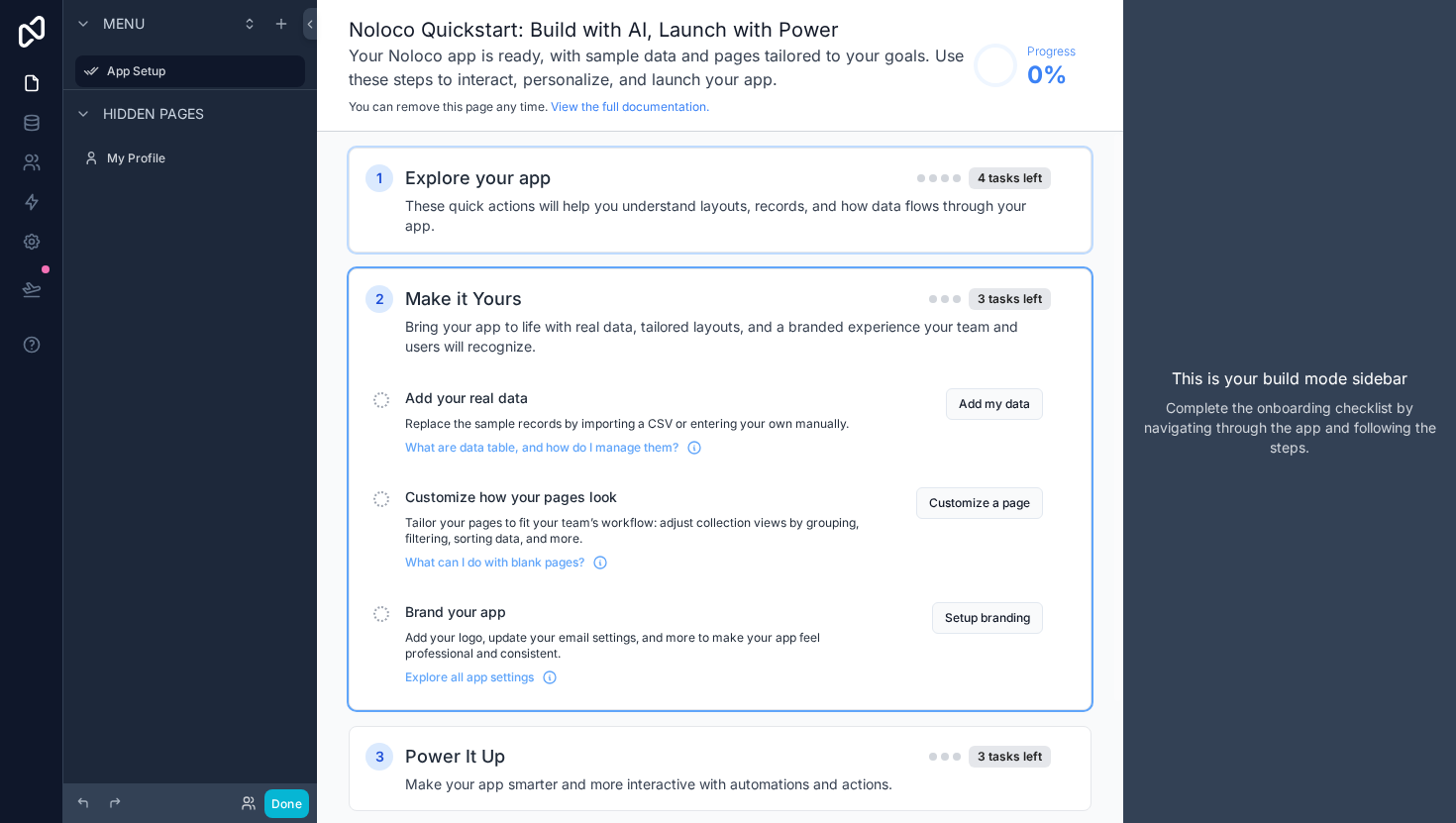 click on "These quick actions will help you understand layouts, records, and how data flows through your app." at bounding box center [728, 216] 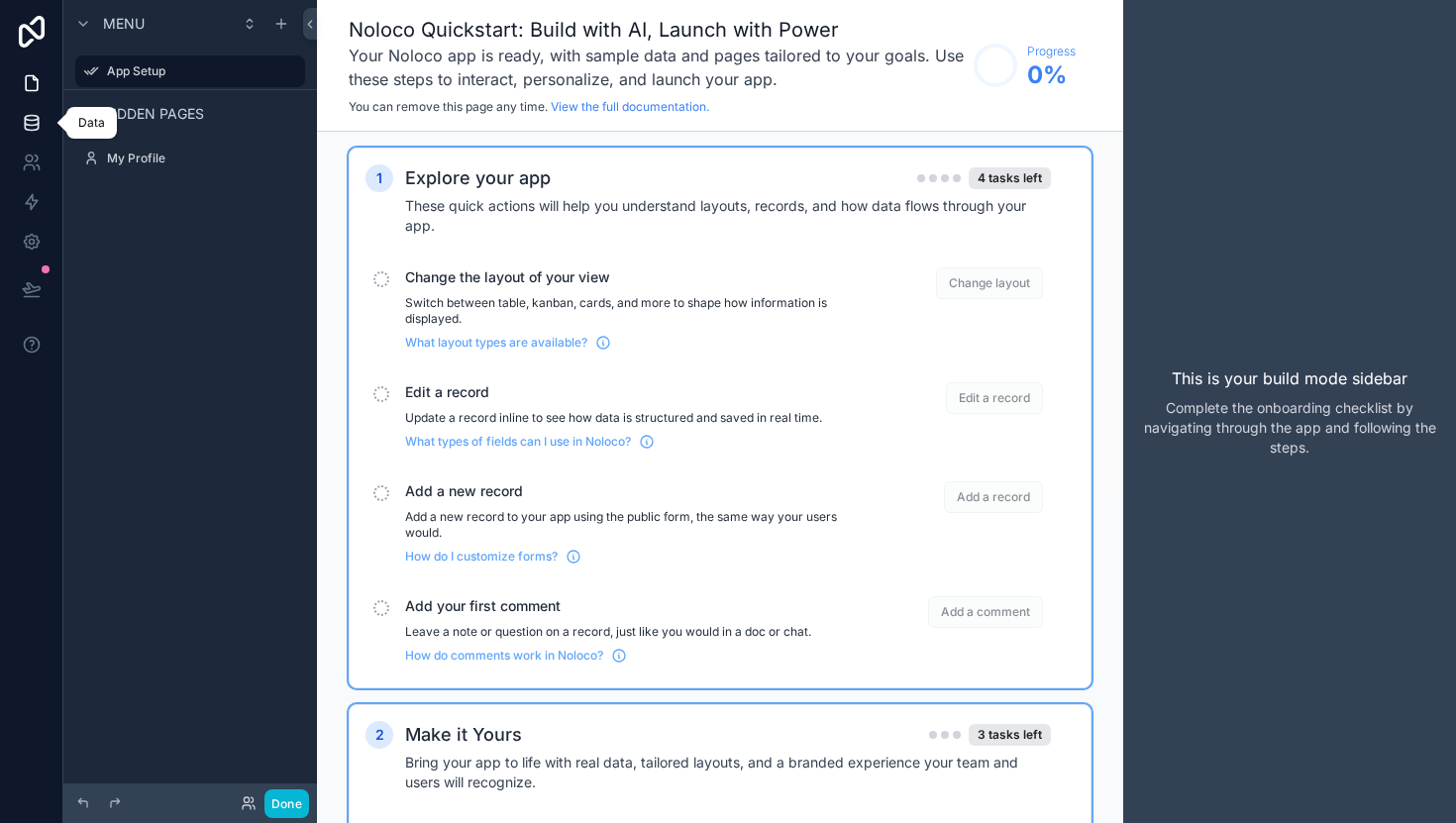 click 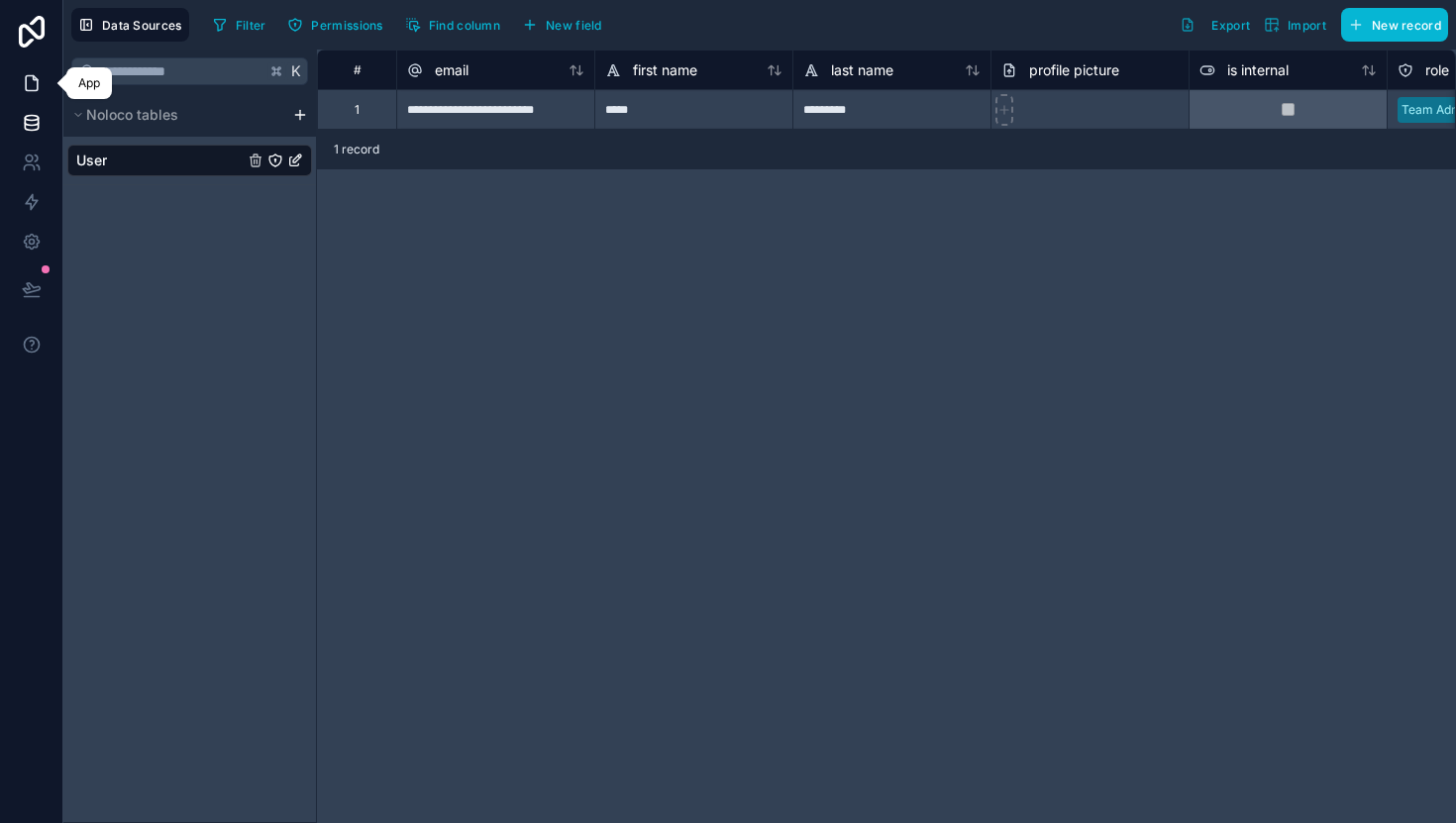 click 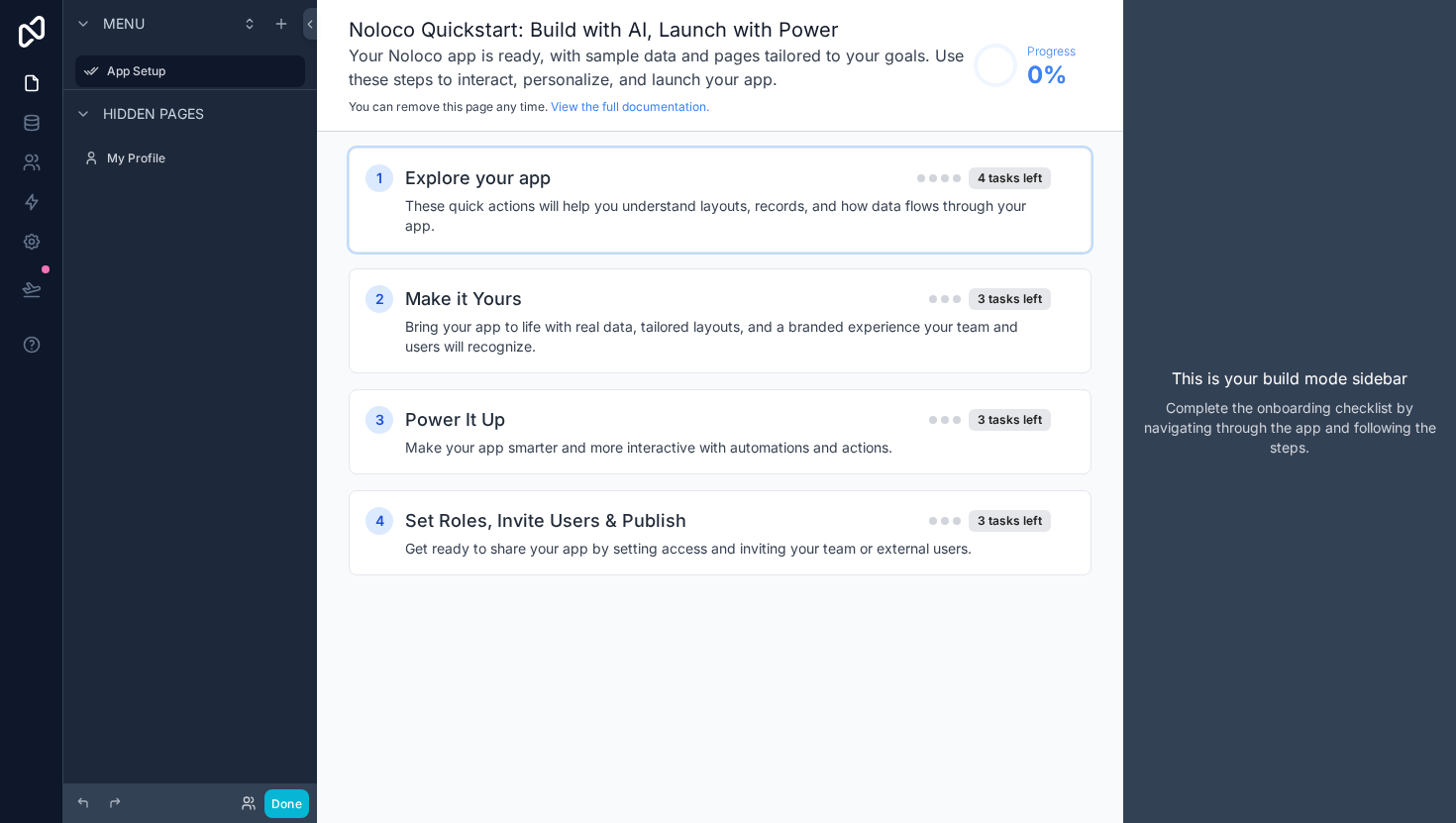 click on "These quick actions will help you understand layouts, records, and how data flows through your app." at bounding box center [728, 216] 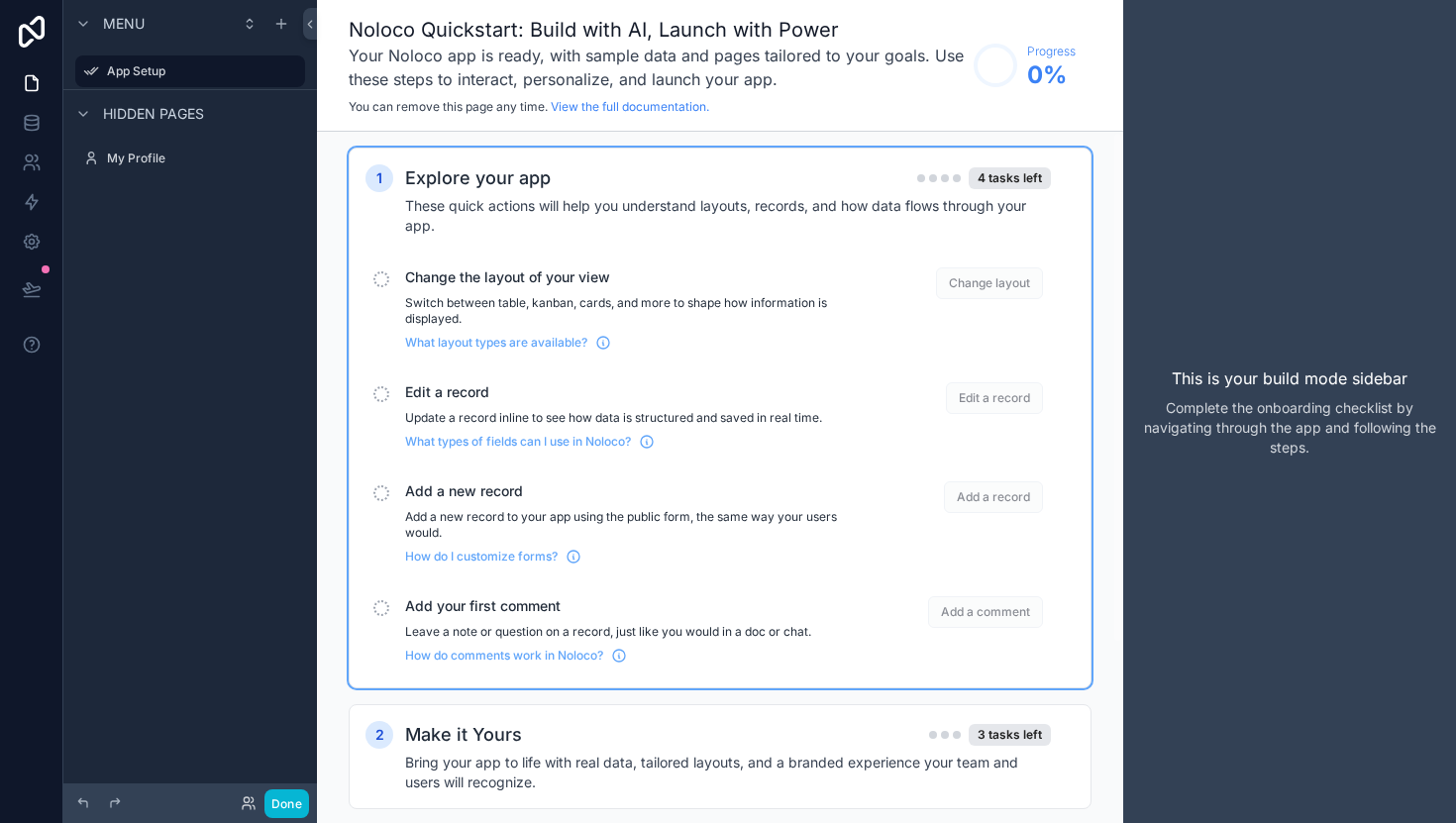 click at bounding box center [381, 279] 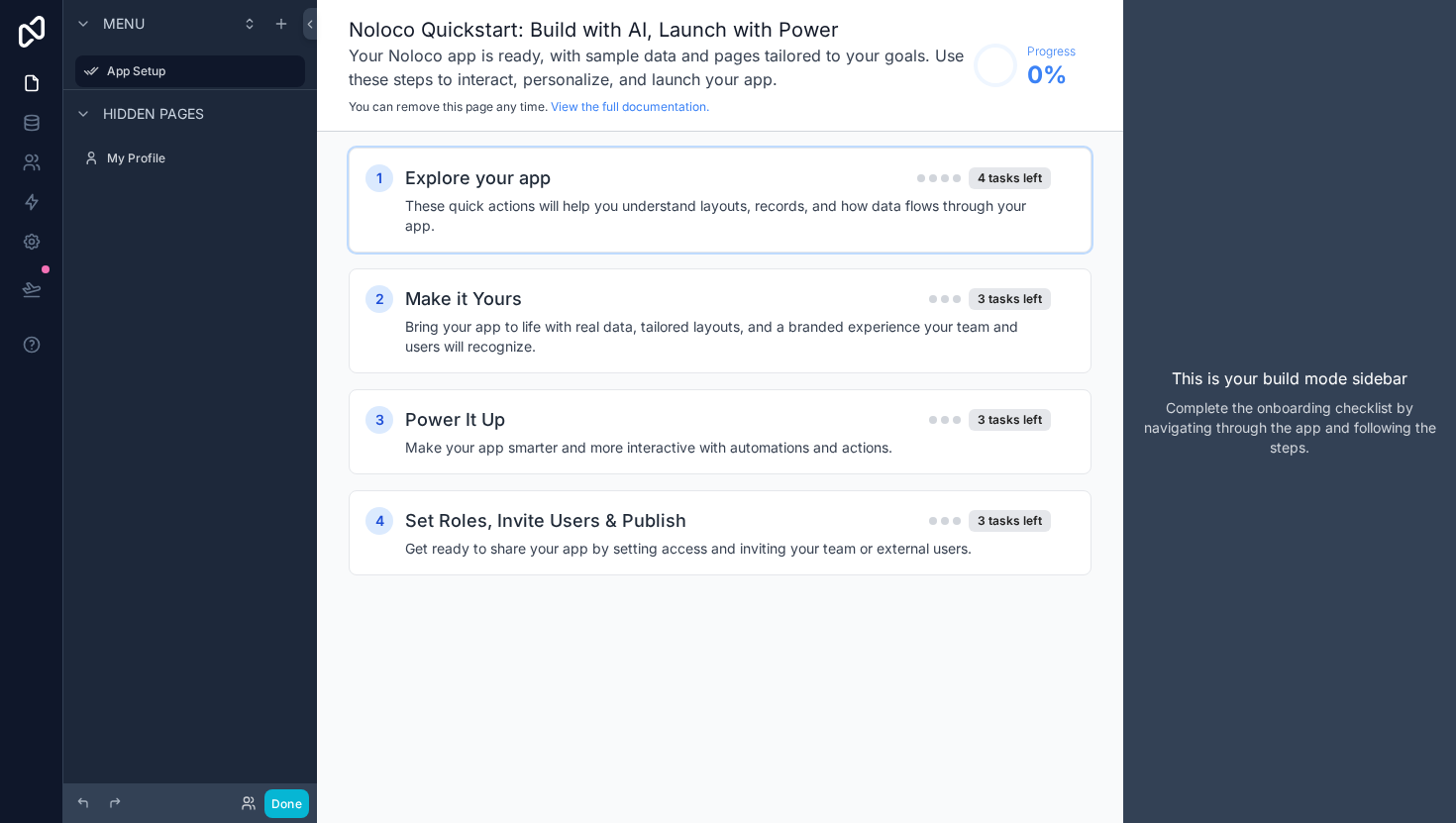 click on "These quick actions will help you understand layouts, records, and how data flows through your app." at bounding box center (728, 216) 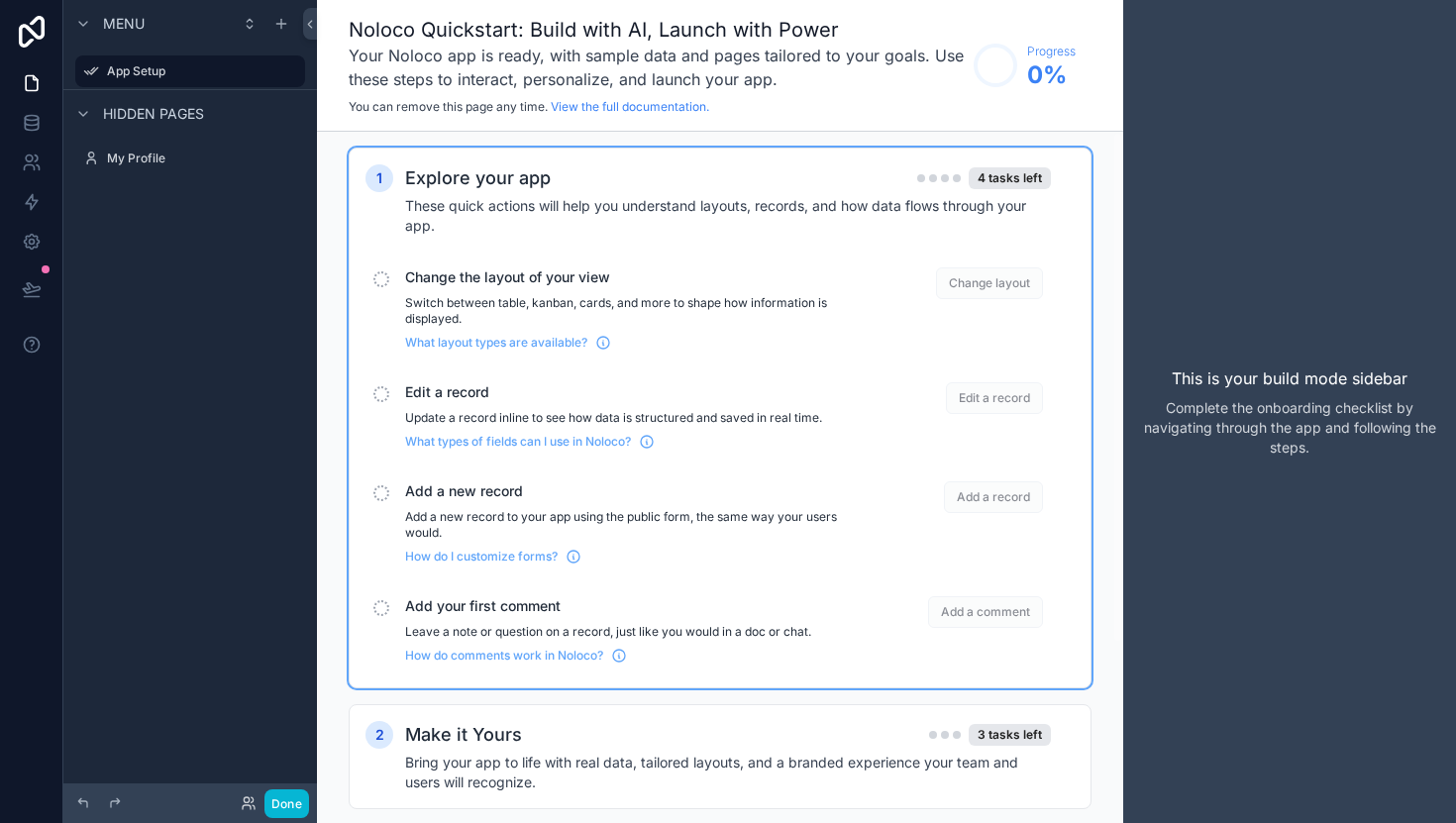 click on "Change layout" at bounding box center [989, 283] 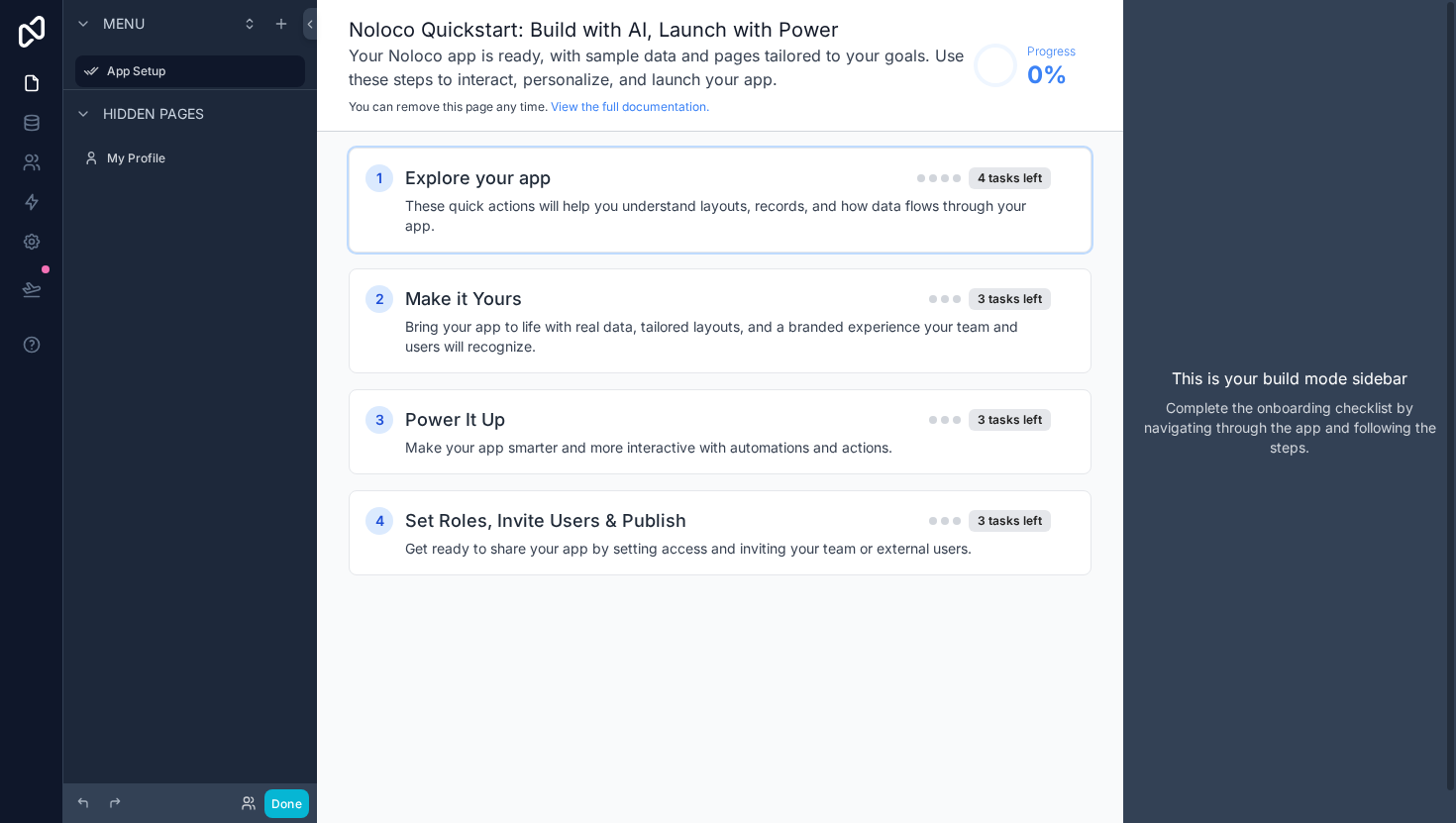 click on "This is your build mode sidebar Complete the onboarding checklist by navigating through the app and following the steps." at bounding box center (1290, 411) 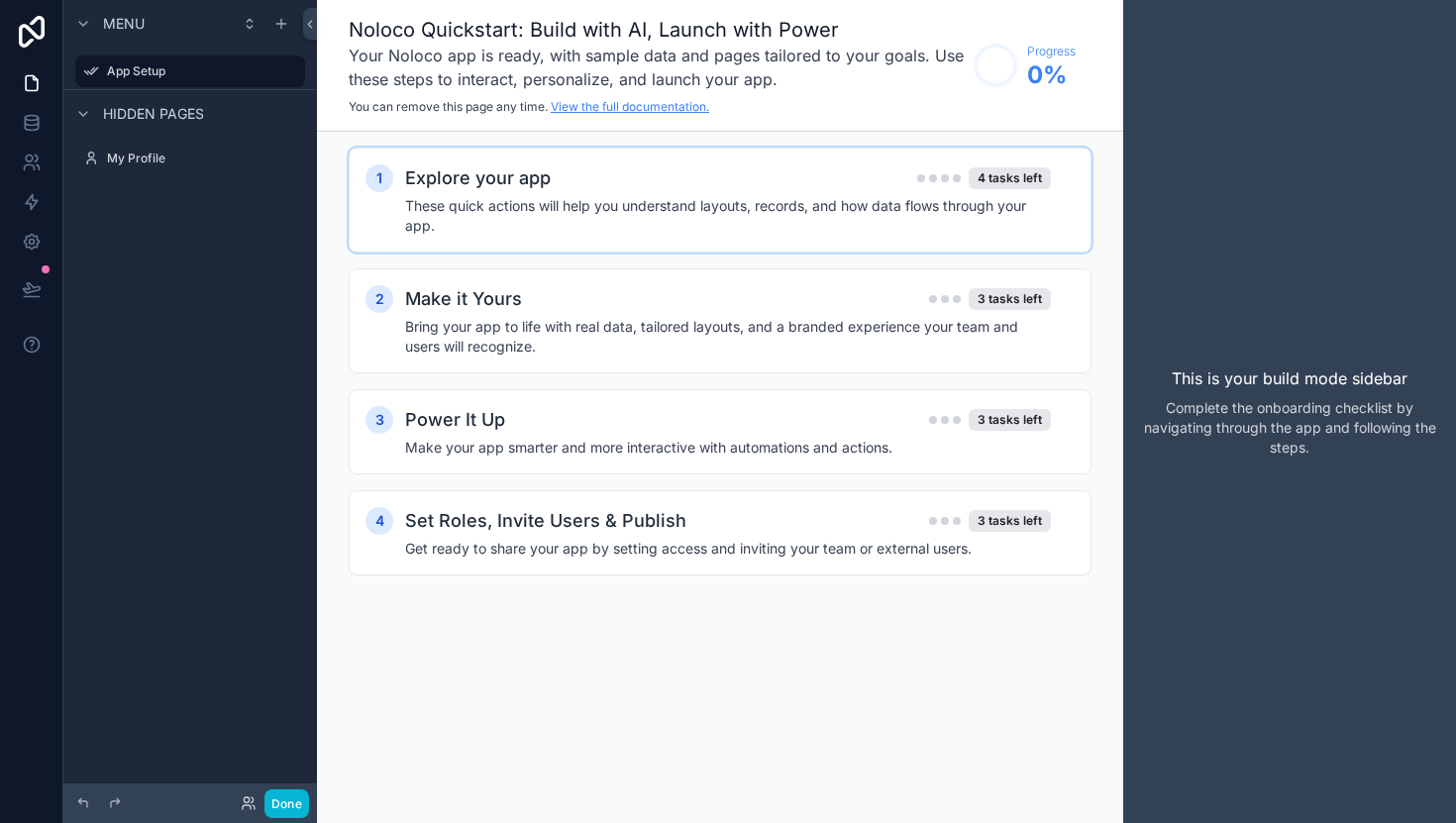 click on "View the full documentation." at bounding box center [630, 106] 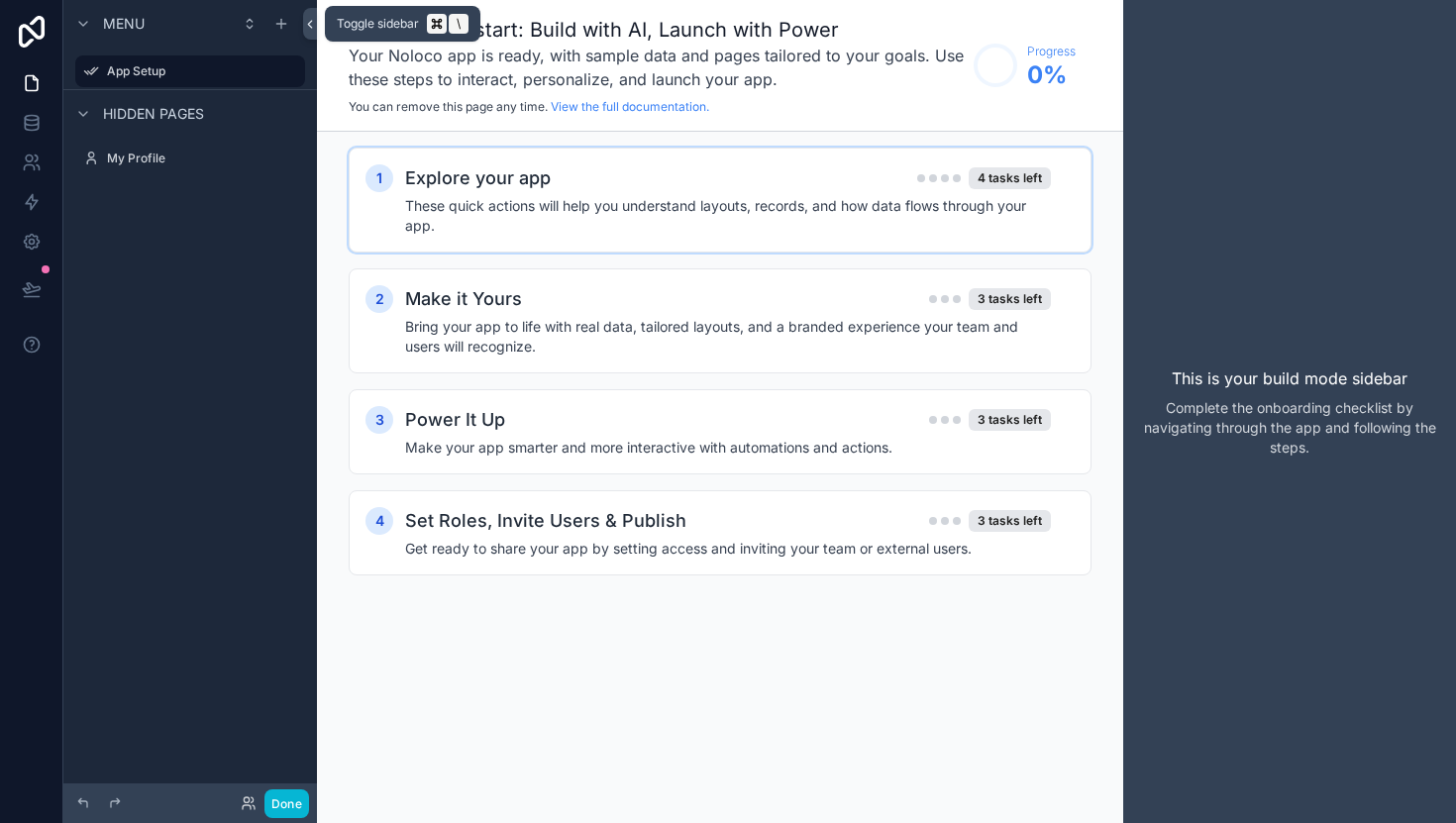 click 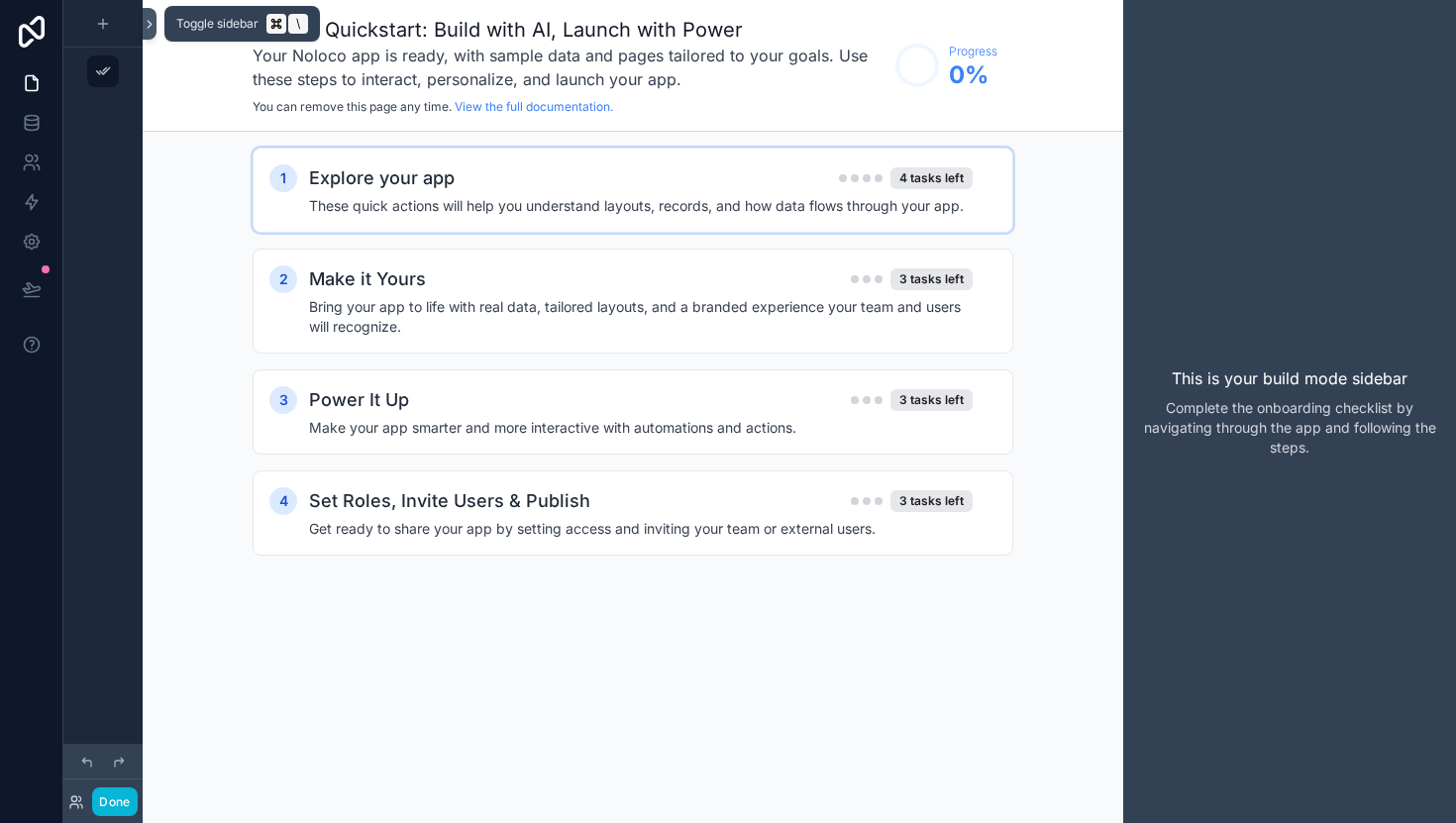 click at bounding box center [150, 24] 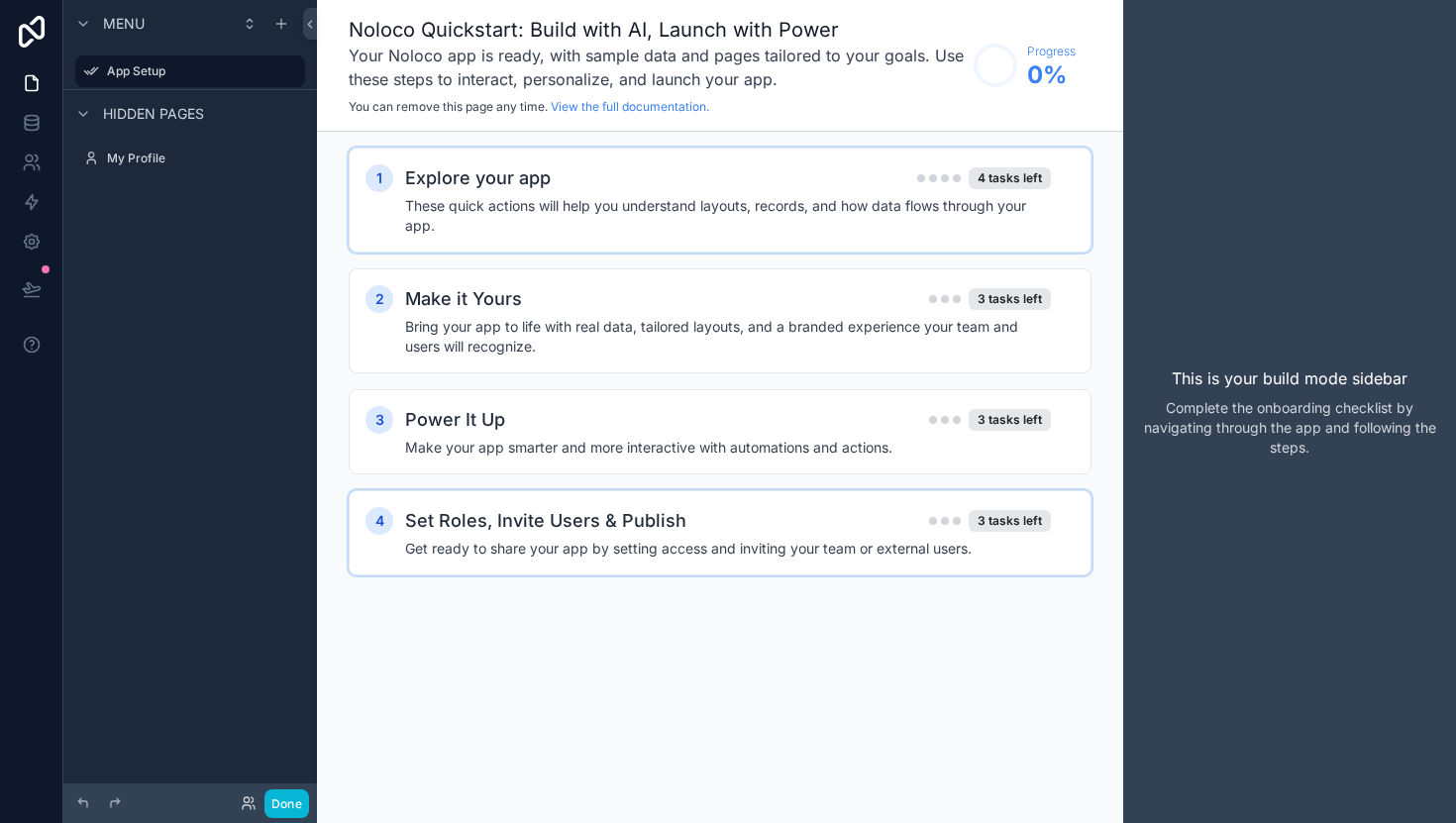 click on "Set Roles, Invite Users & Publish 3 tasks left" at bounding box center [728, 521] 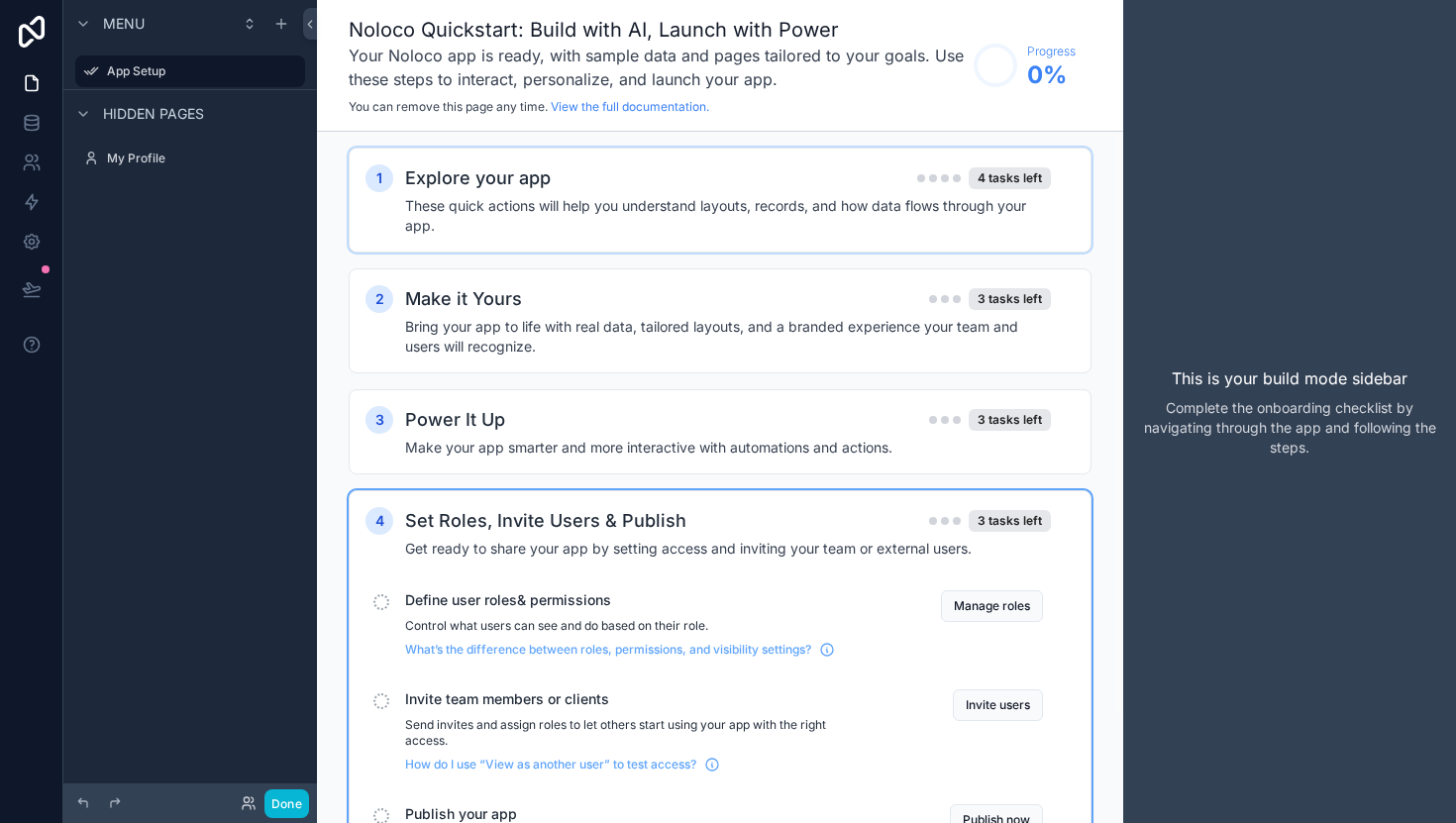 click on "Define user roles& permissions" at bounding box center [637, 600] 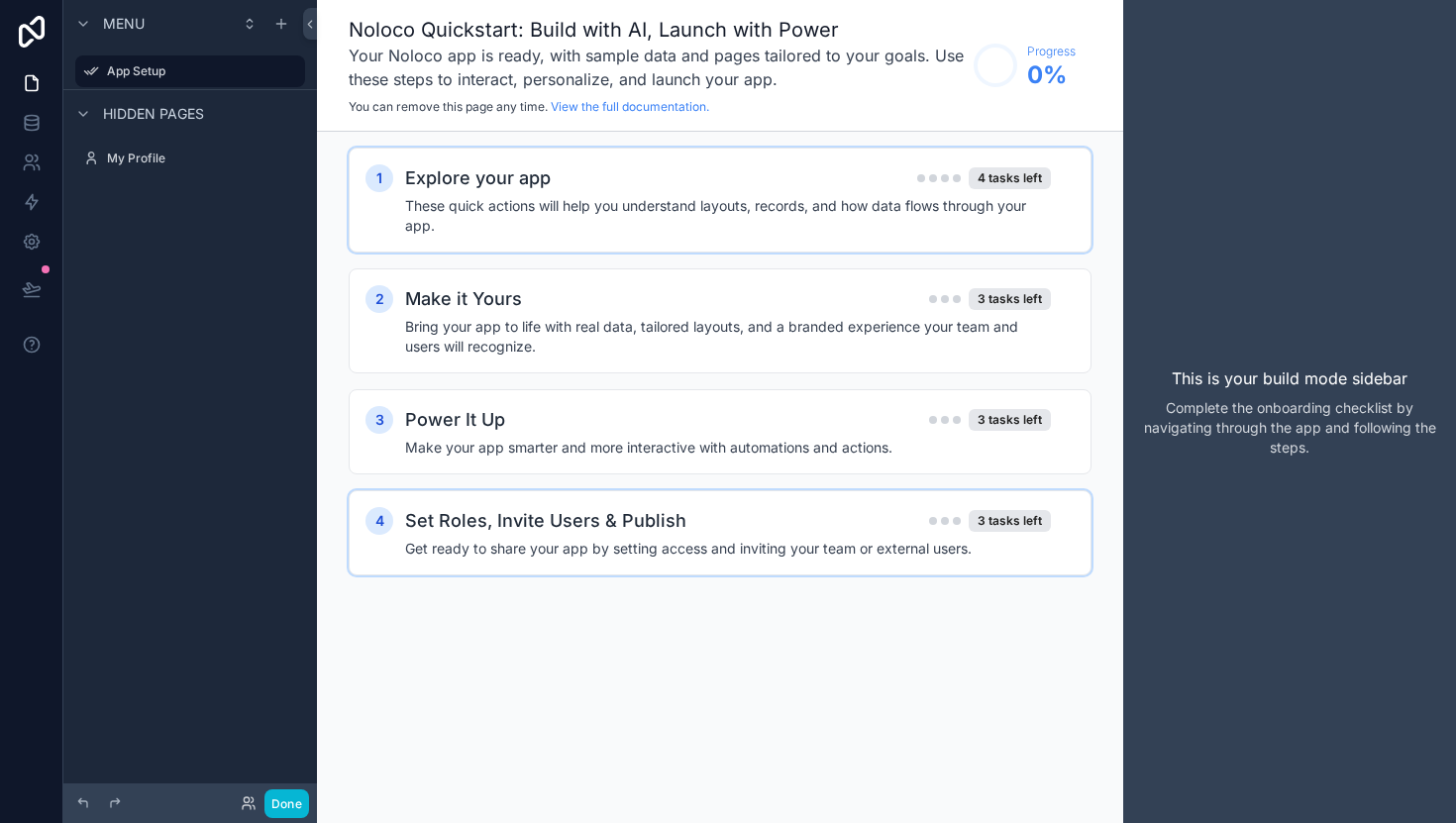click on "You can remove this page any time." at bounding box center [448, 106] 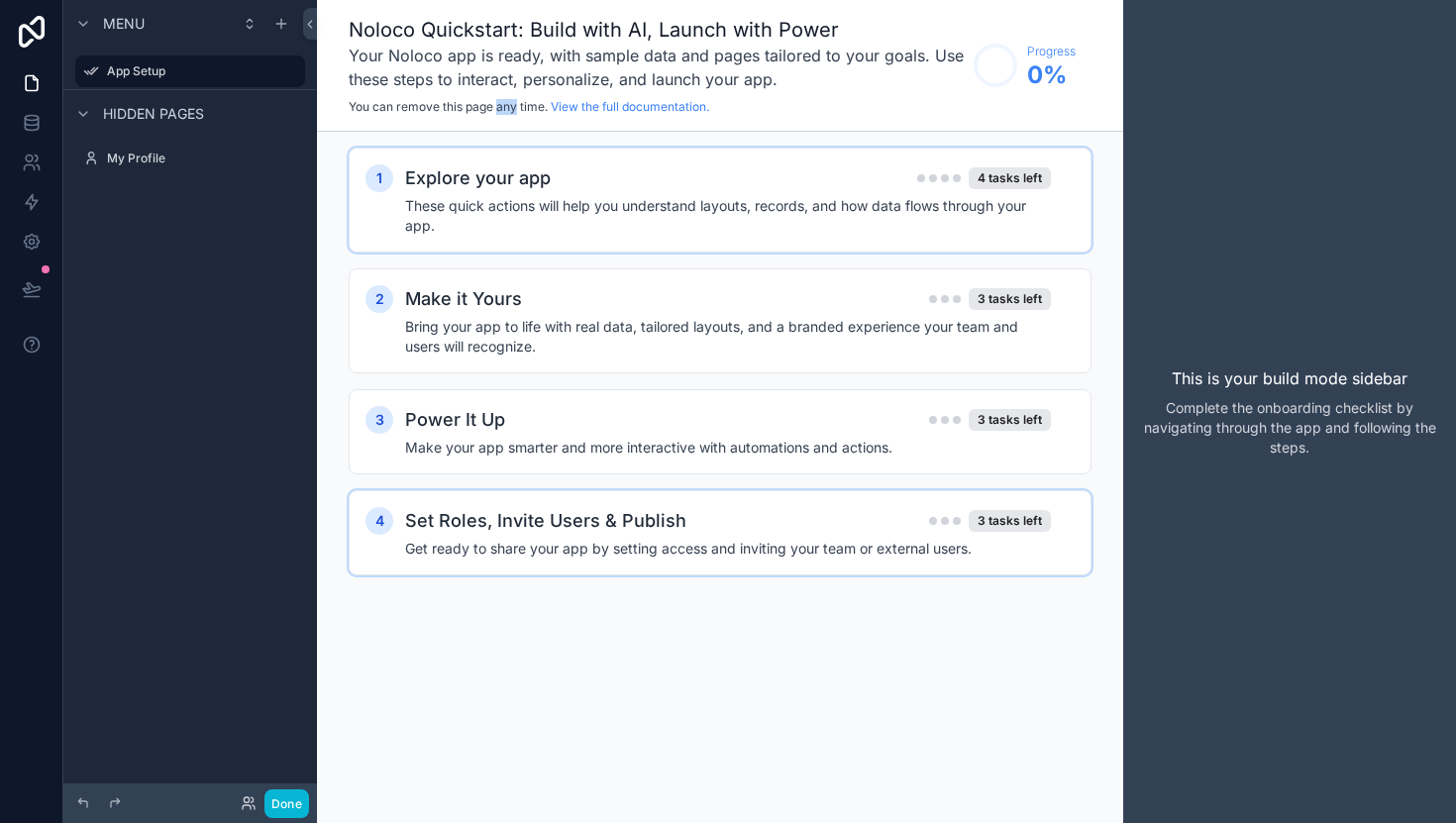 click on "You can remove this page any time." at bounding box center [448, 106] 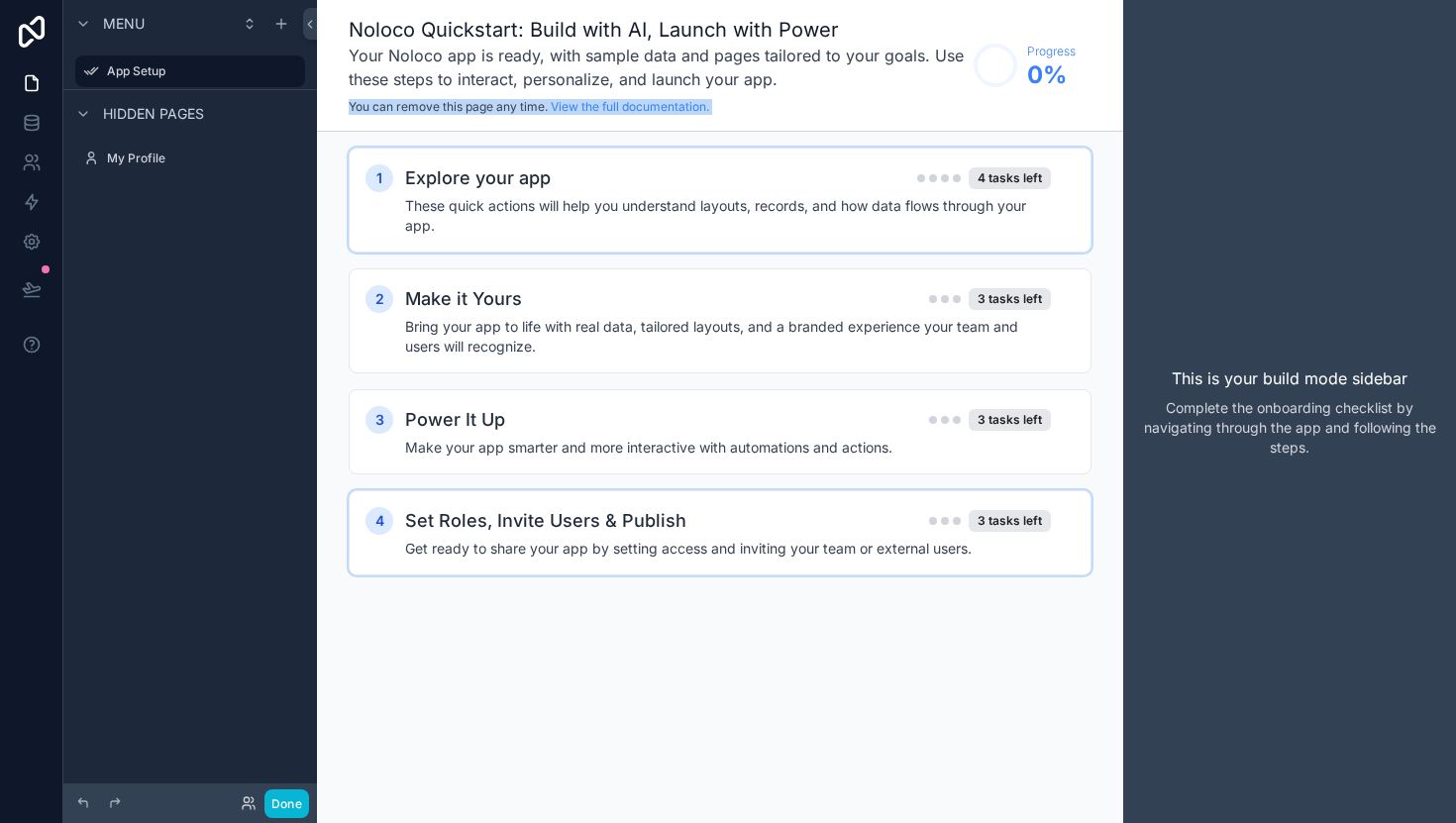 click on "You can remove this page any time." at bounding box center (448, 106) 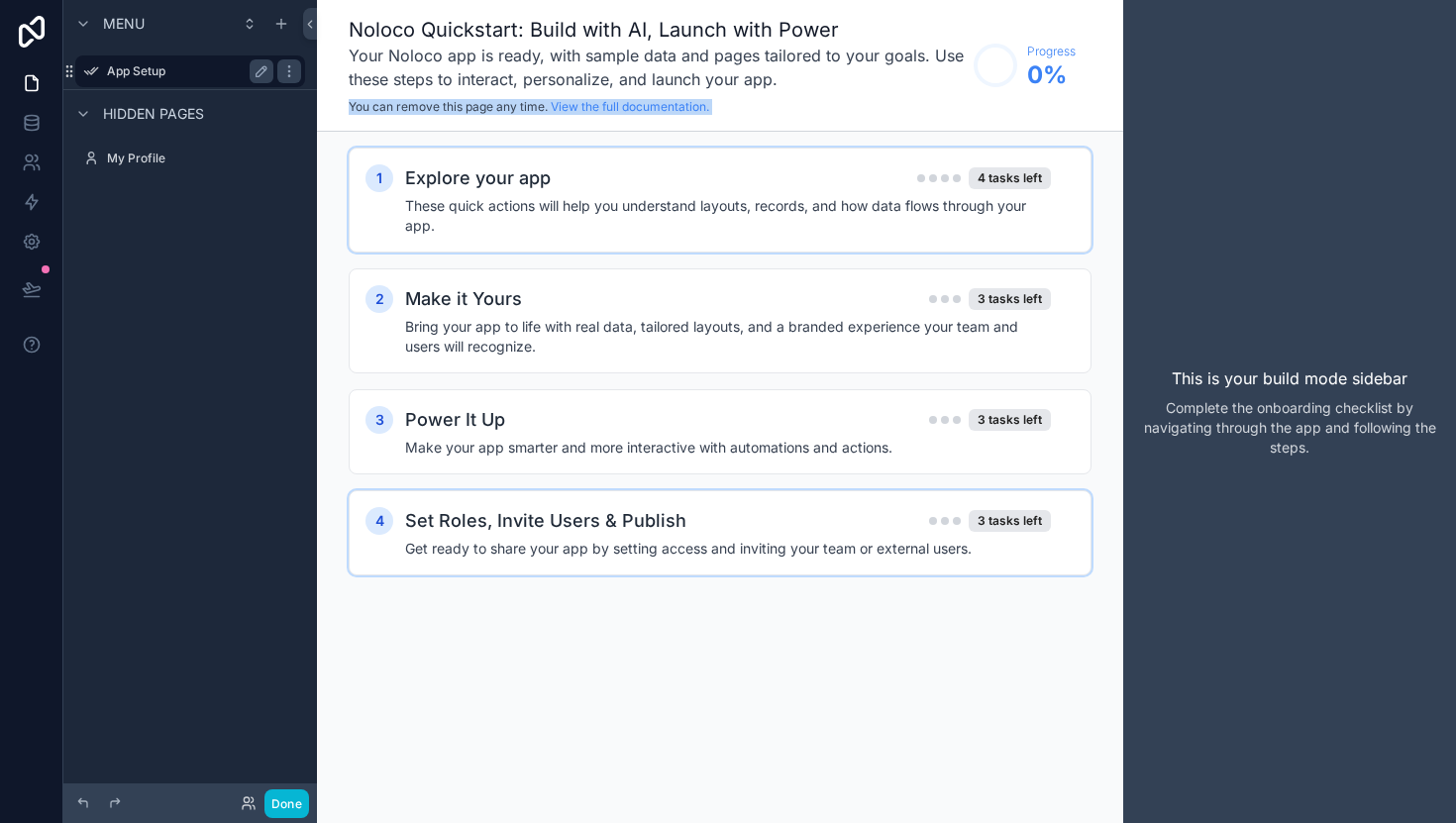 click on "App Setup" at bounding box center [186, 71] 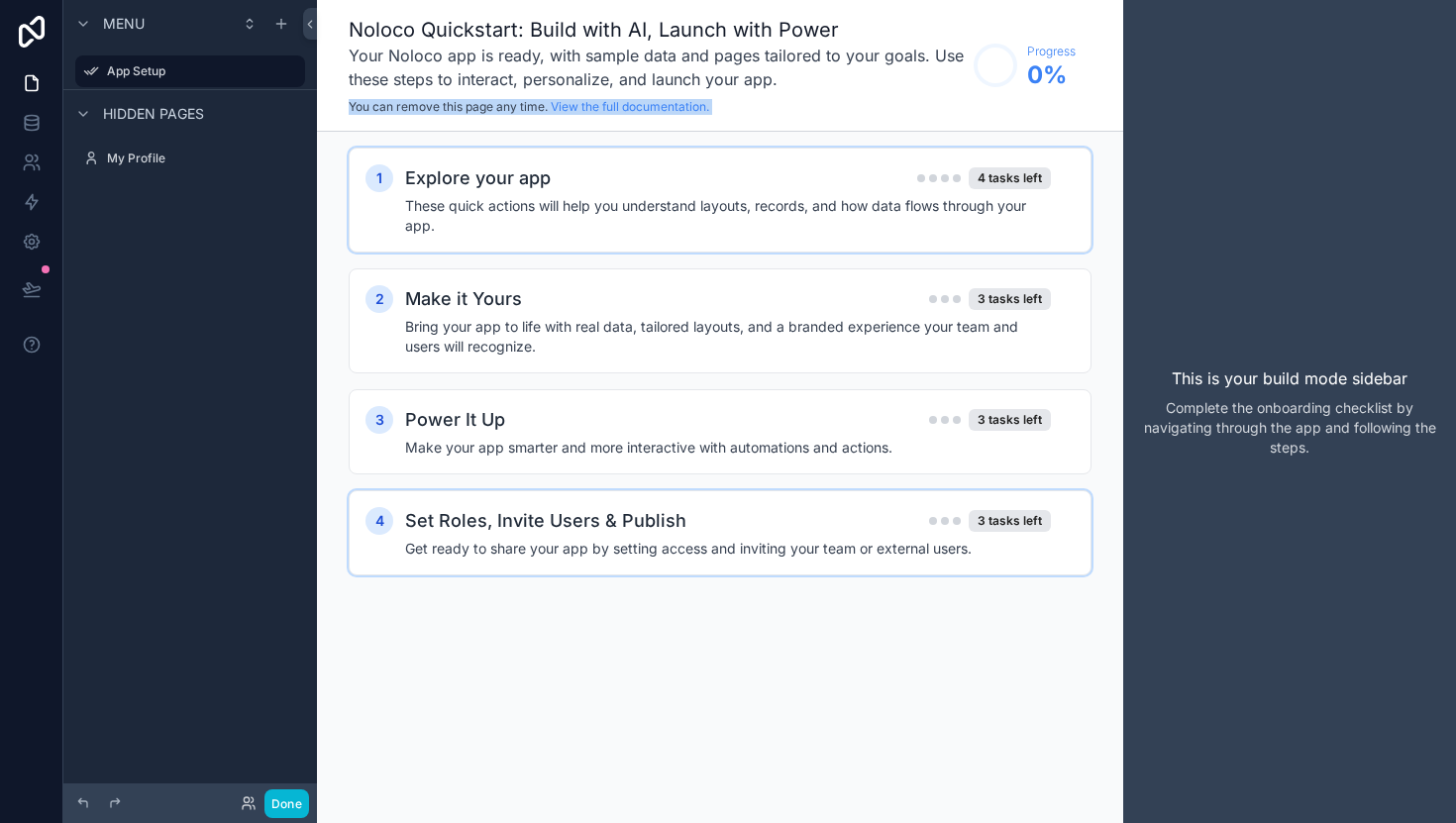 click on "Hidden pages" at bounding box center (154, 114) 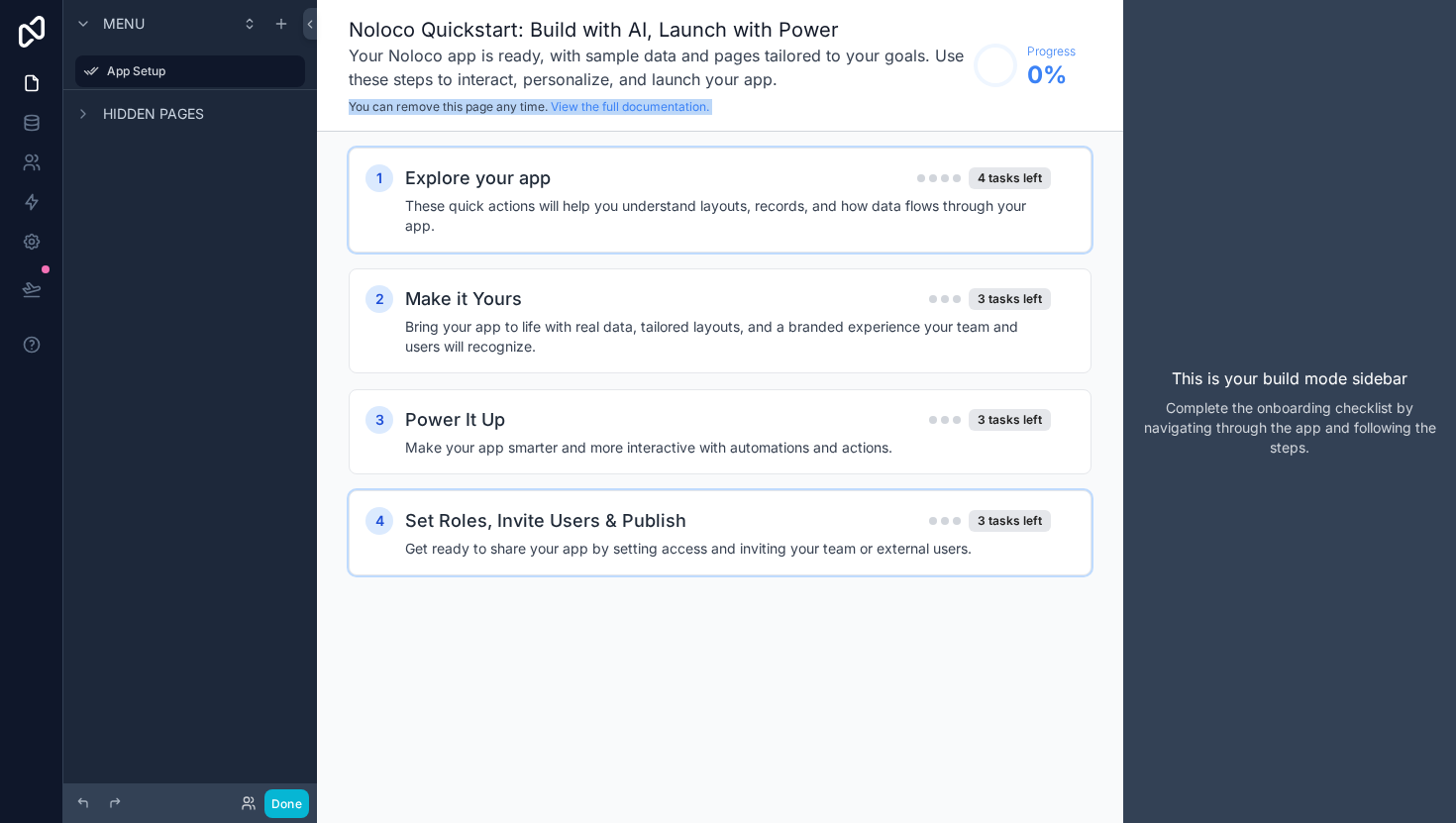 click on "Hidden pages" at bounding box center [154, 114] 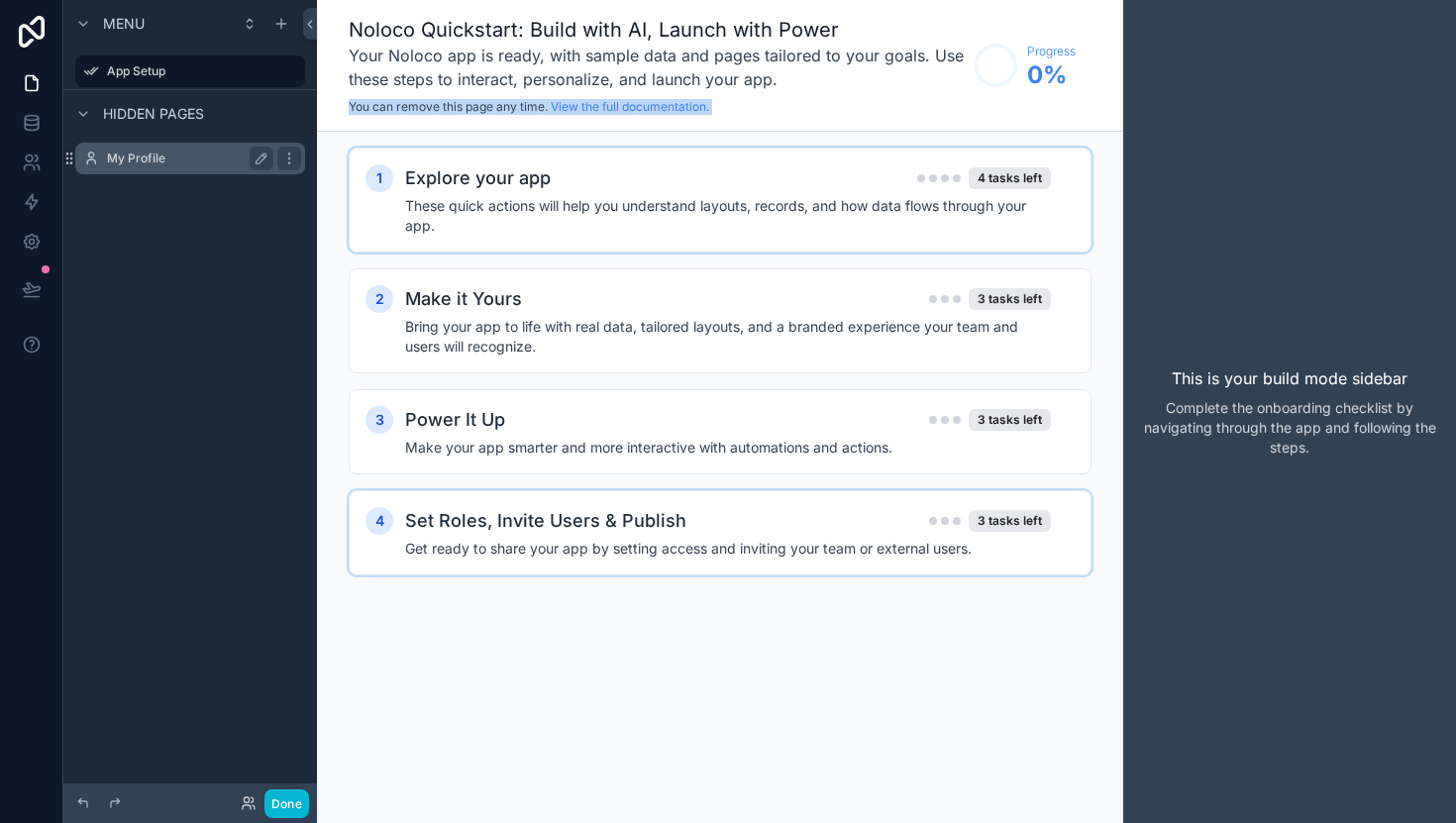 click on "My Profile" at bounding box center (186, 158) 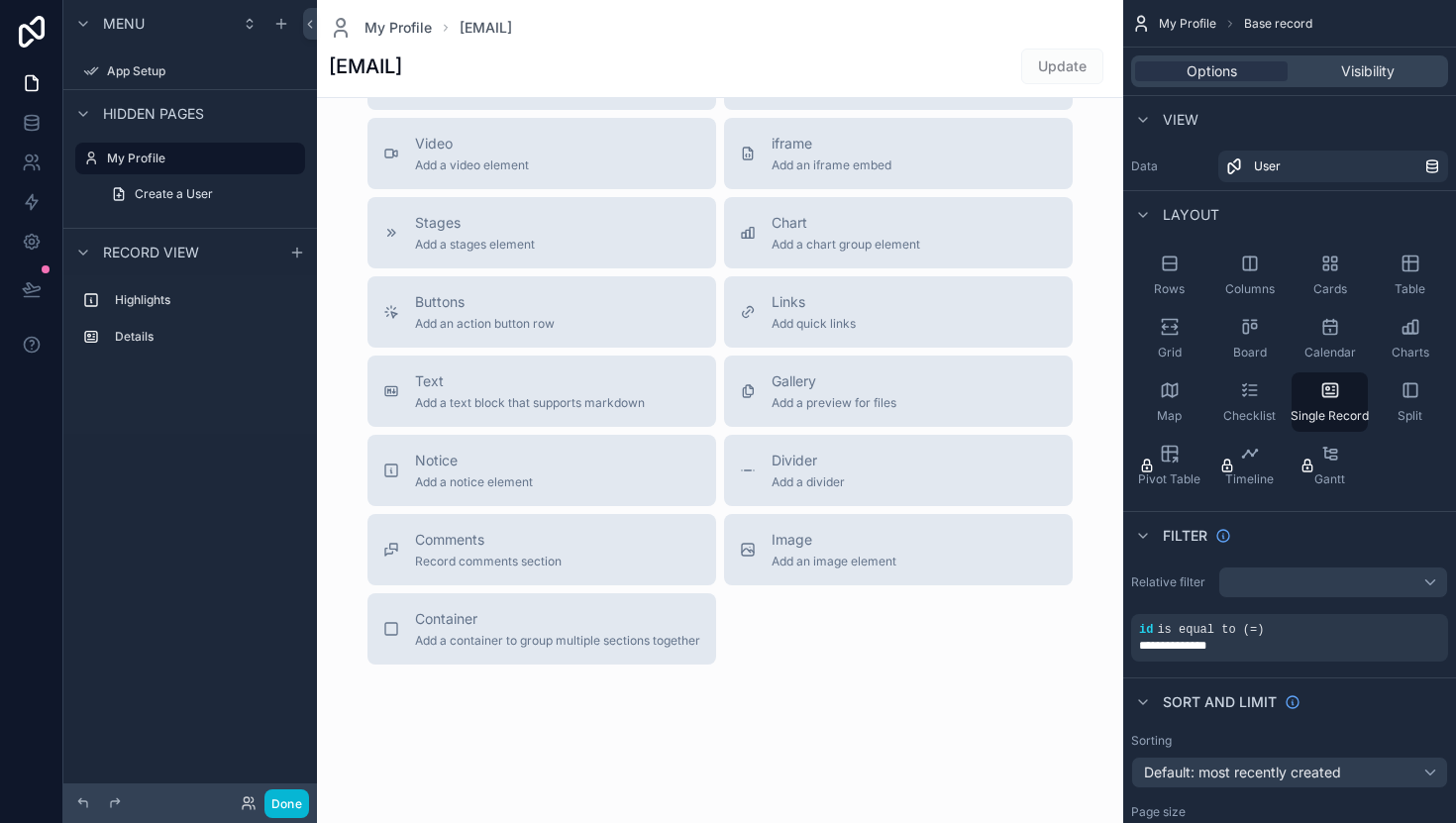 scroll, scrollTop: 0, scrollLeft: 0, axis: both 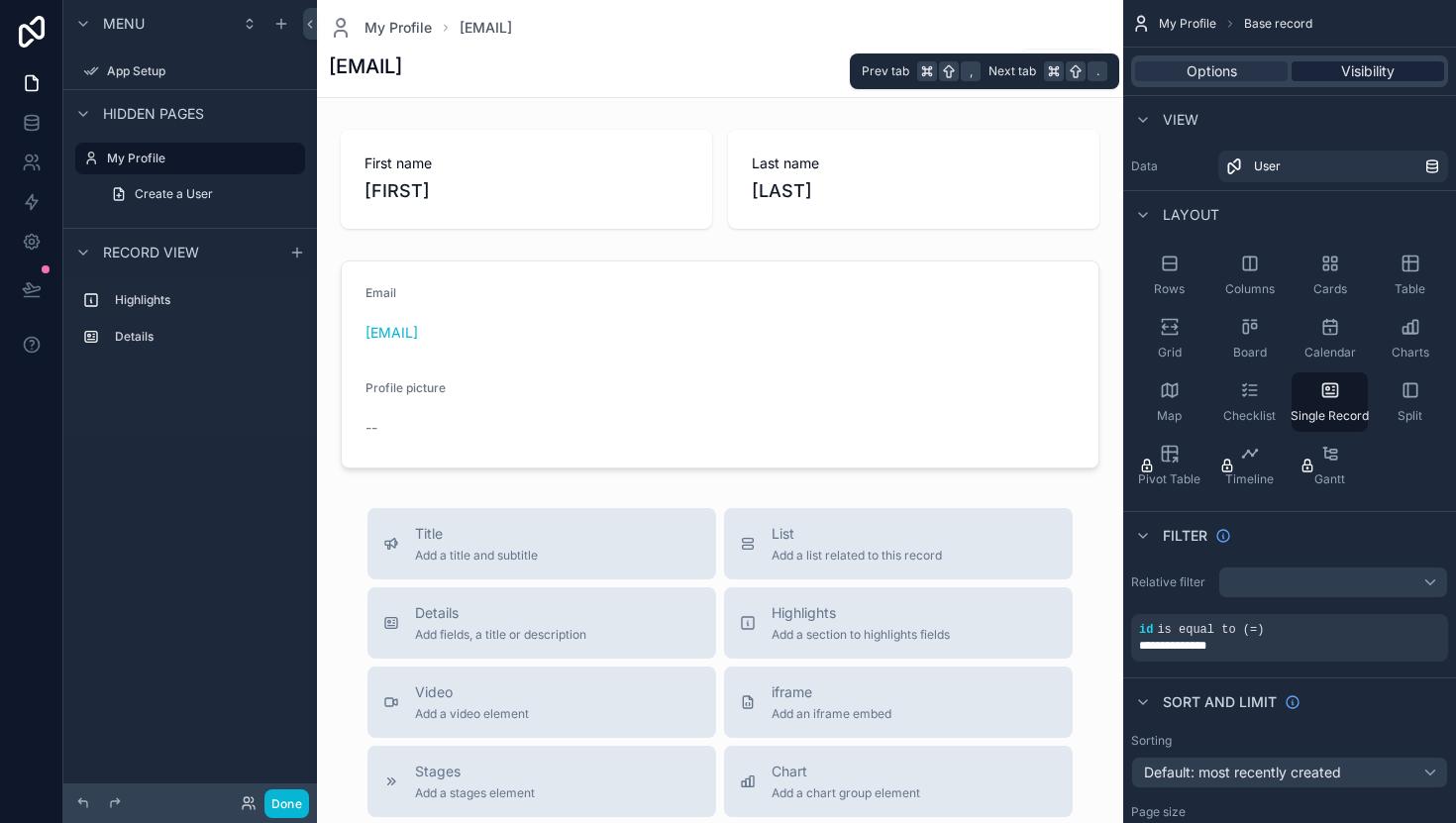 click on "Visibility" at bounding box center (1368, 71) 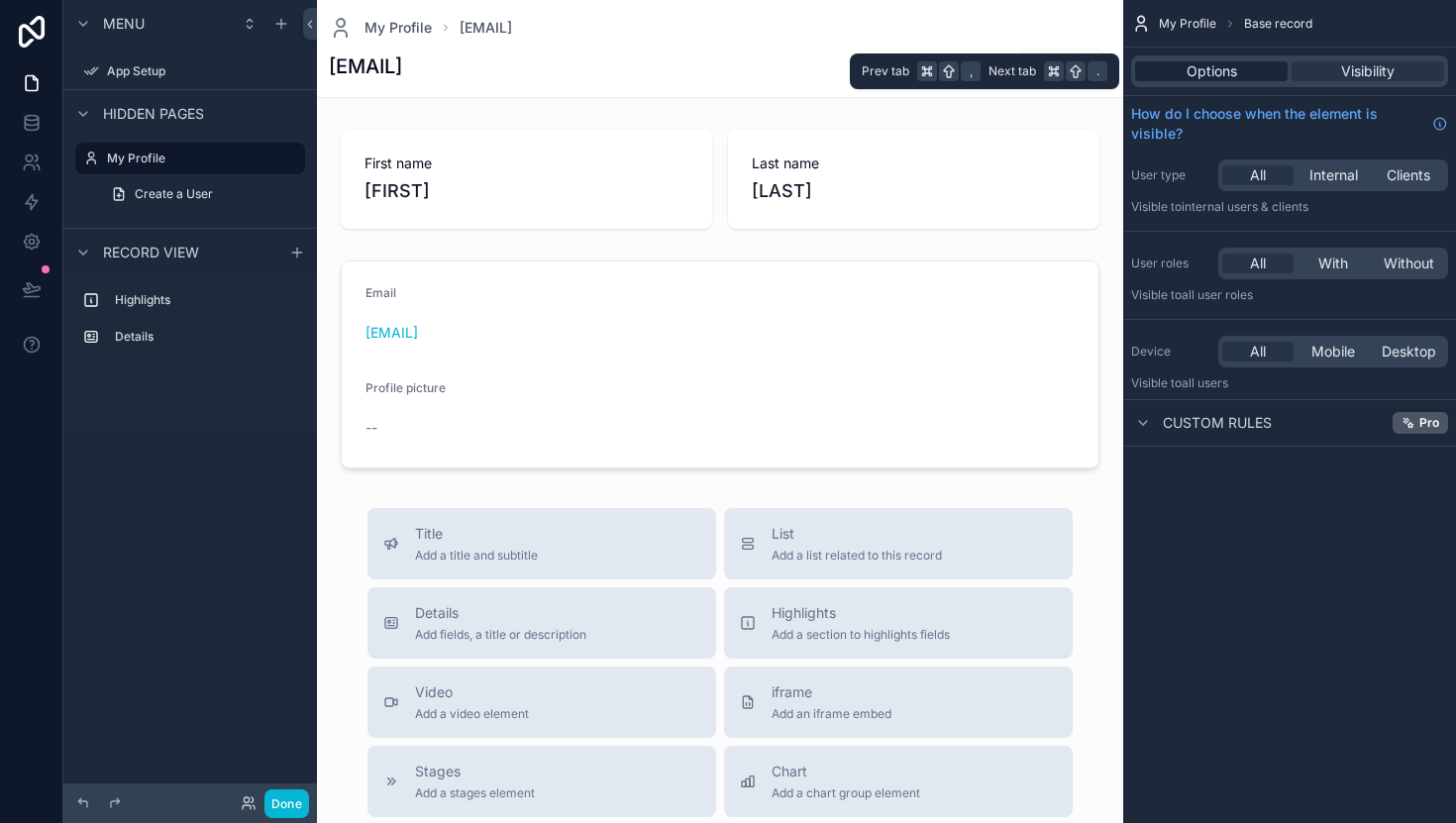 click on "Options" at bounding box center (1211, 71) 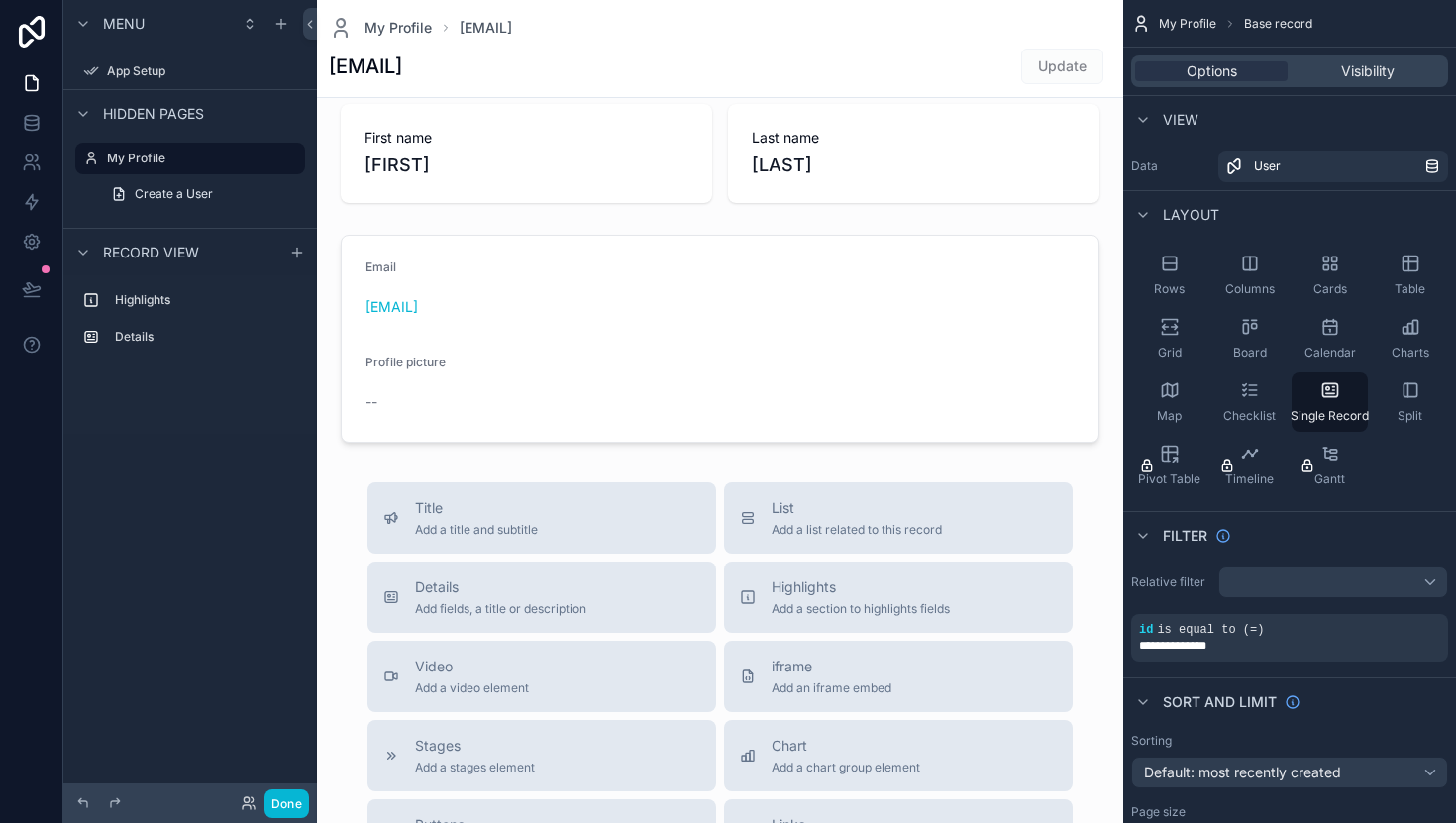 scroll, scrollTop: 0, scrollLeft: 0, axis: both 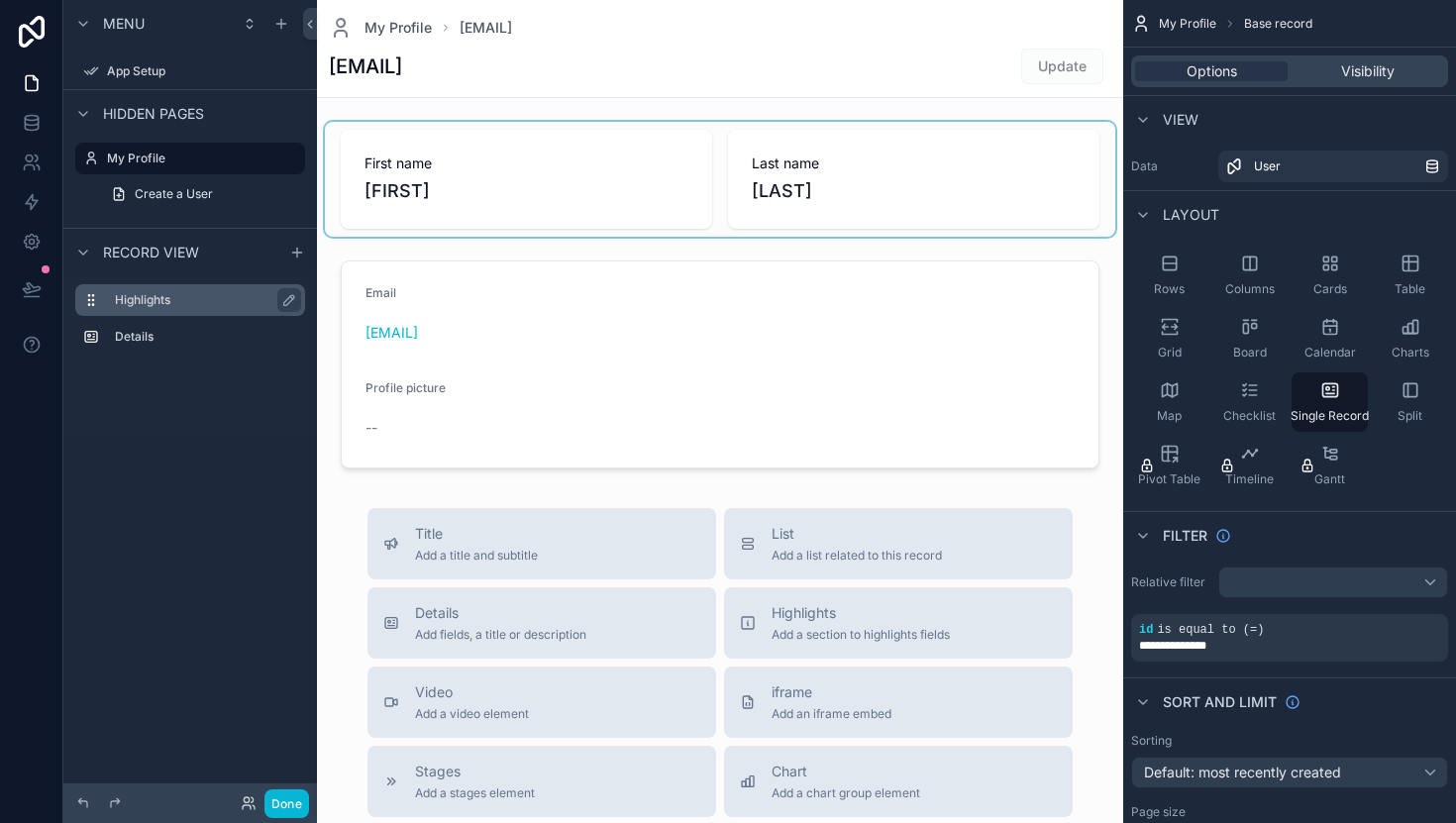 click on "Highlights" at bounding box center [202, 300] 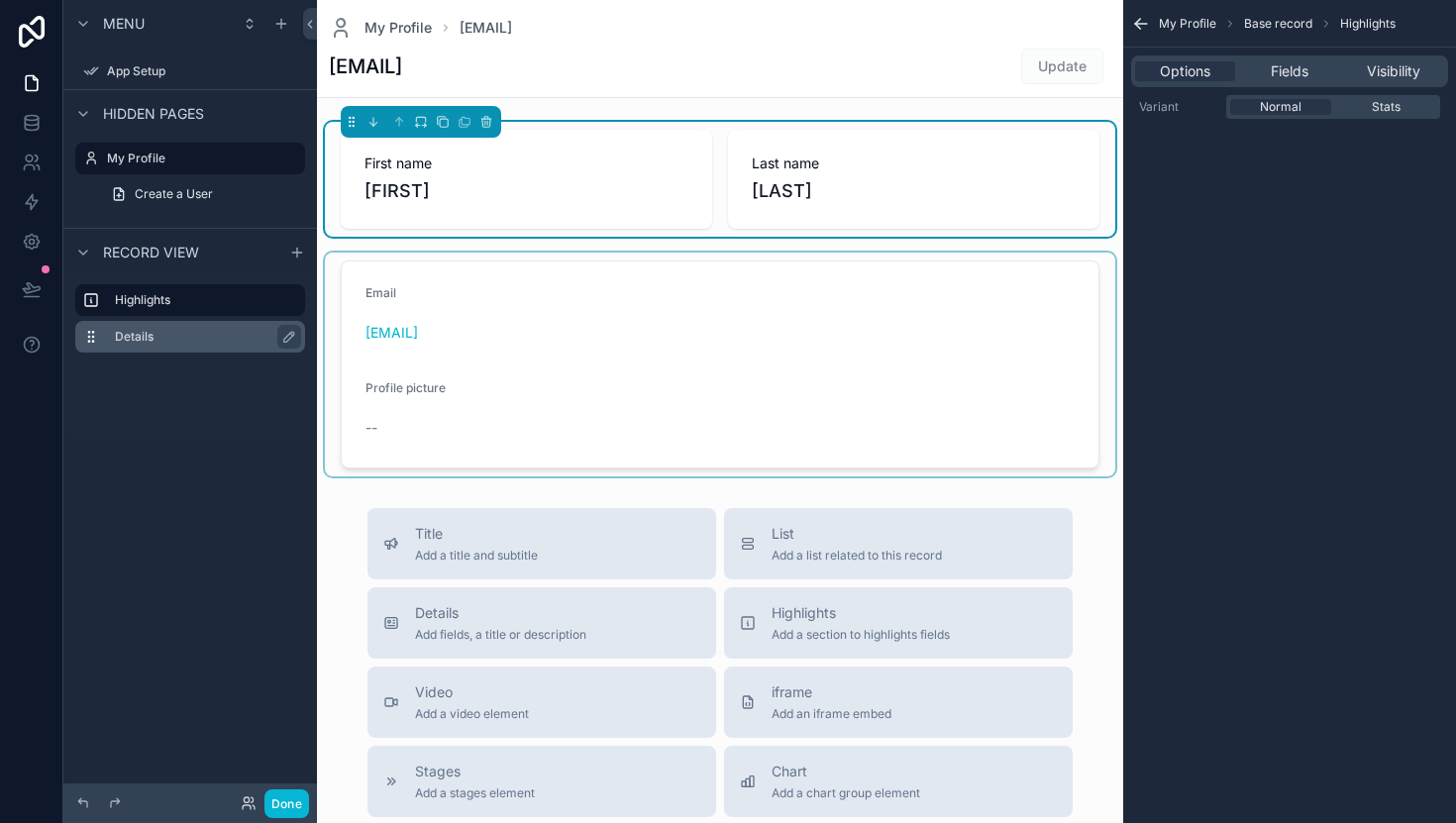 click on "Details" at bounding box center (202, 337) 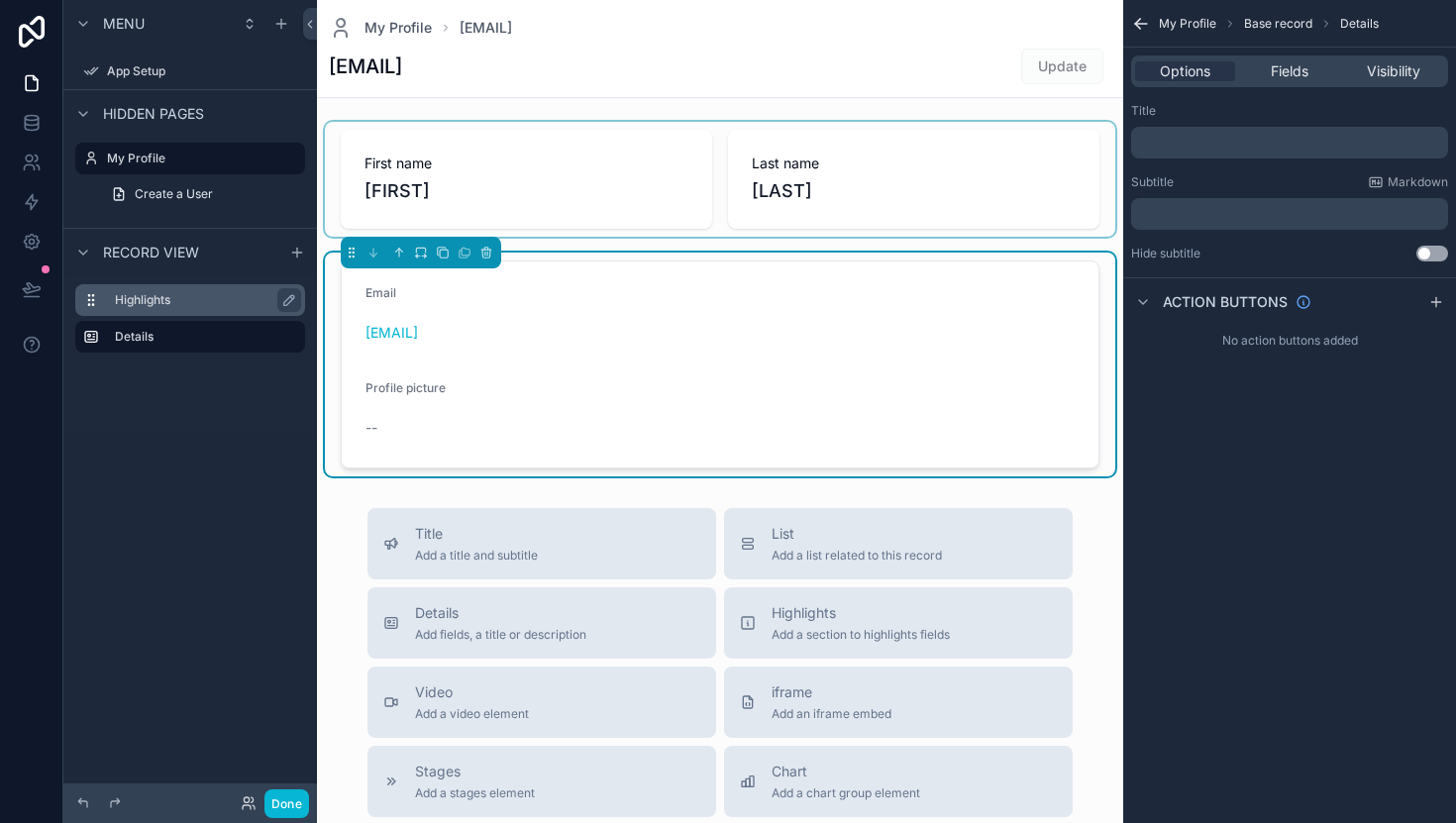 click on "Highlights" at bounding box center (202, 300) 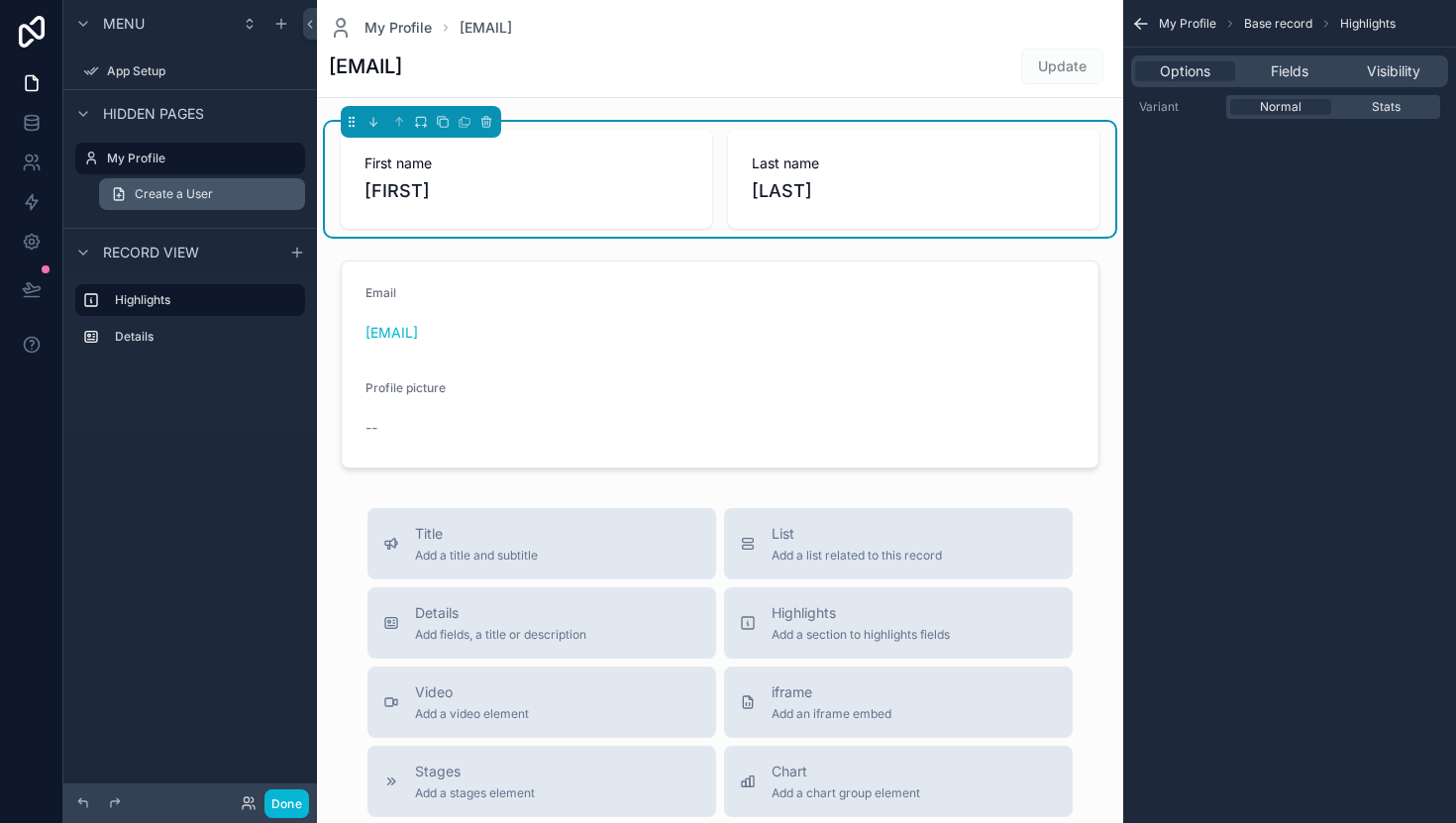 click on "Create a User" at bounding box center (202, 194) 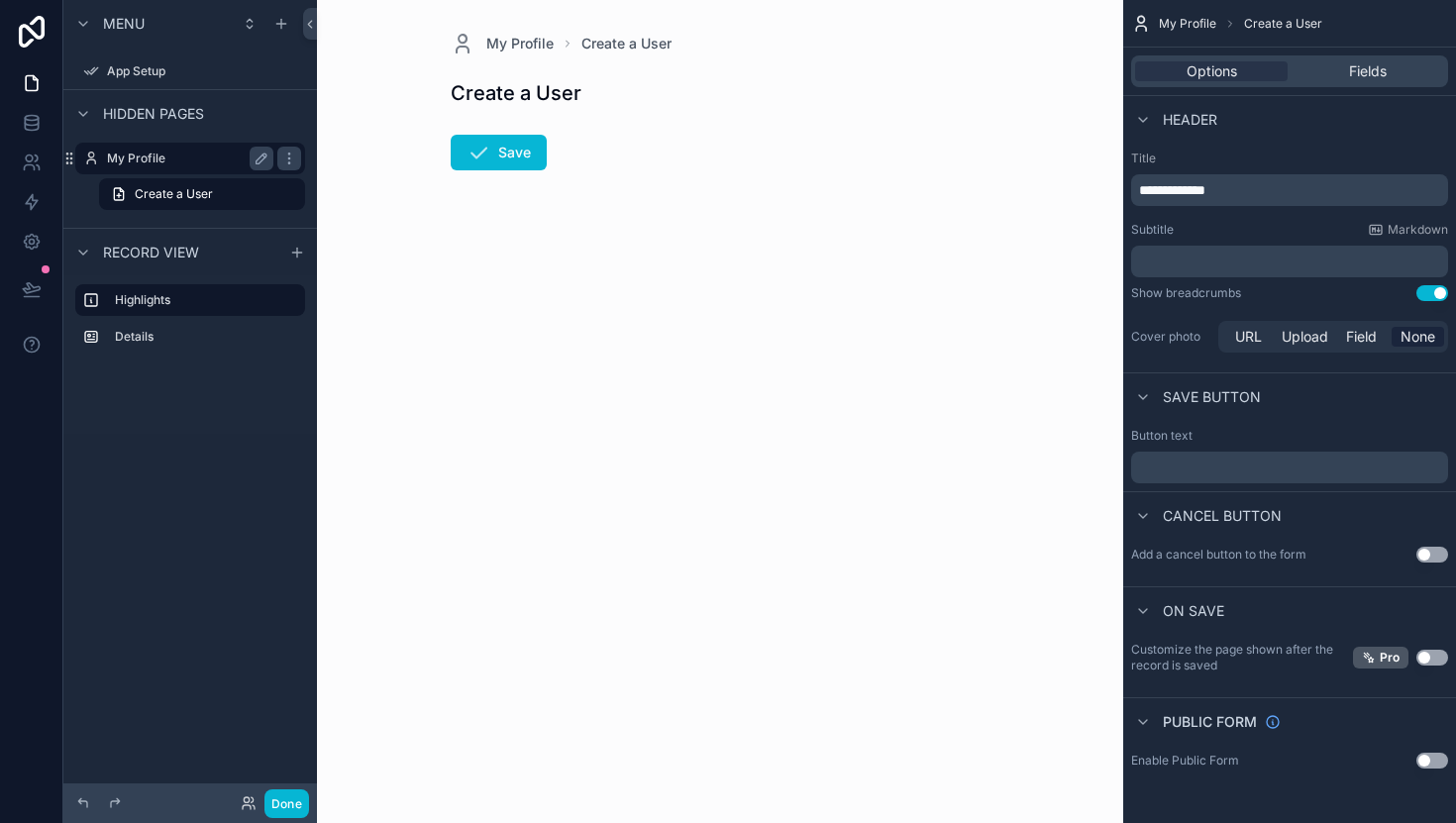 click on "My Profile" at bounding box center (186, 158) 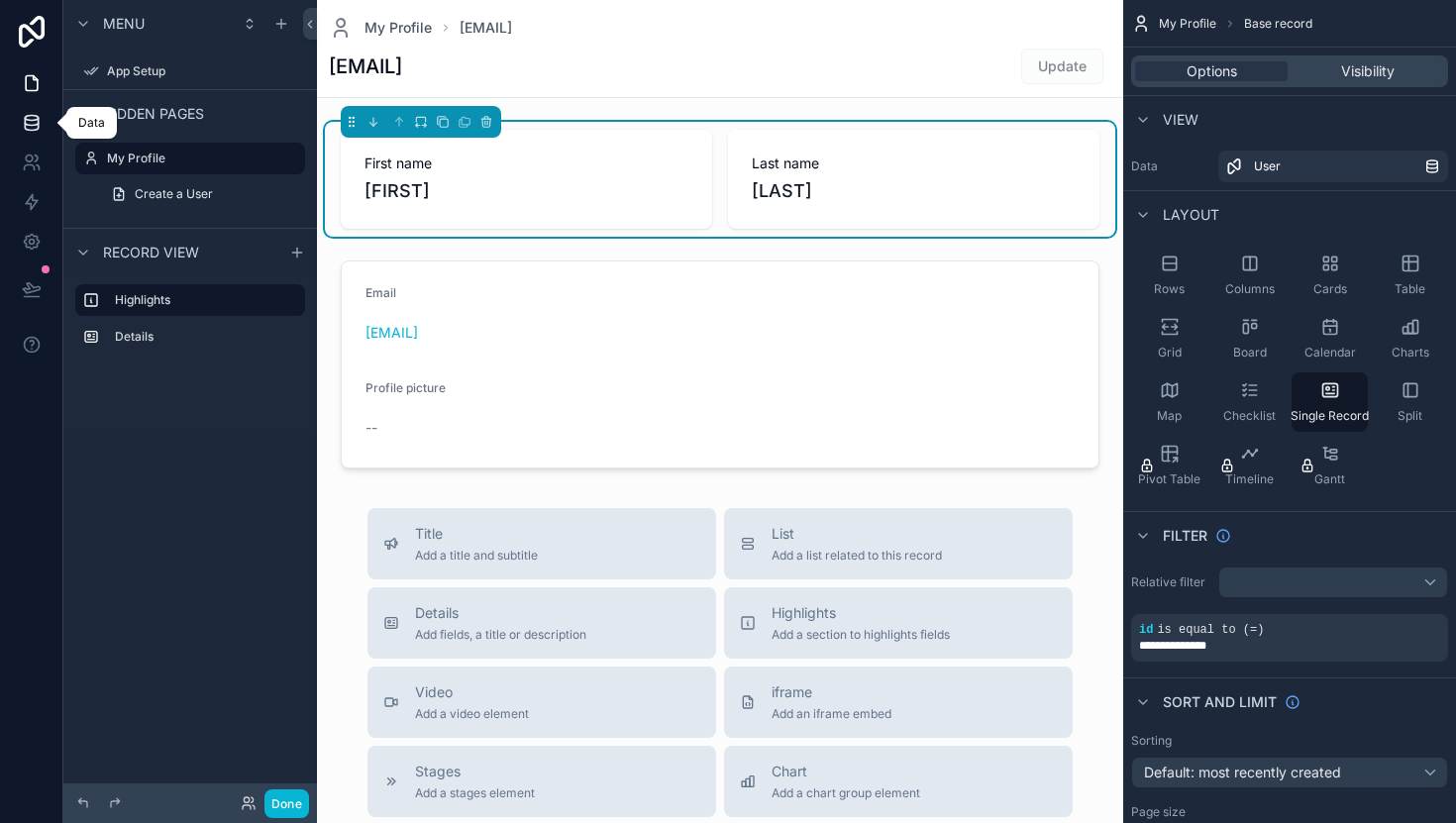 click at bounding box center [31, 123] 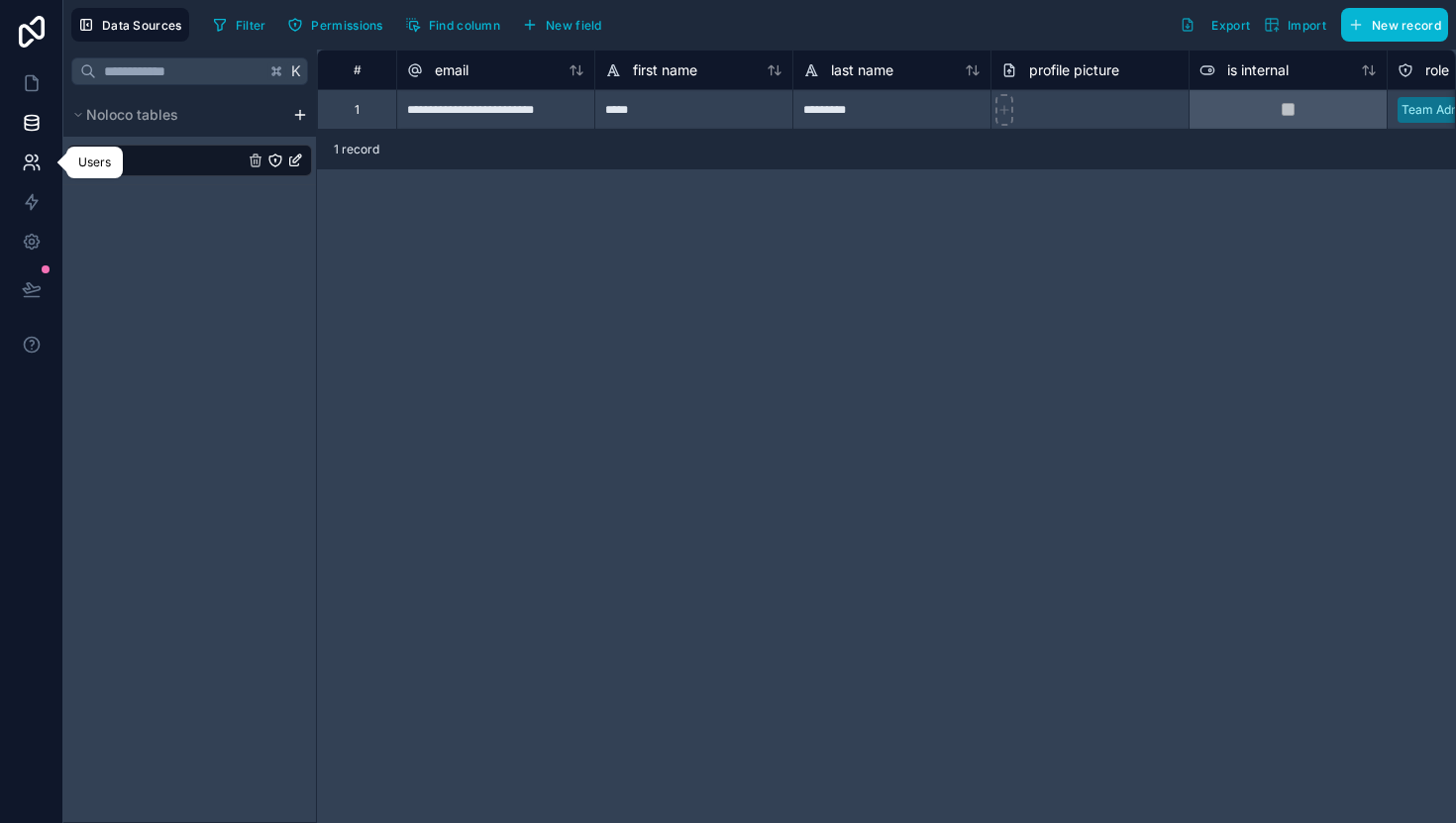 click at bounding box center [31, 162] 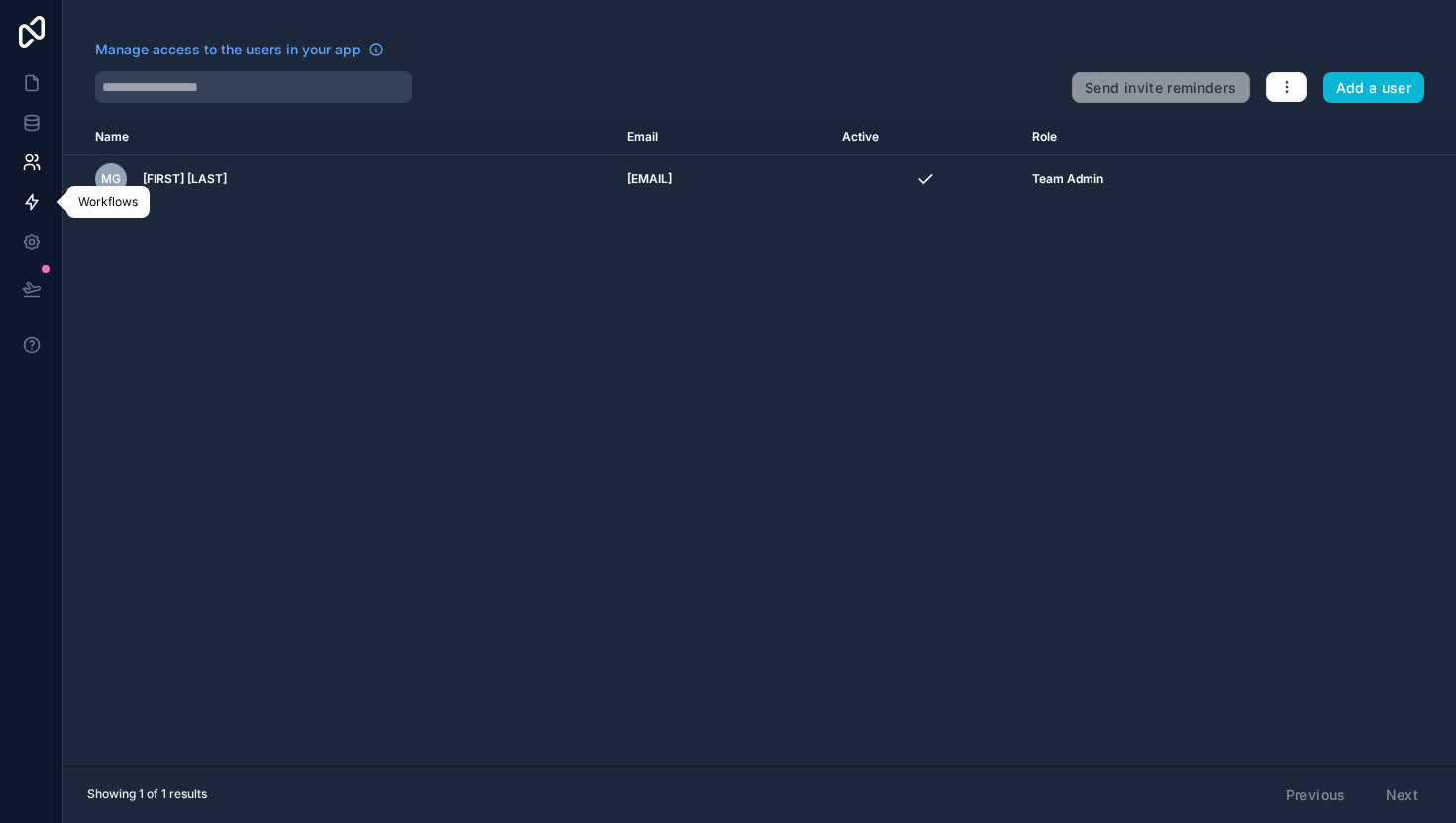 click 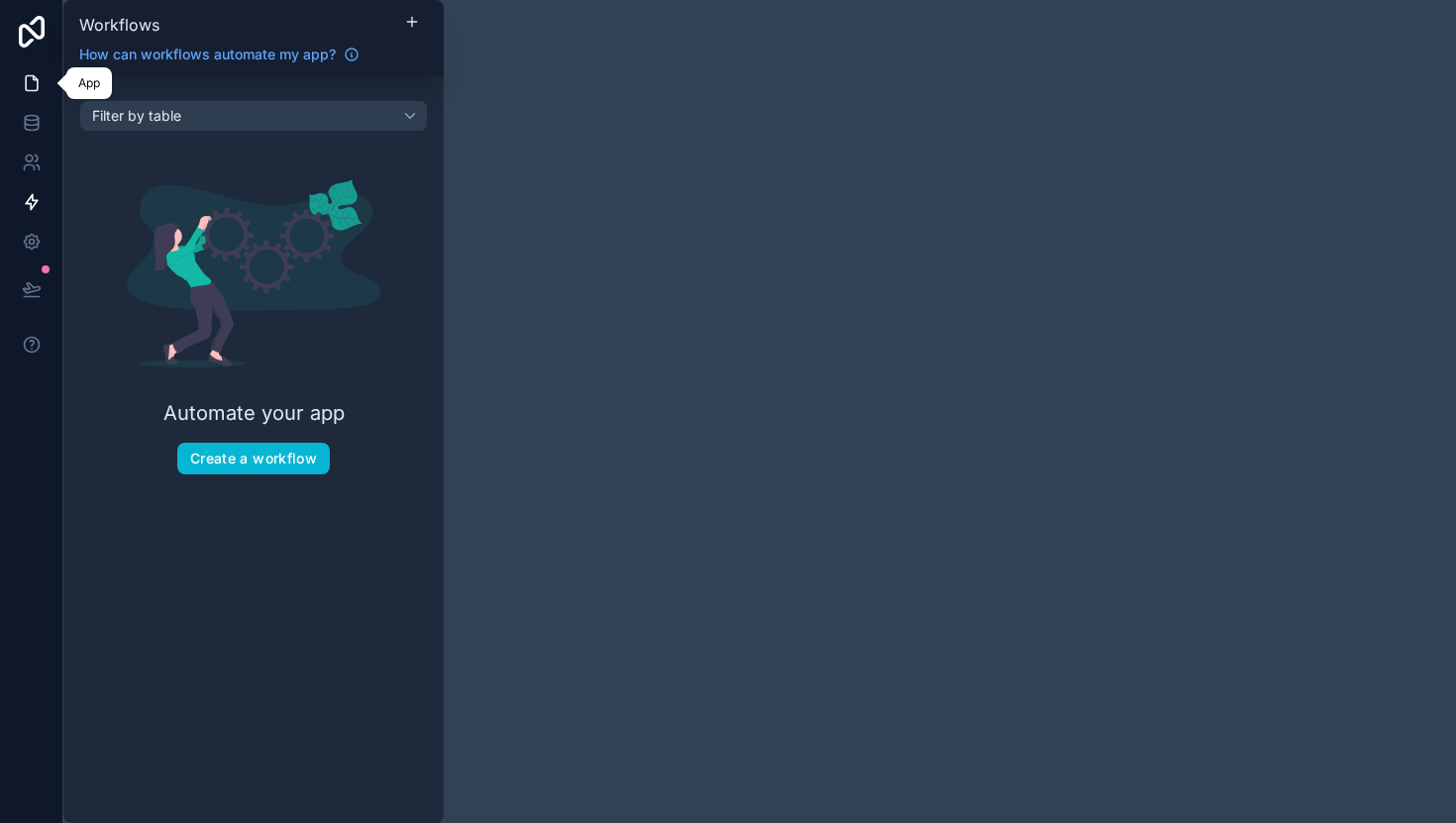 click 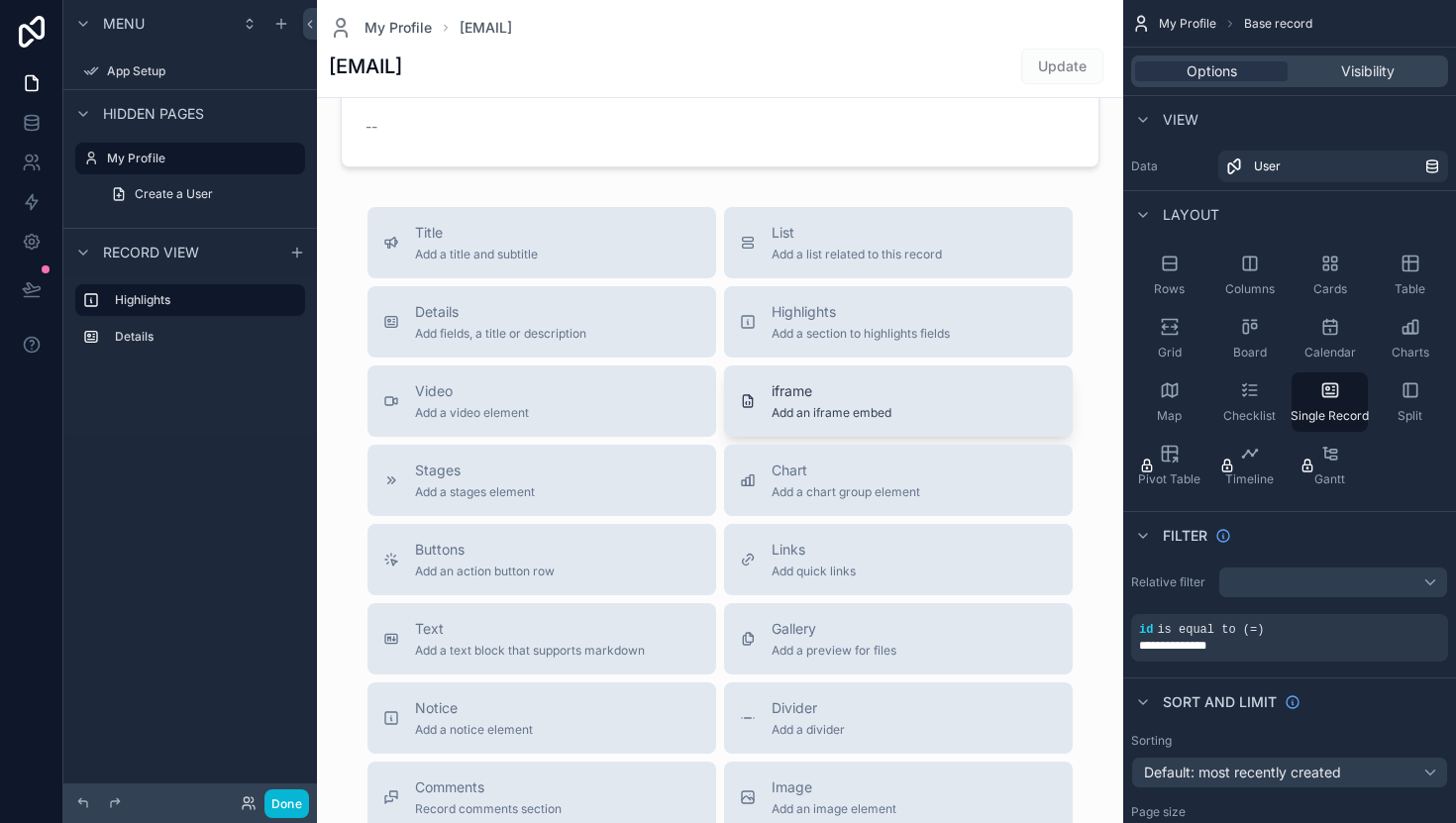 scroll, scrollTop: 0, scrollLeft: 0, axis: both 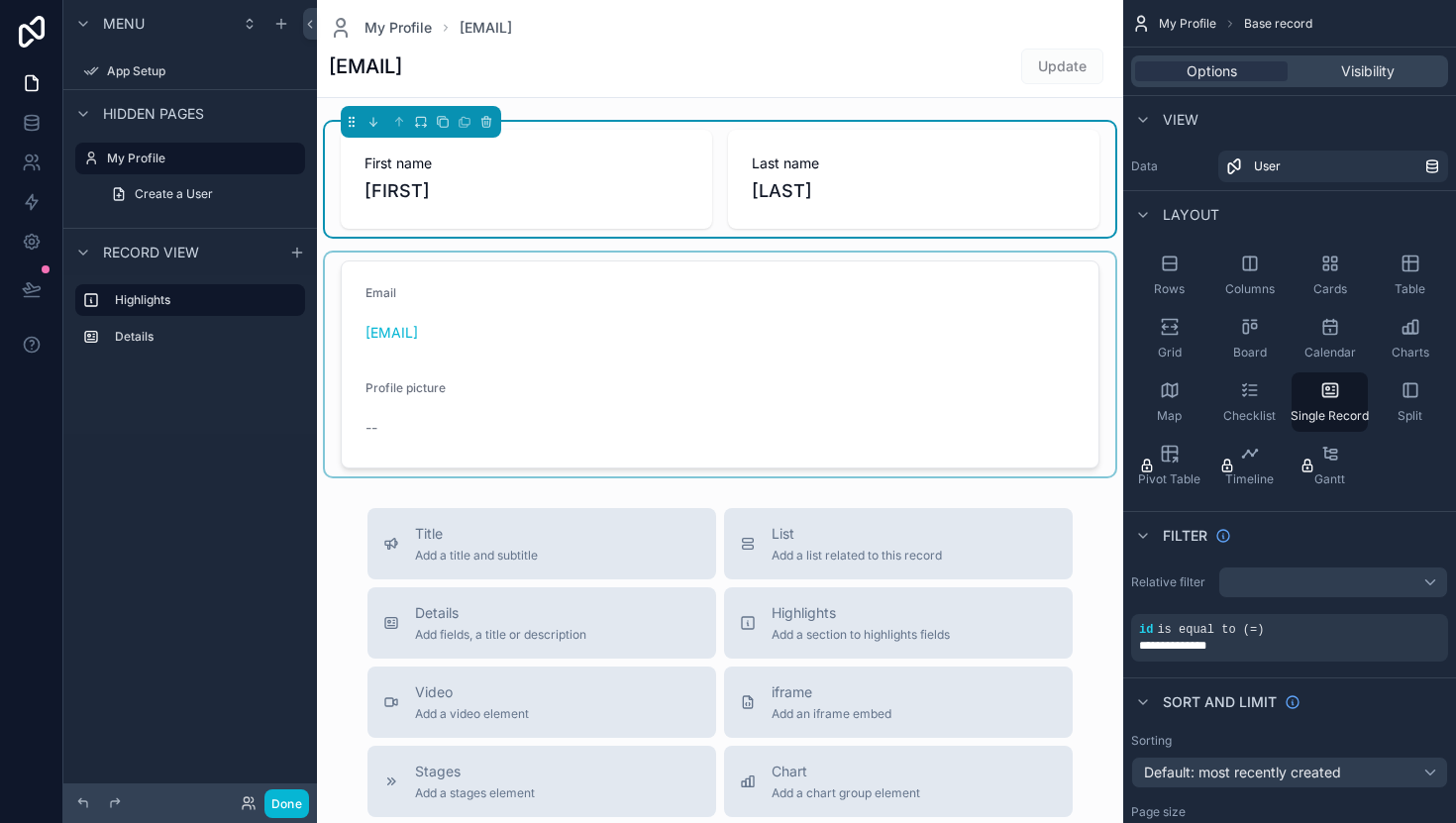 click at bounding box center (720, 364) 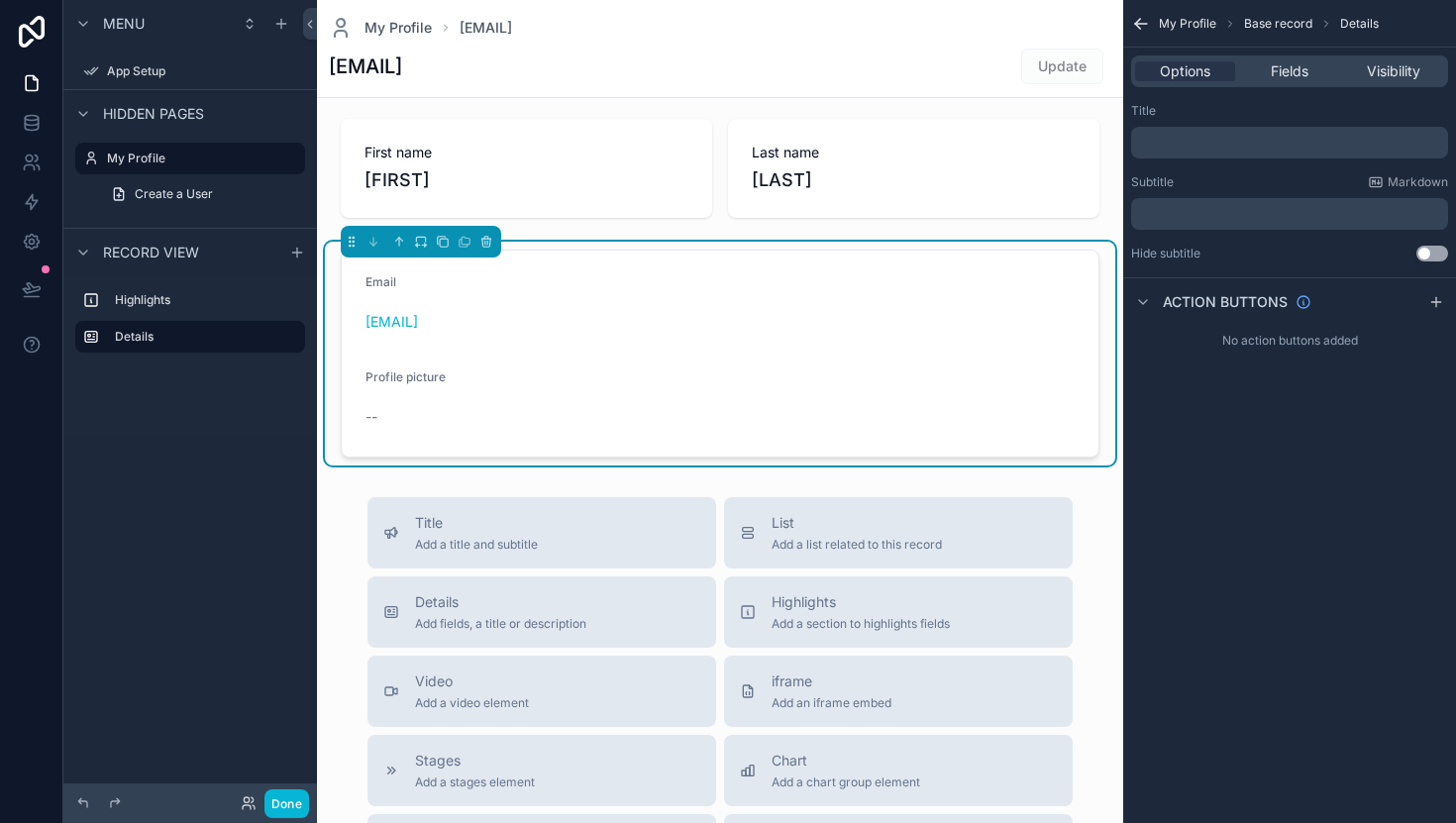 scroll, scrollTop: 14, scrollLeft: 0, axis: vertical 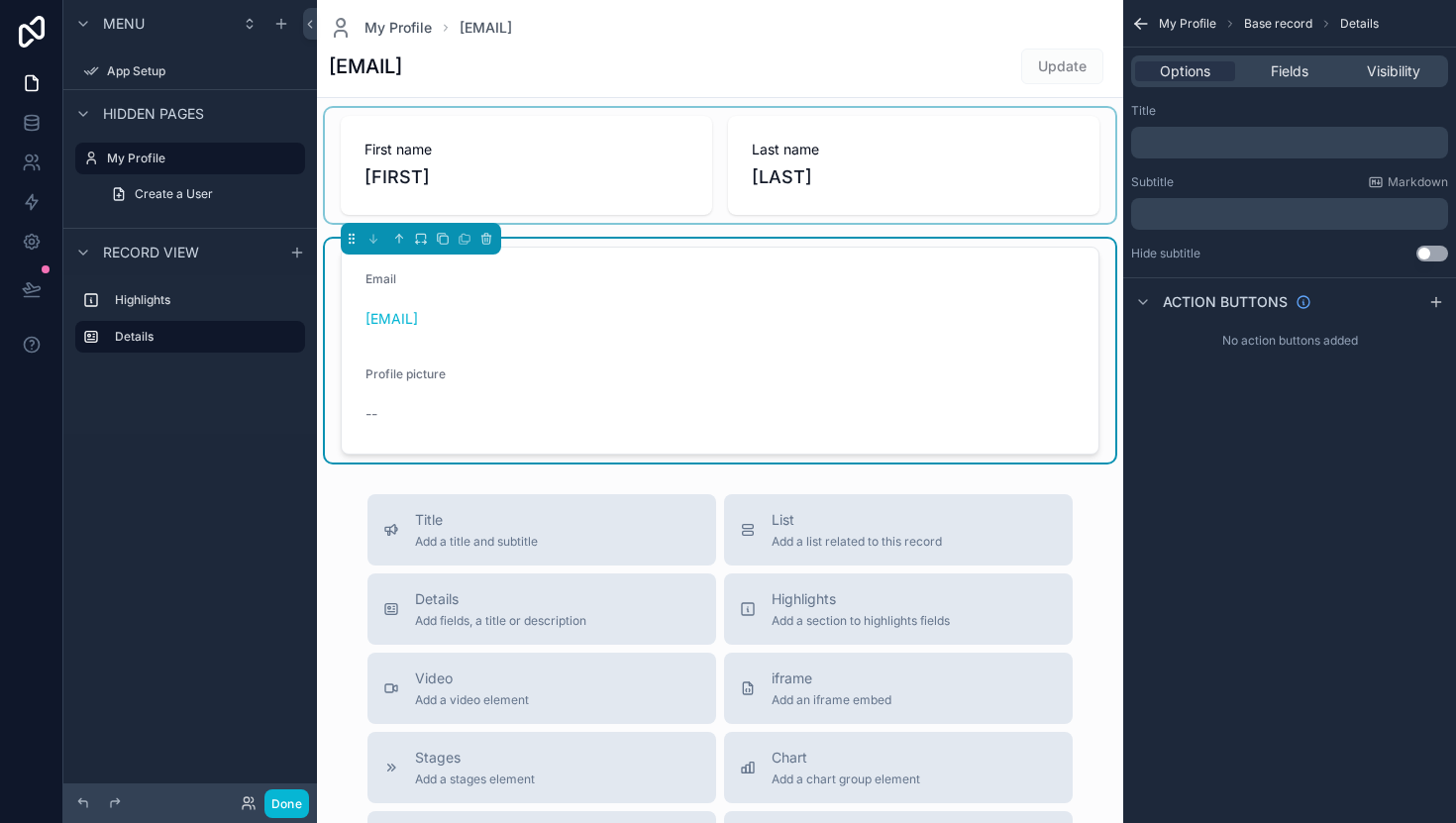click at bounding box center [720, 165] 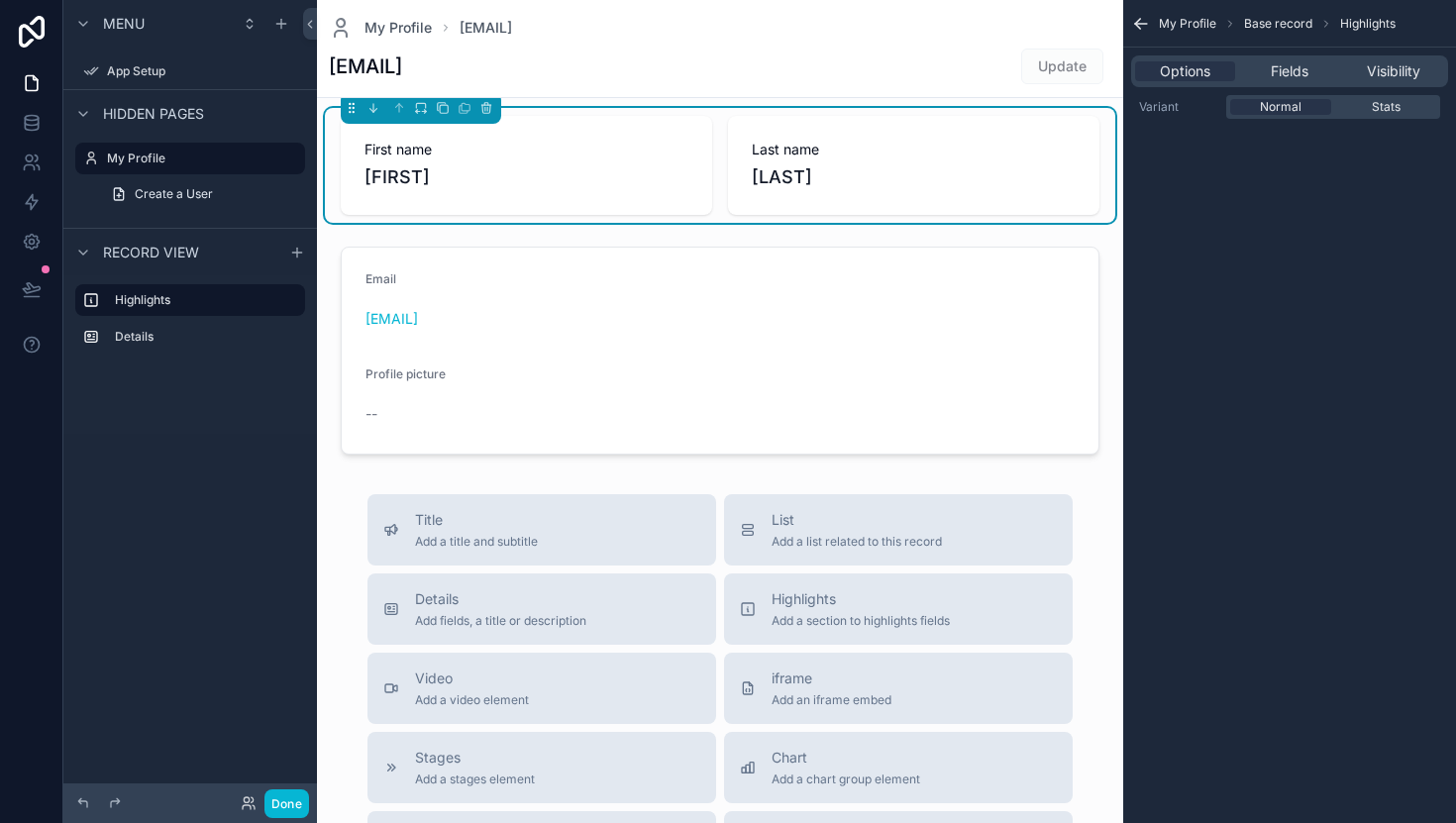 scroll, scrollTop: 0, scrollLeft: 0, axis: both 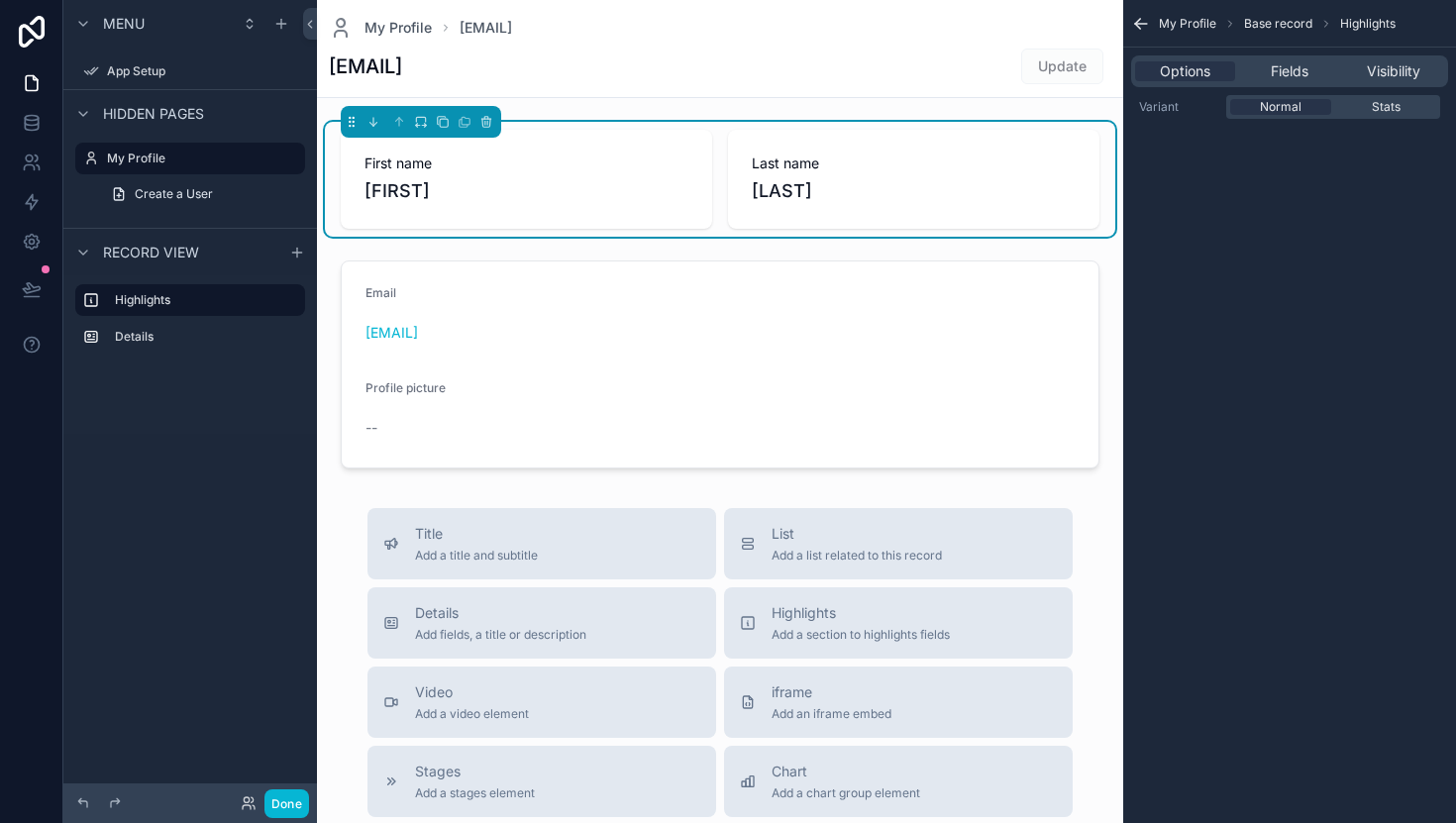 click on "First name [FIRST]" at bounding box center (526, 179) 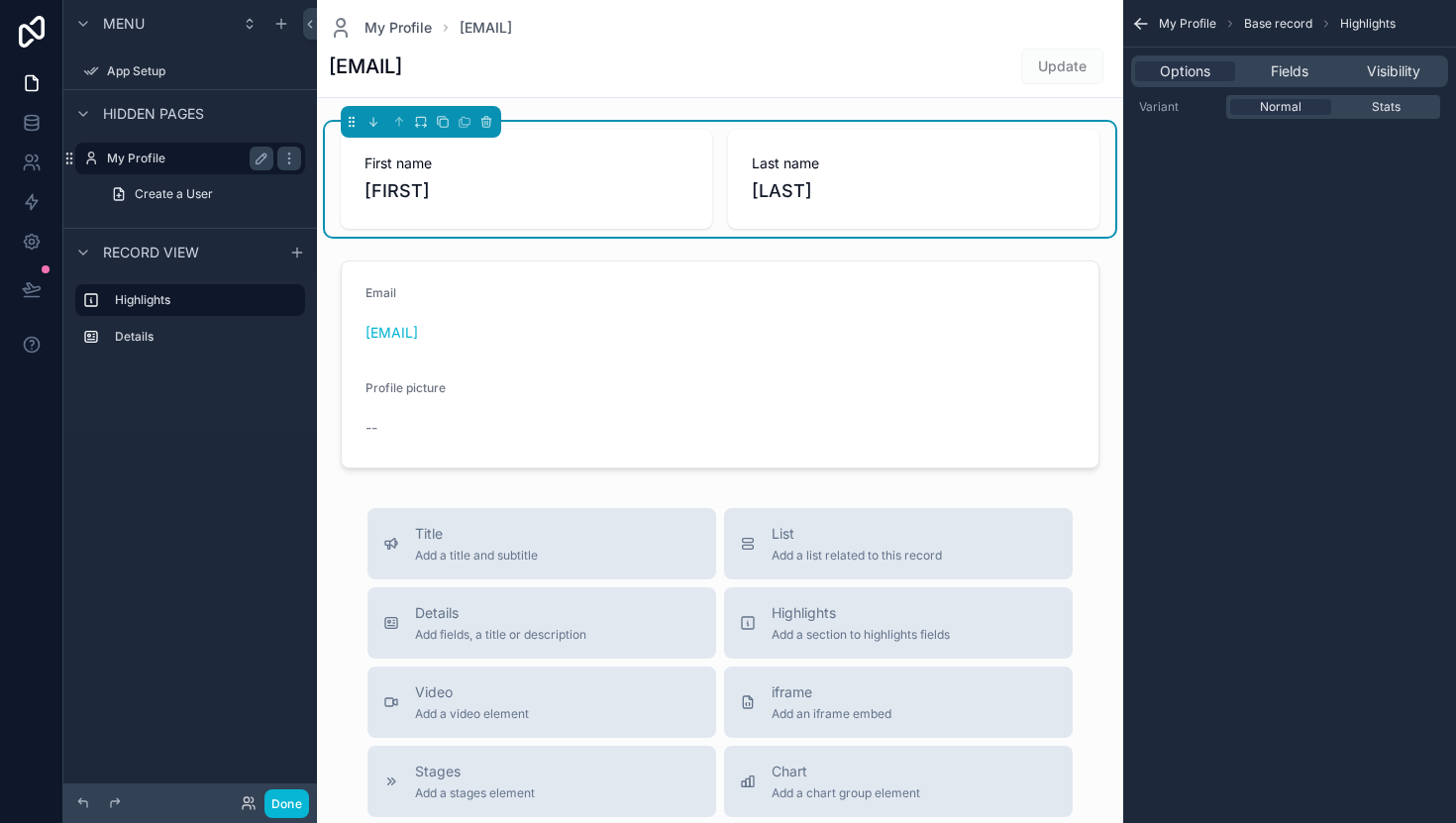 click on "My Profile" at bounding box center (186, 158) 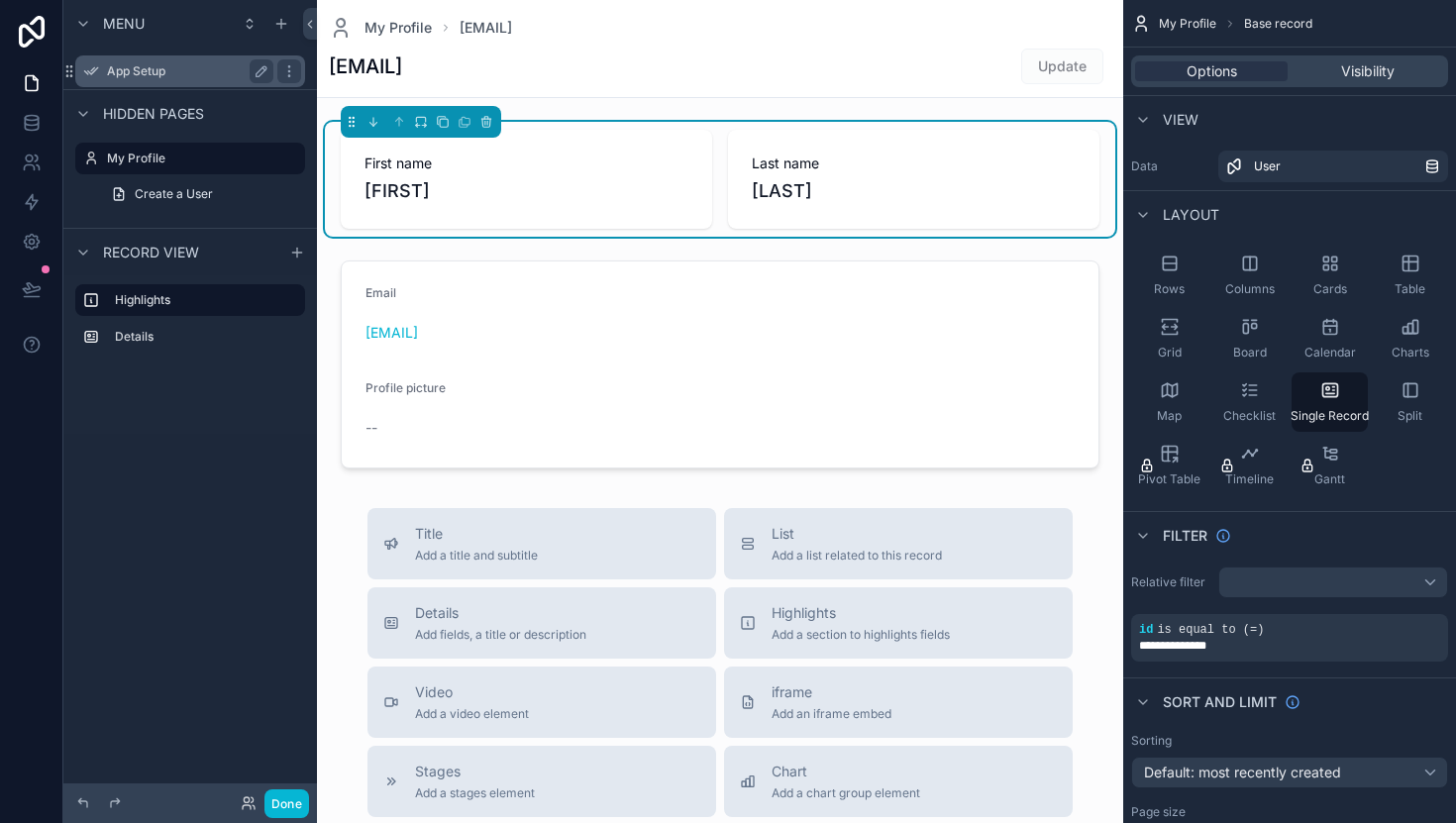 click on "App Setup" at bounding box center (186, 71) 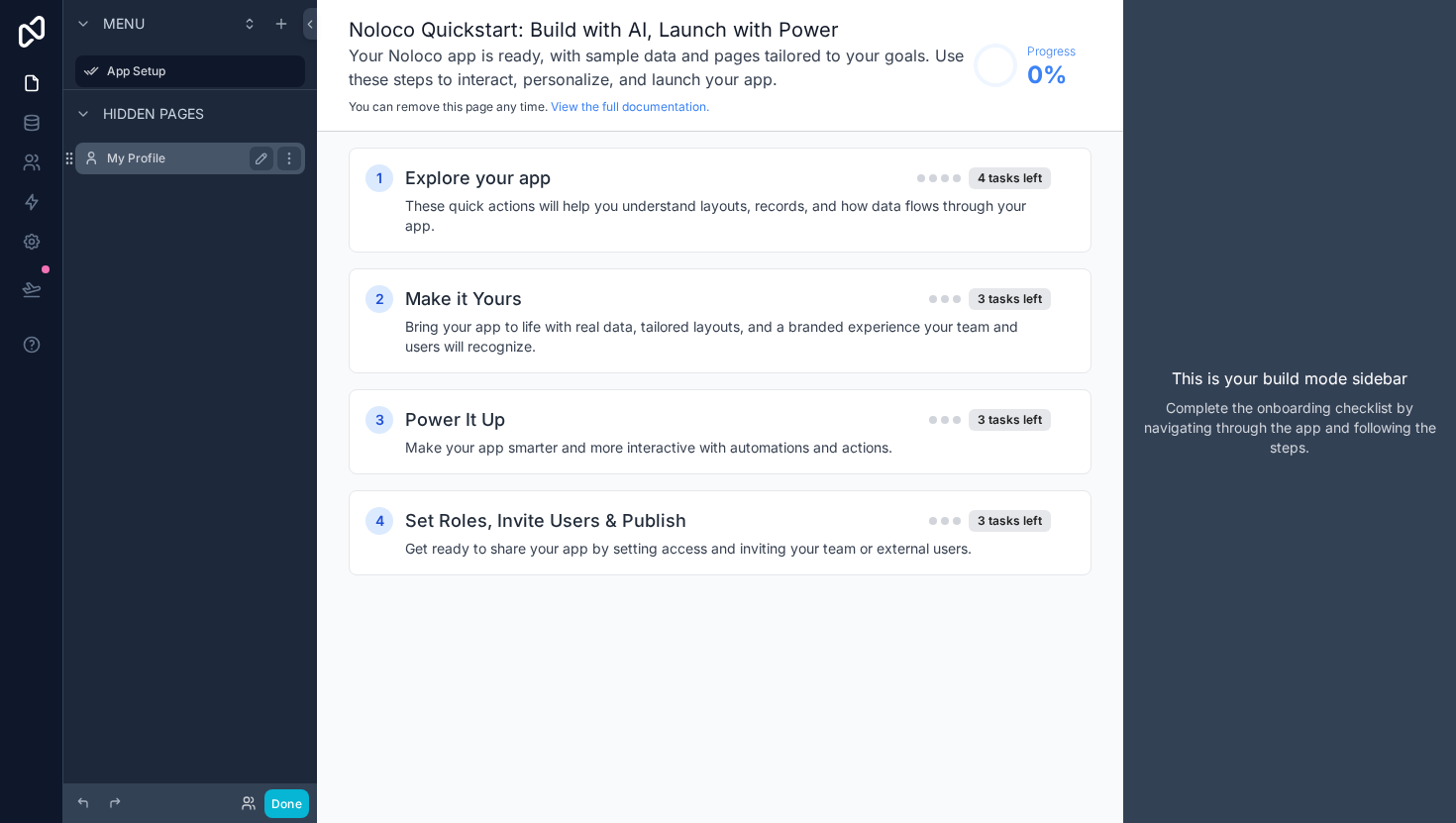 click on "My Profile" at bounding box center [186, 158] 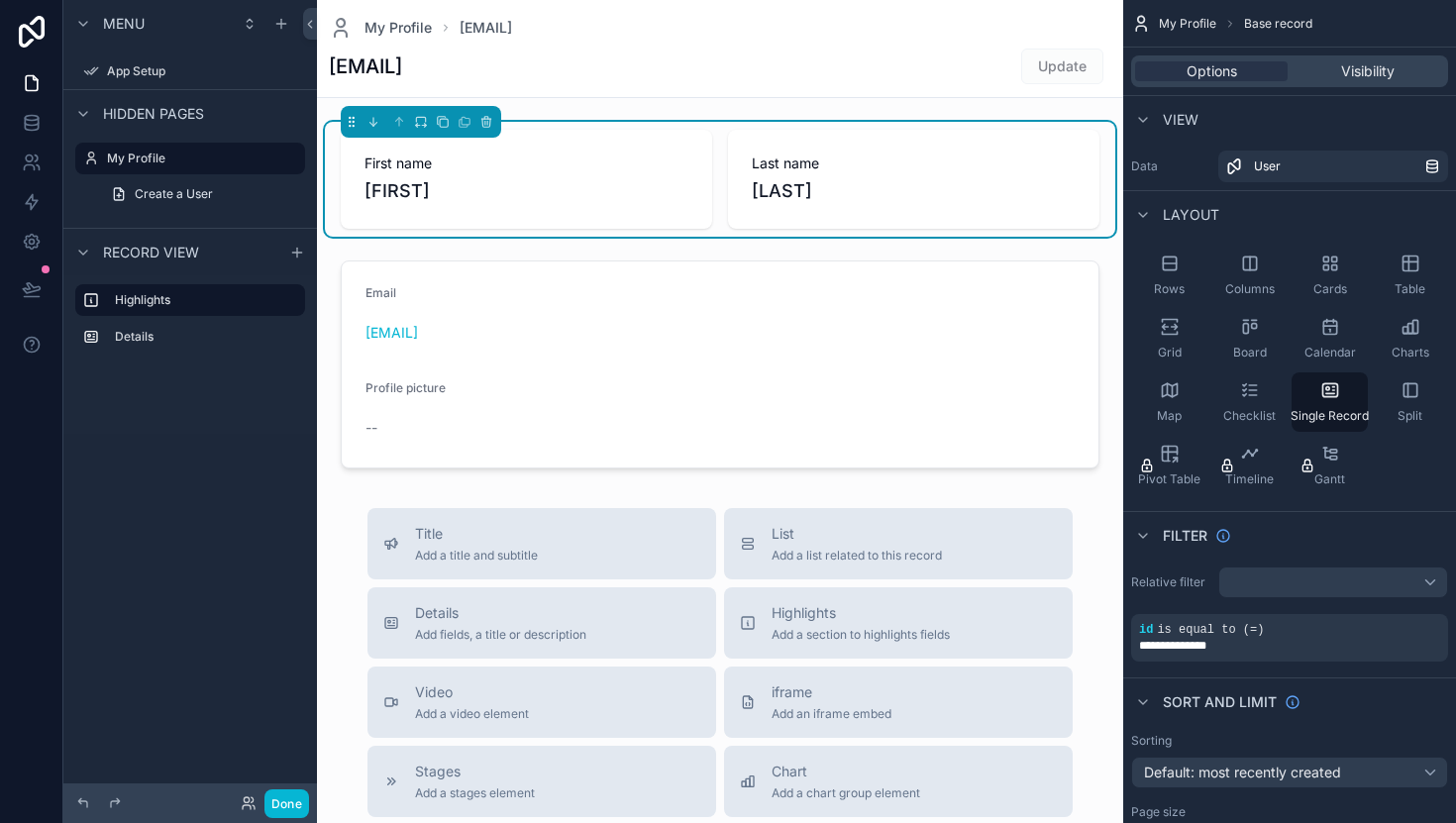 click on "Menu" at bounding box center [108, 24] 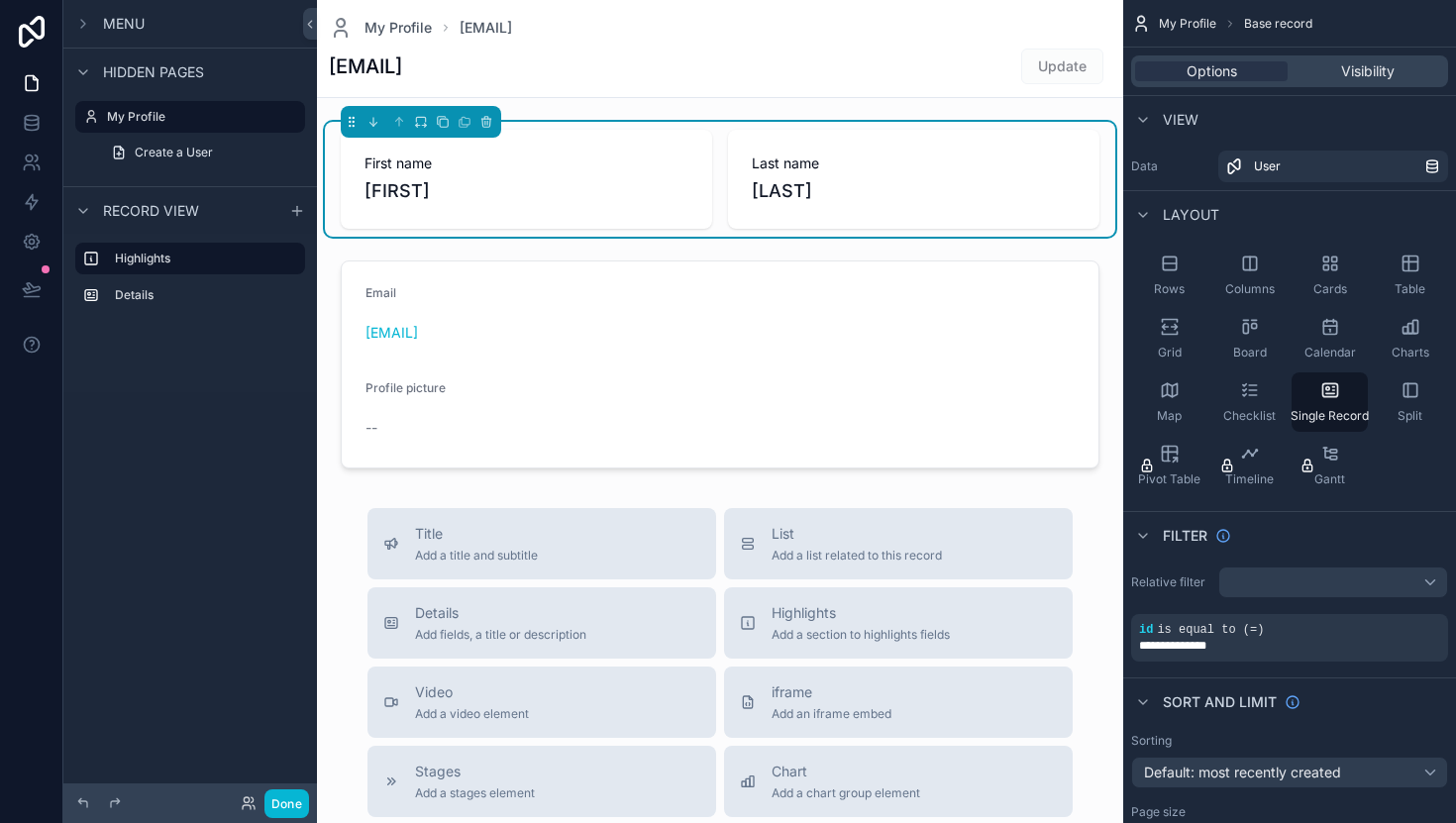 click on "Menu" at bounding box center (108, 24) 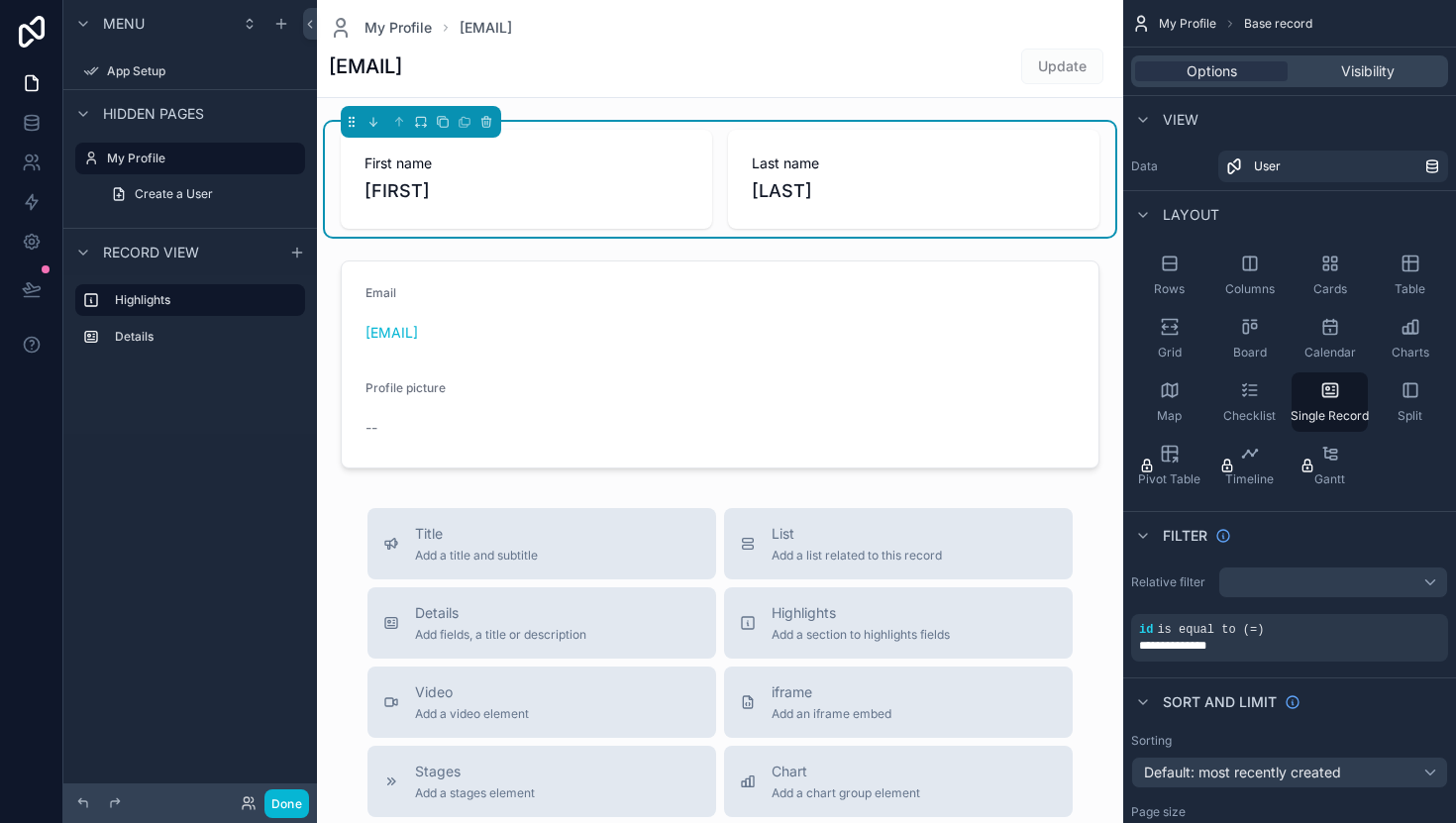 click on "Menu" at bounding box center (124, 24) 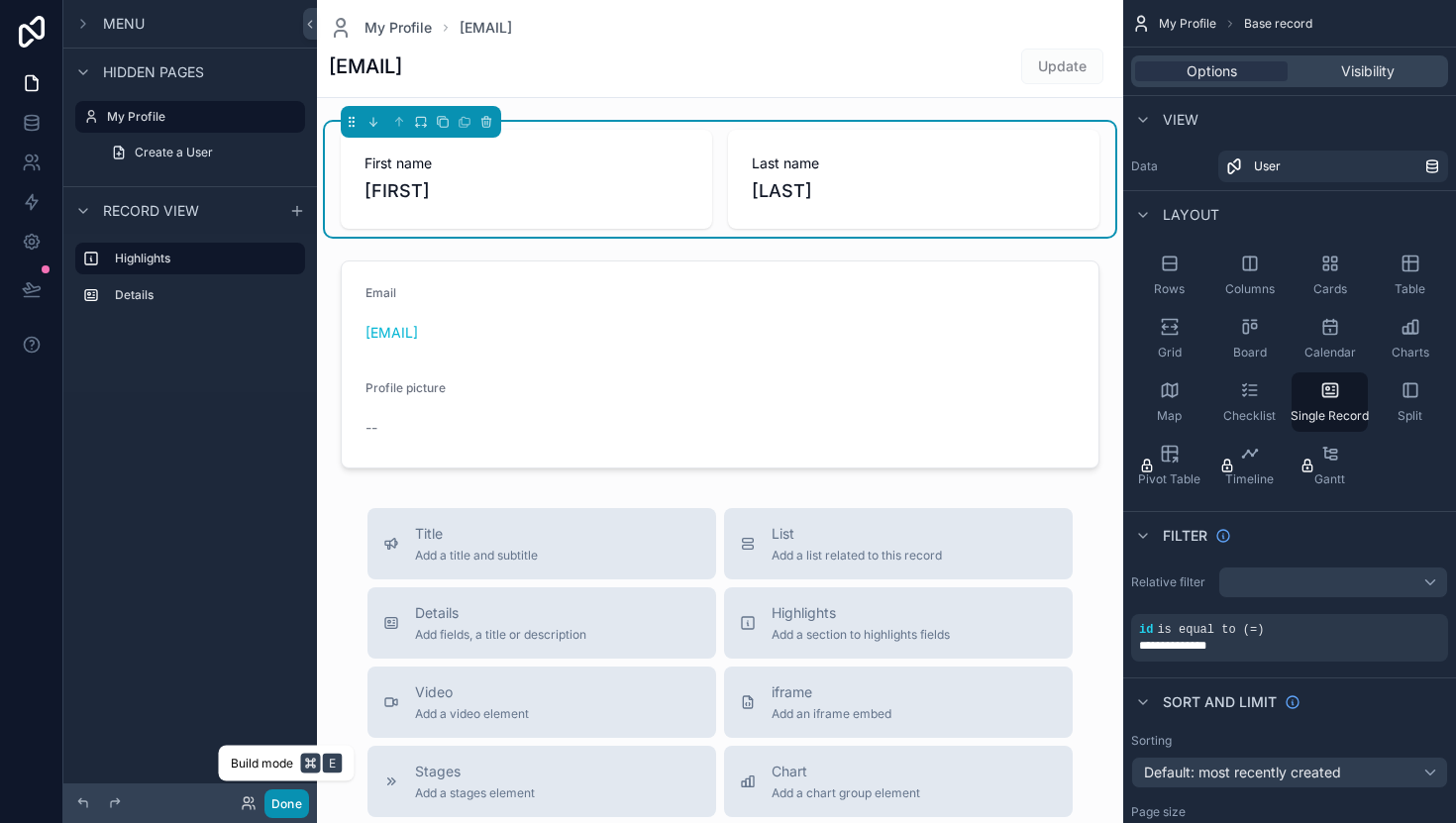 click on "Done" at bounding box center (286, 803) 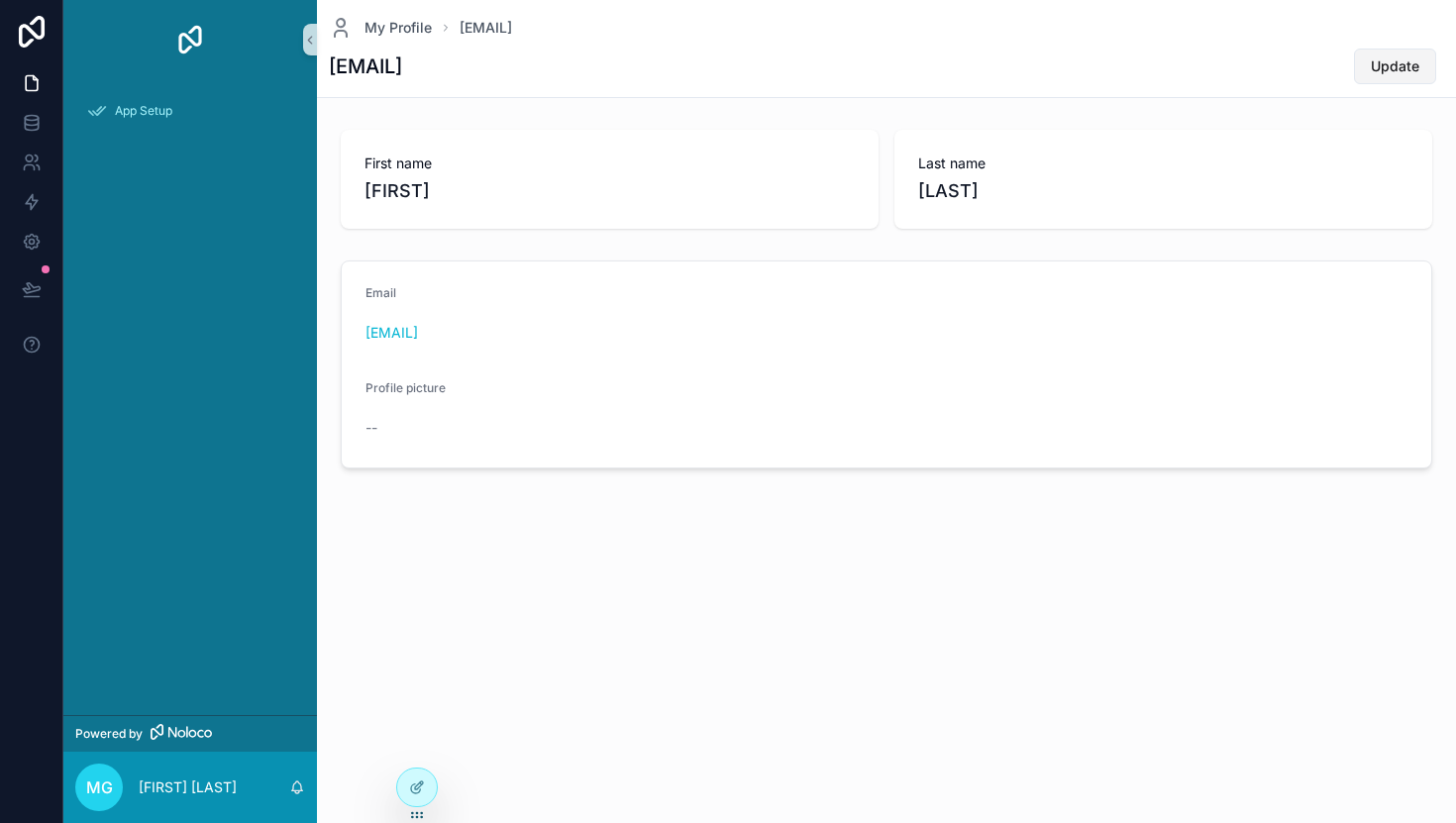 click on "Update" at bounding box center (1395, 66) 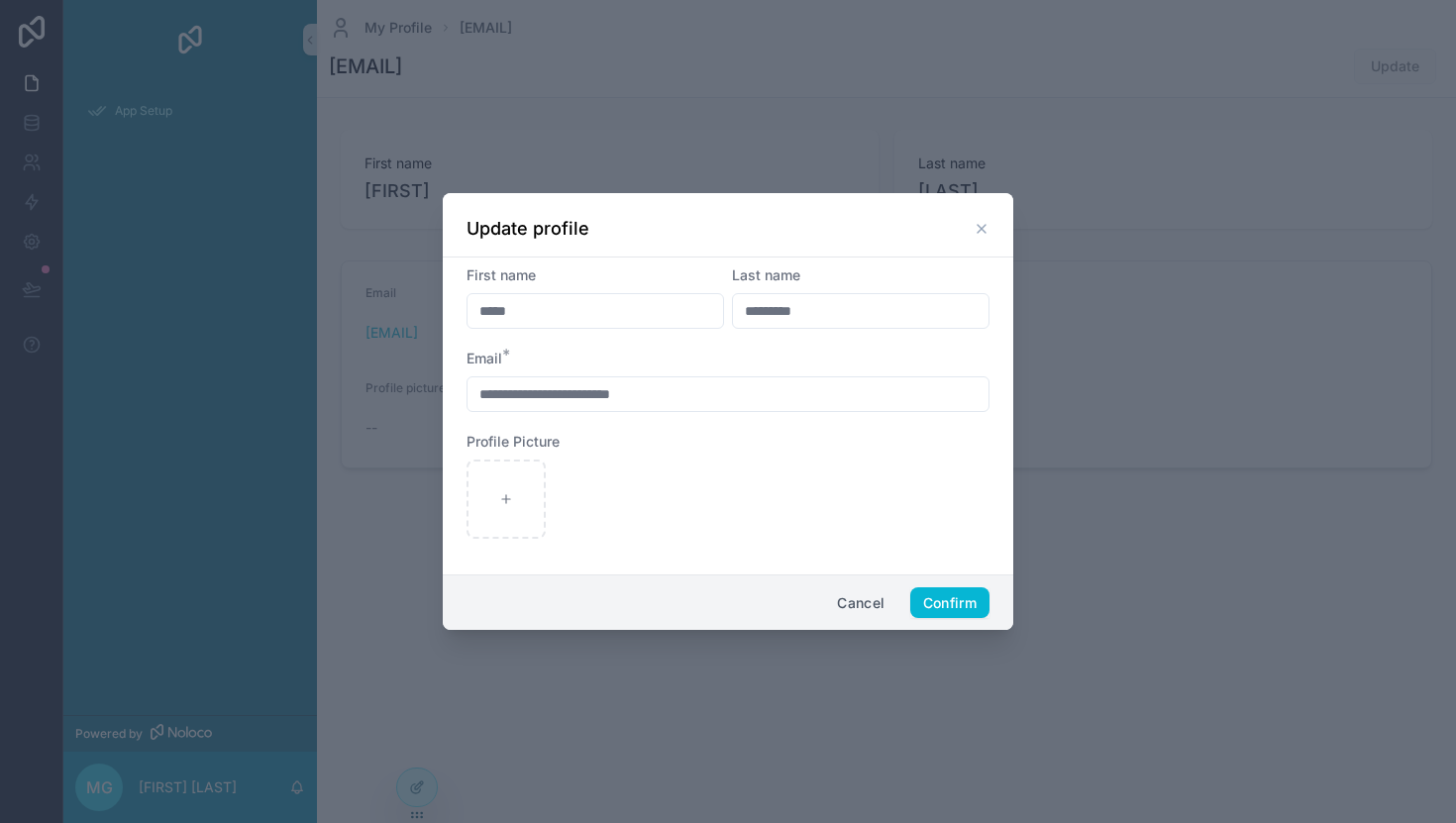 click 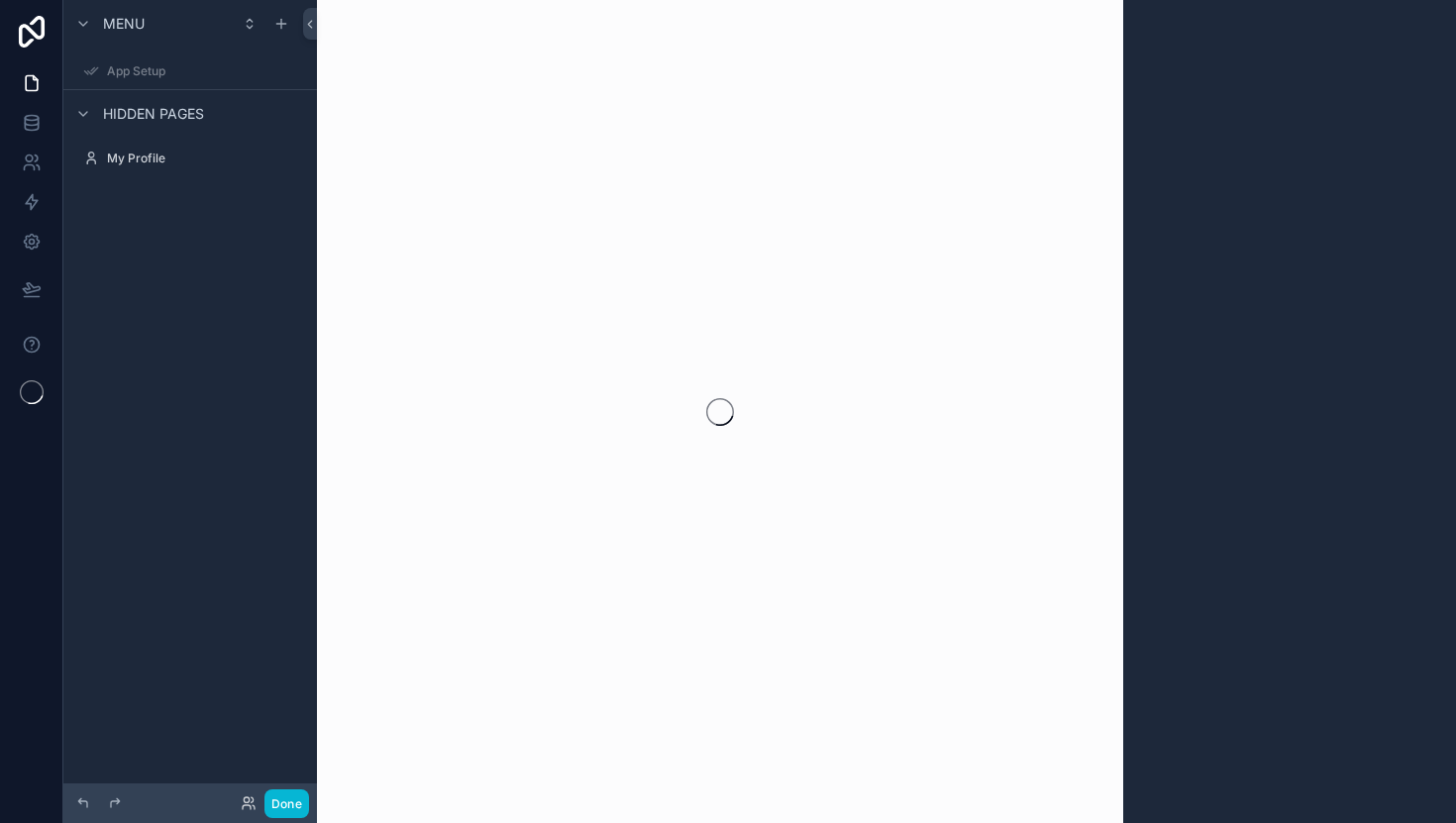 scroll, scrollTop: 0, scrollLeft: 0, axis: both 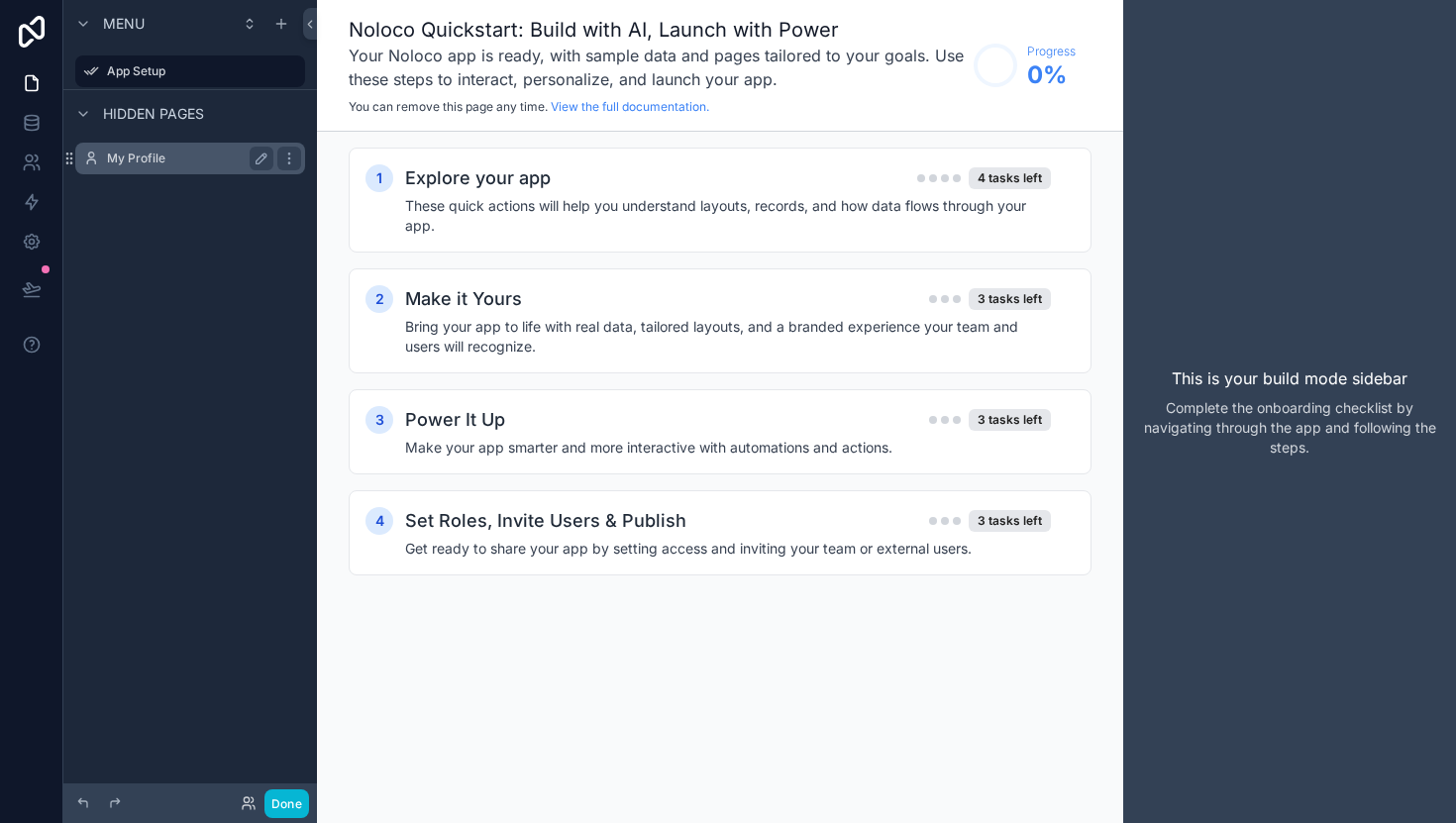 click on "My Profile" at bounding box center (190, 158) 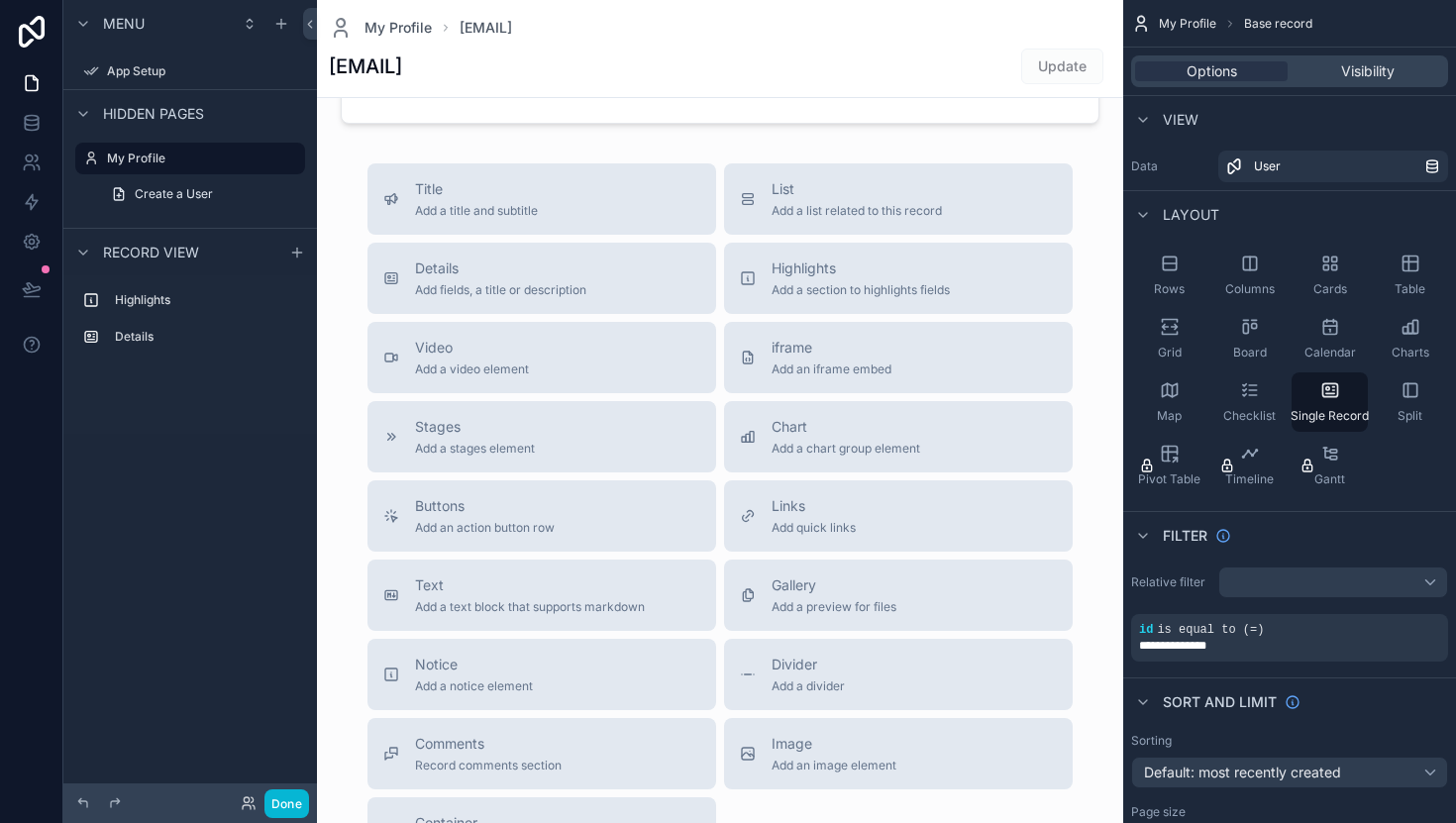 scroll, scrollTop: 0, scrollLeft: 0, axis: both 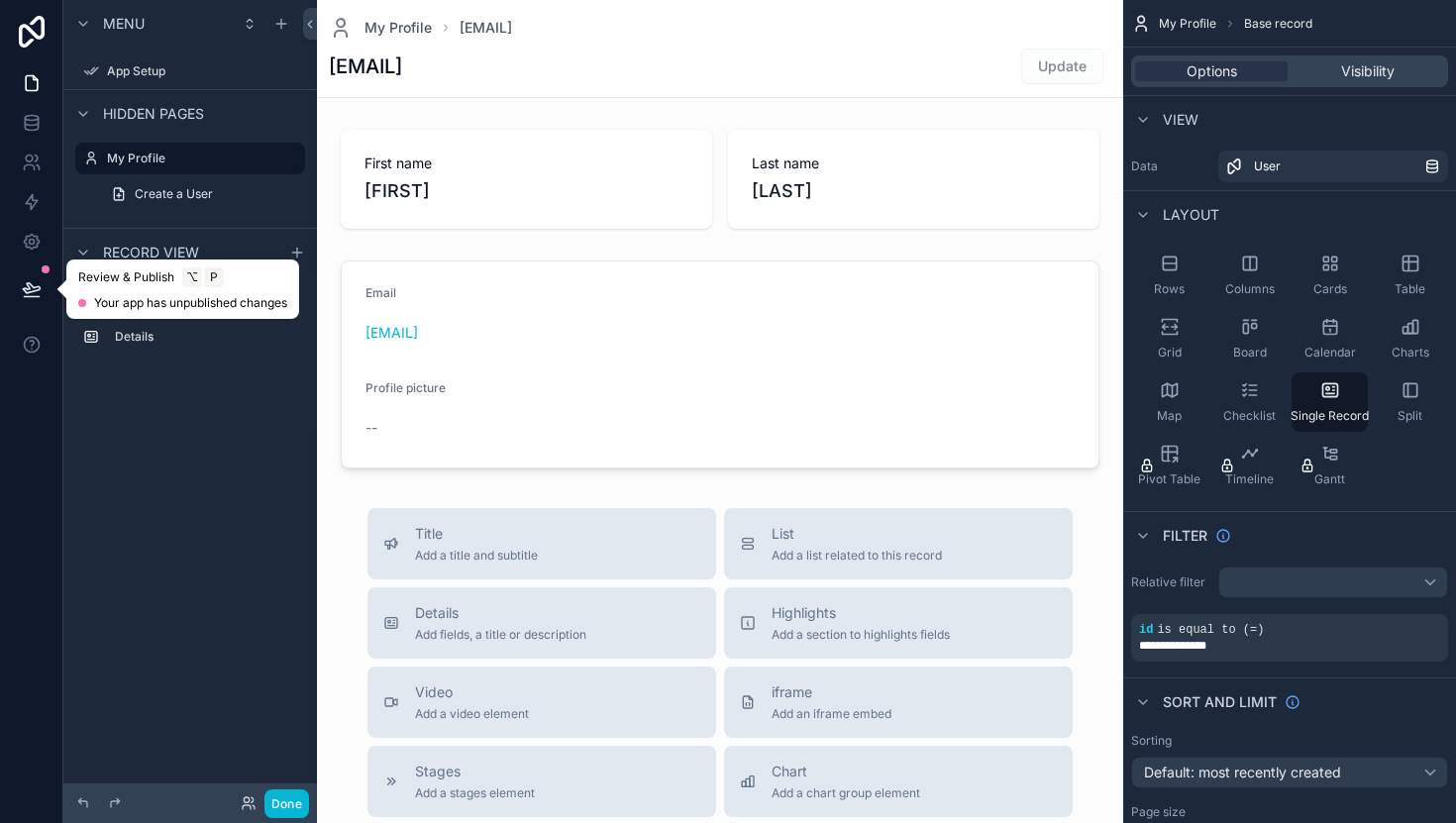 click 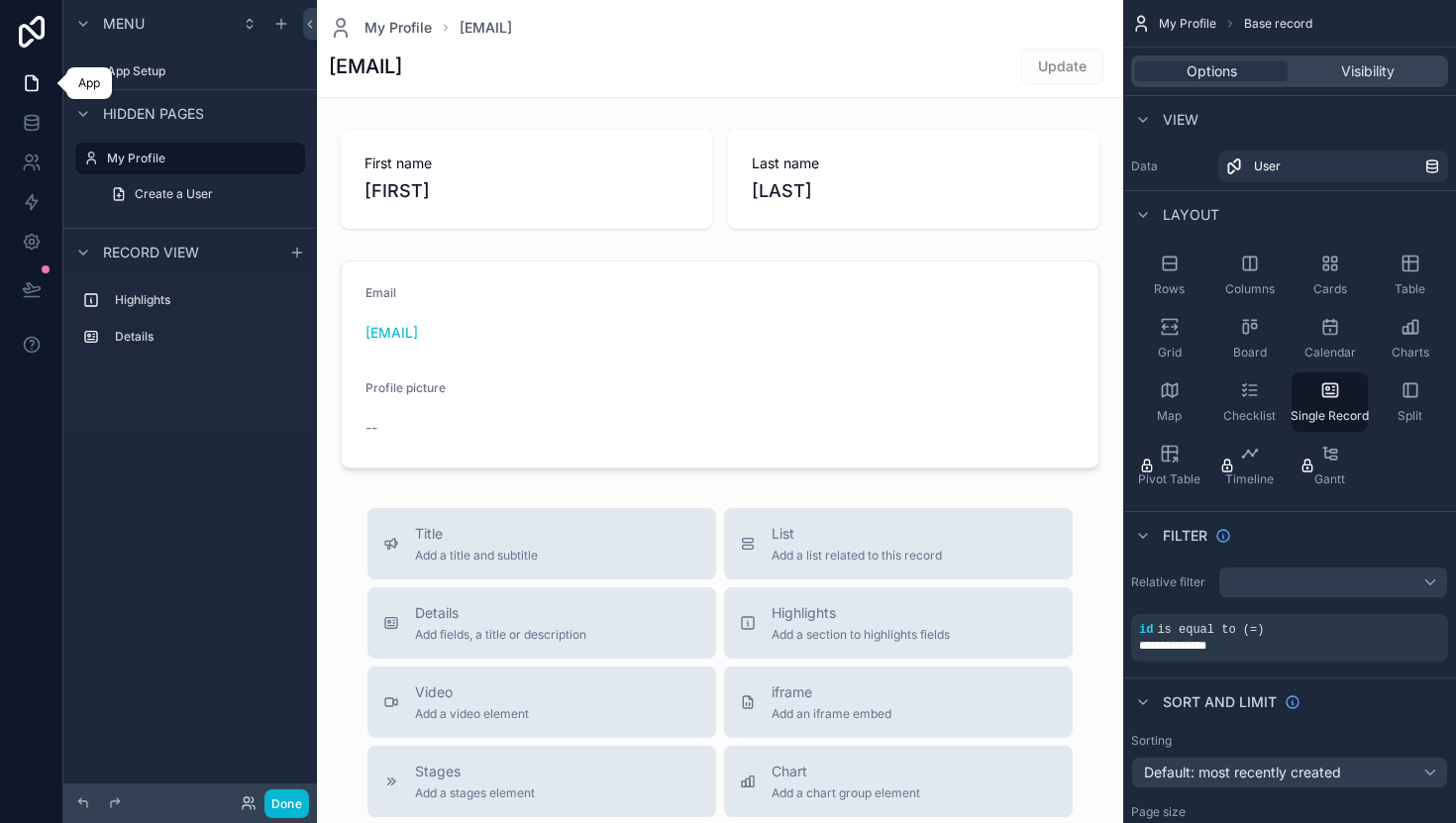 click 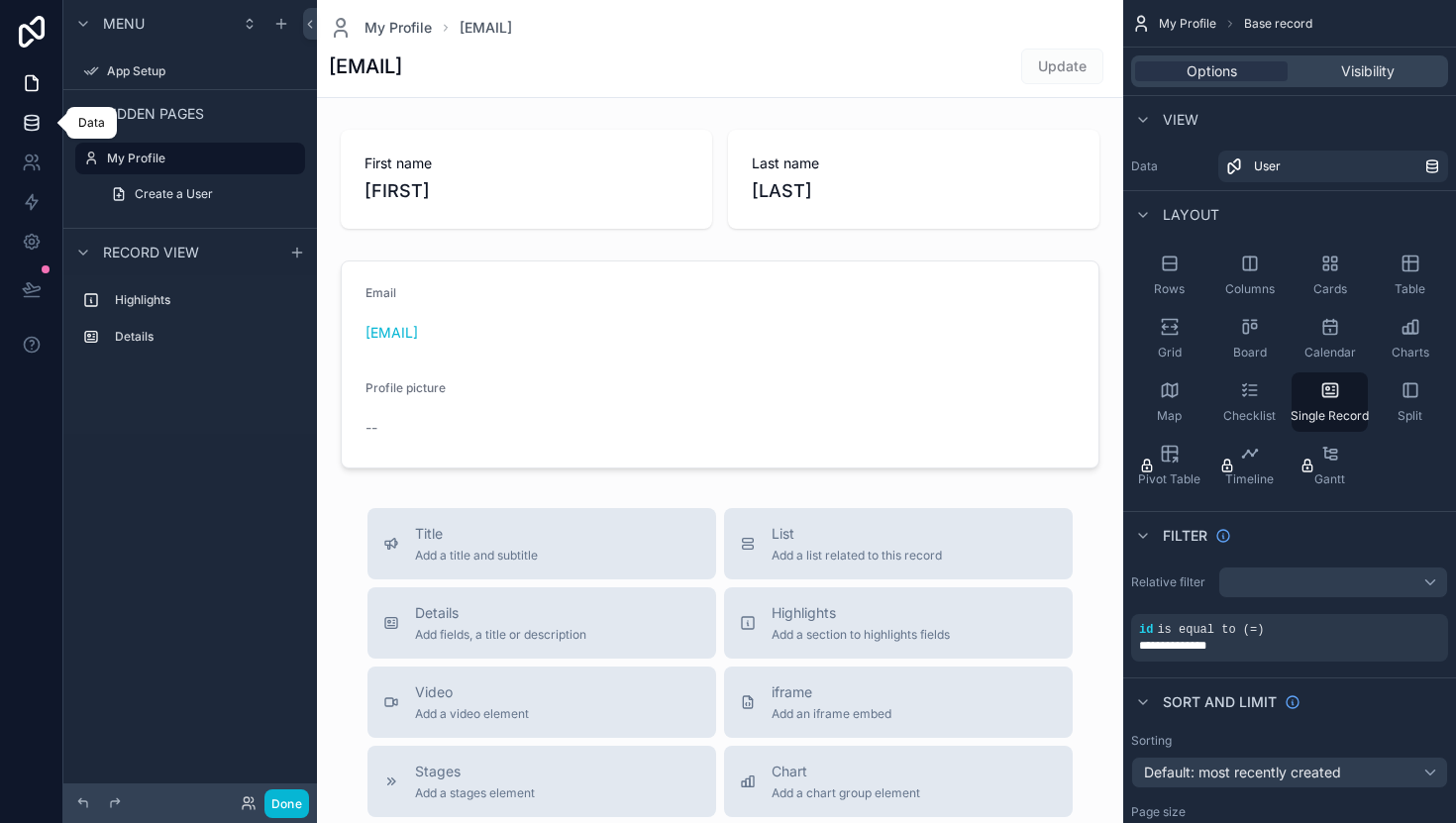 click 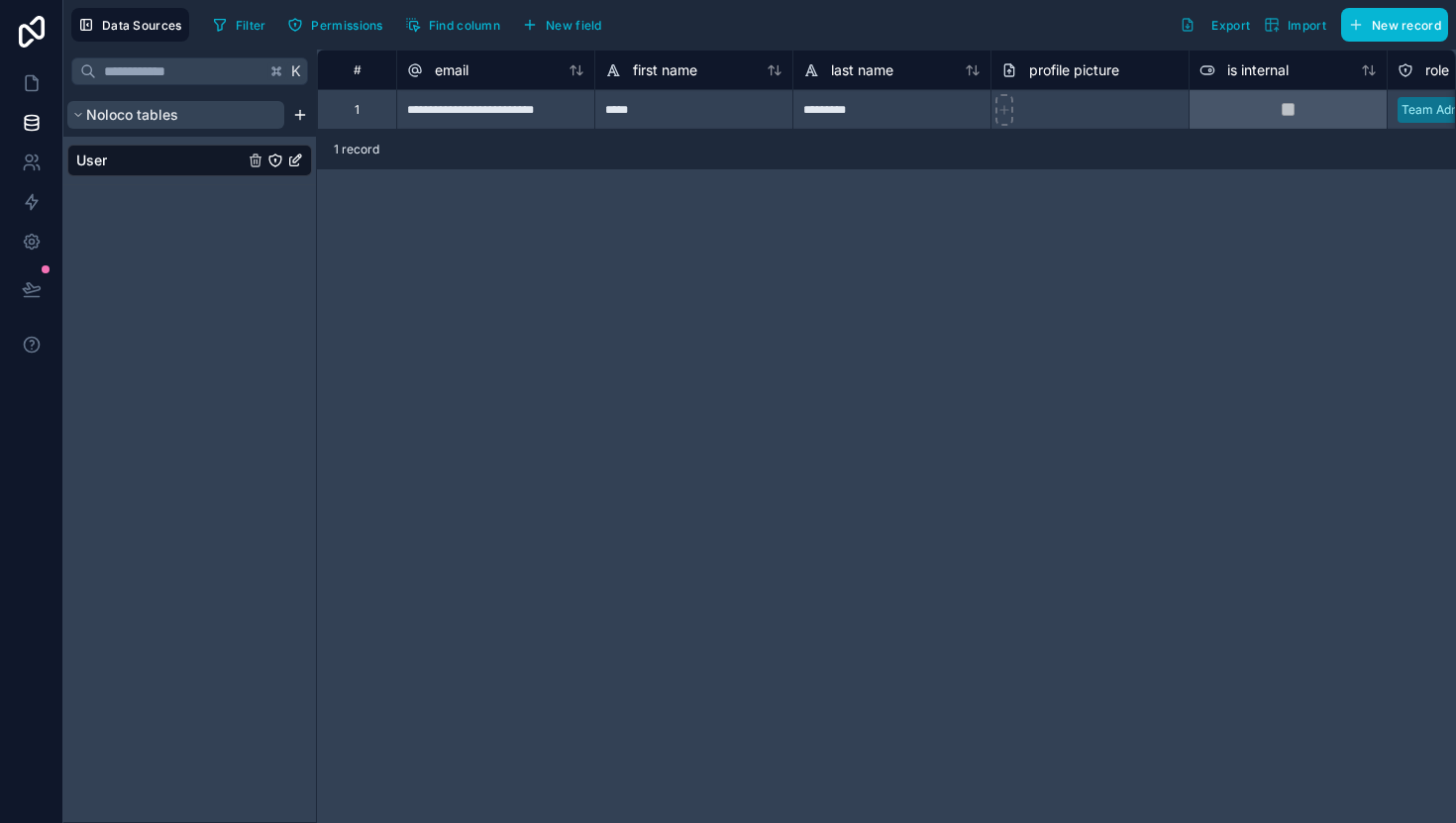 click on "Noloco tables" at bounding box center [132, 115] 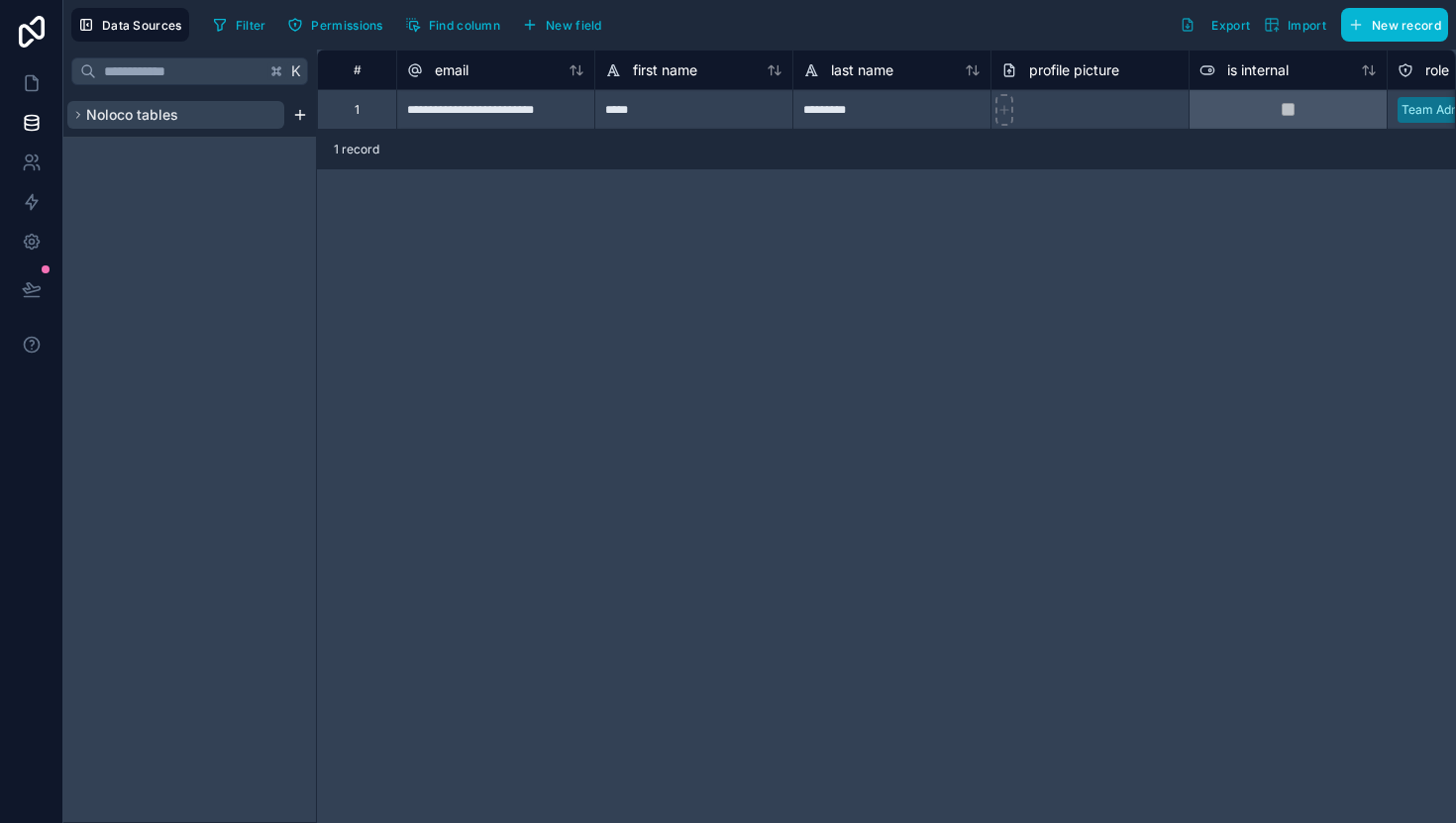 click on "Noloco tables" at bounding box center (132, 115) 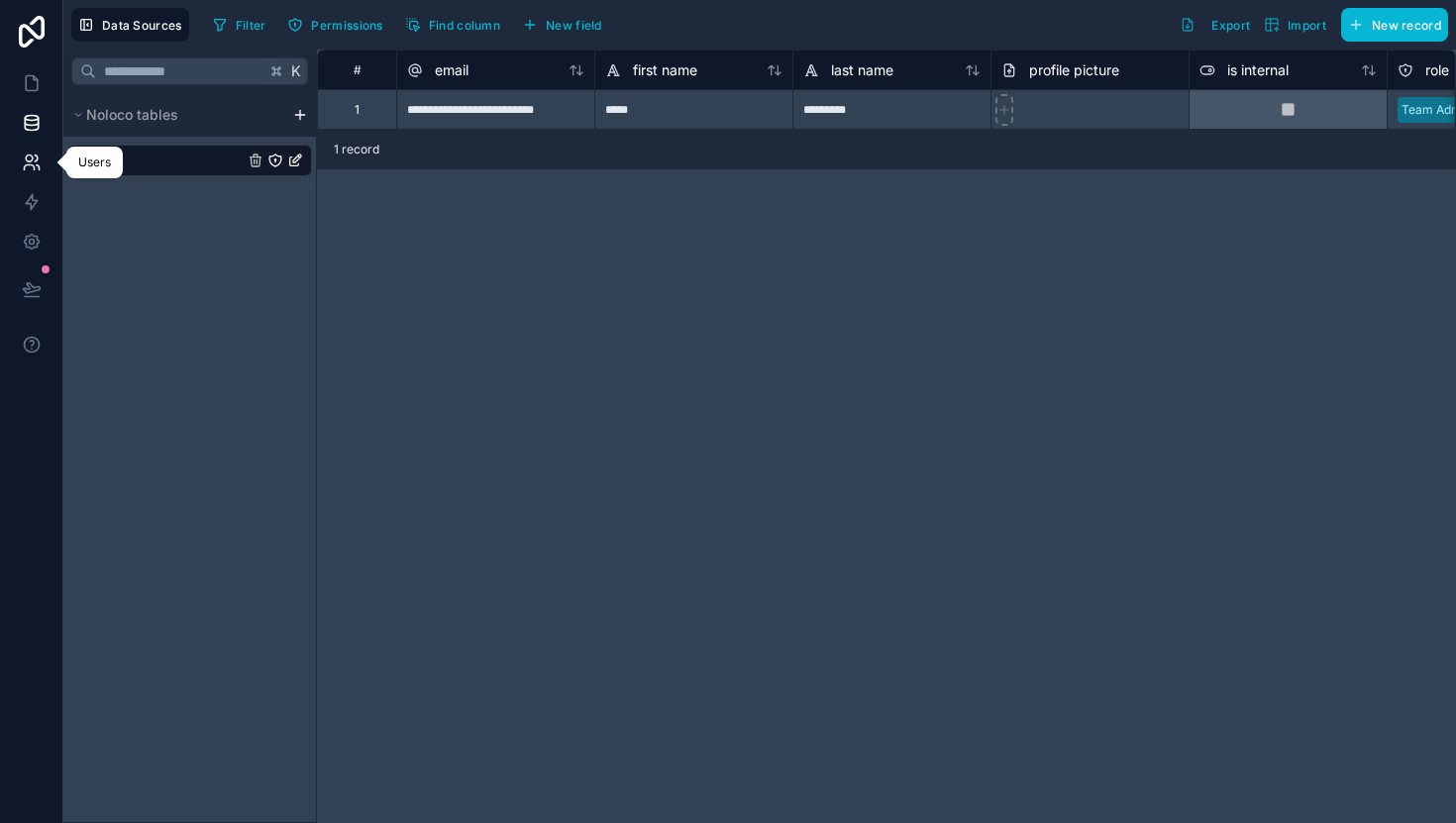 click 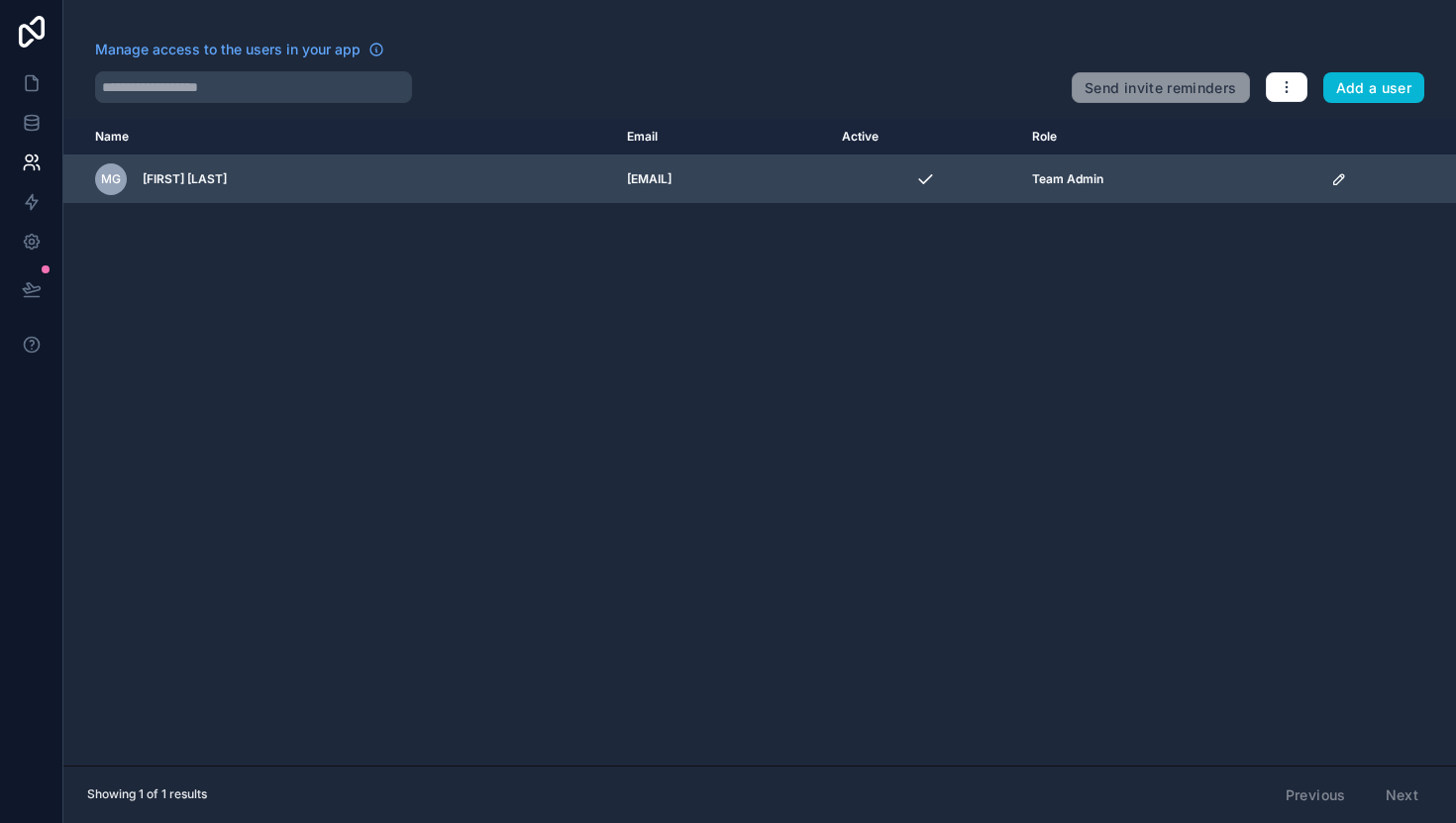 click on "MG Milla Groffmann" at bounding box center (339, 179) 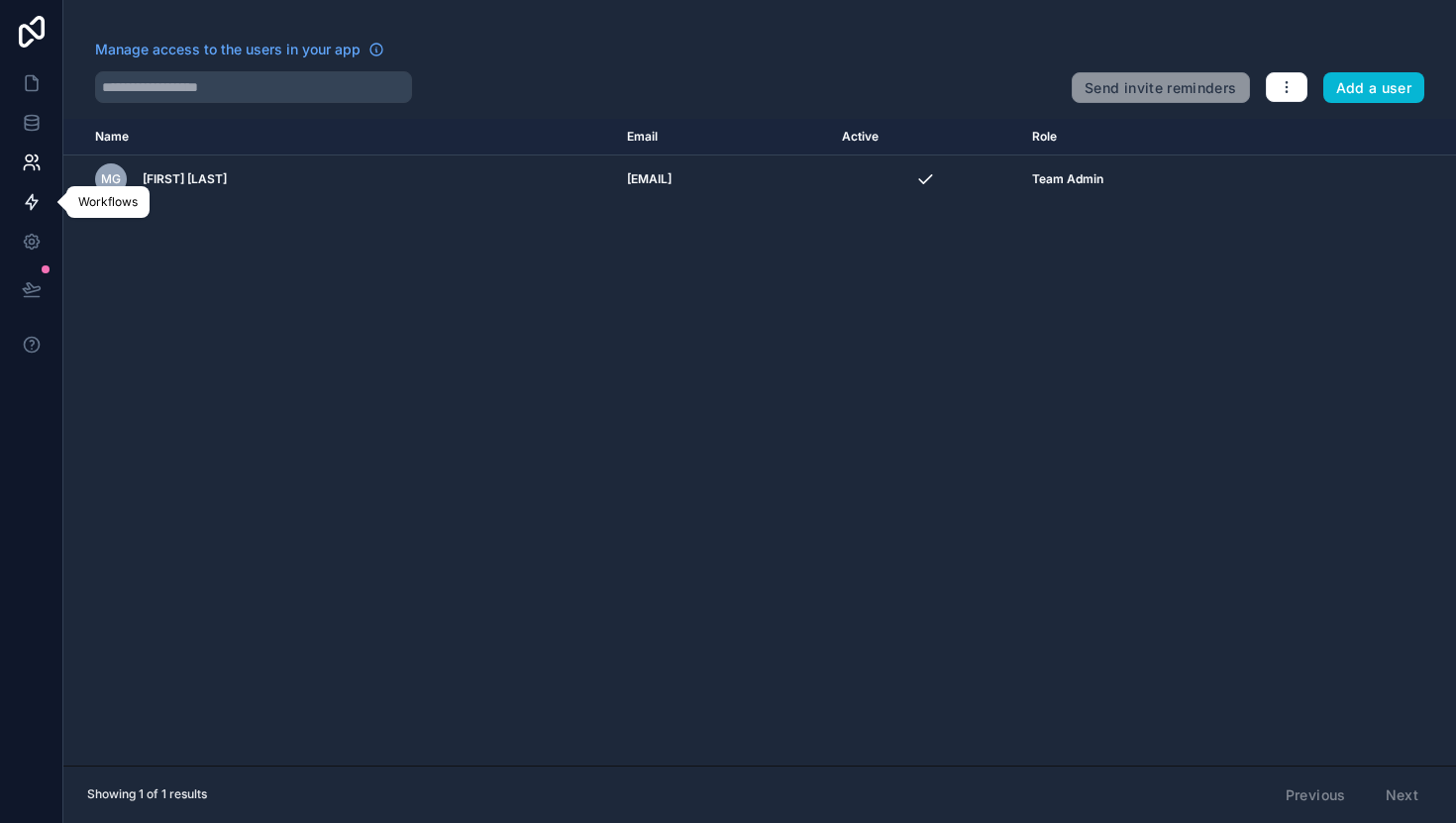 click 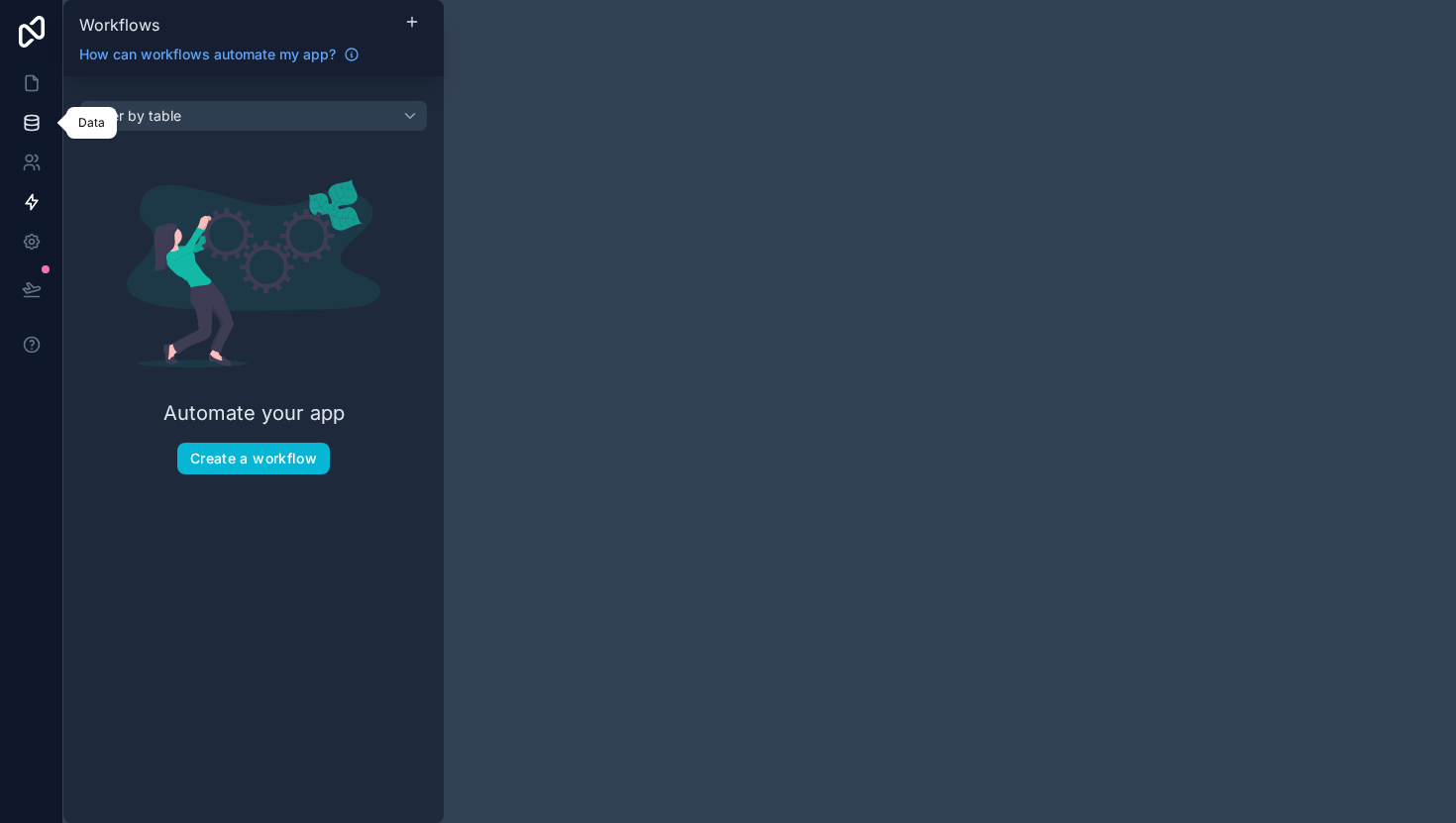 click 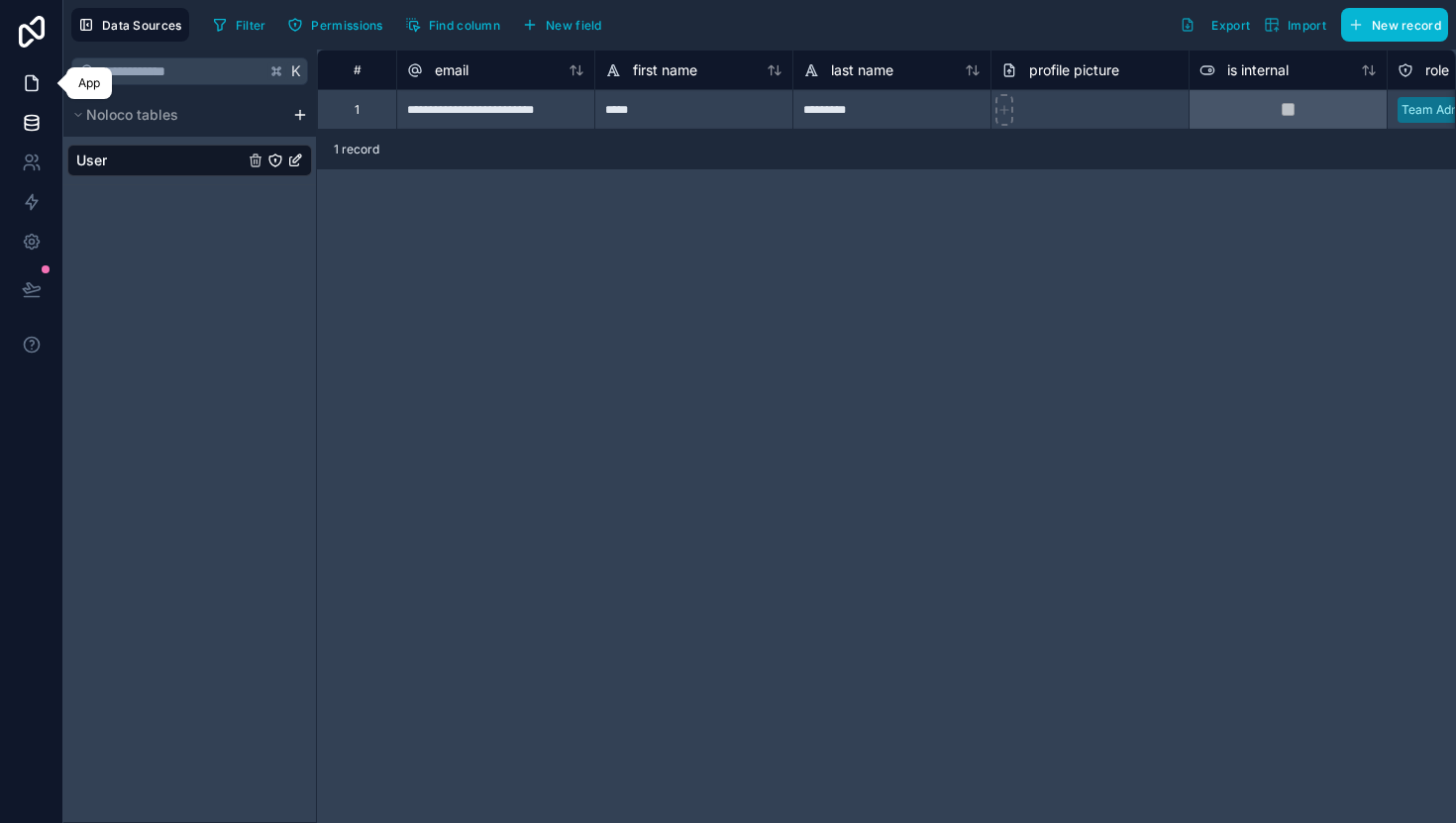 click 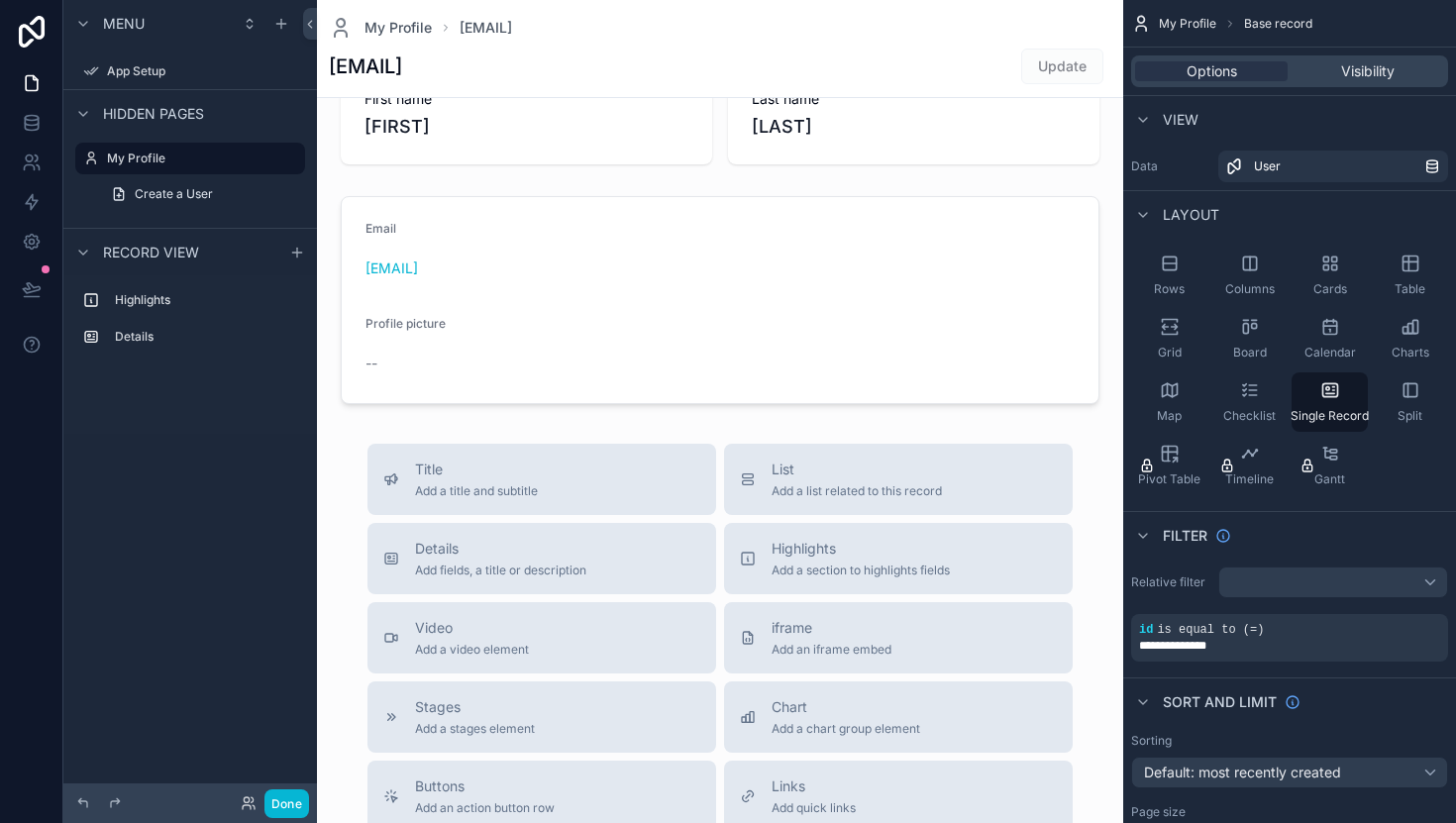 scroll, scrollTop: 0, scrollLeft: 0, axis: both 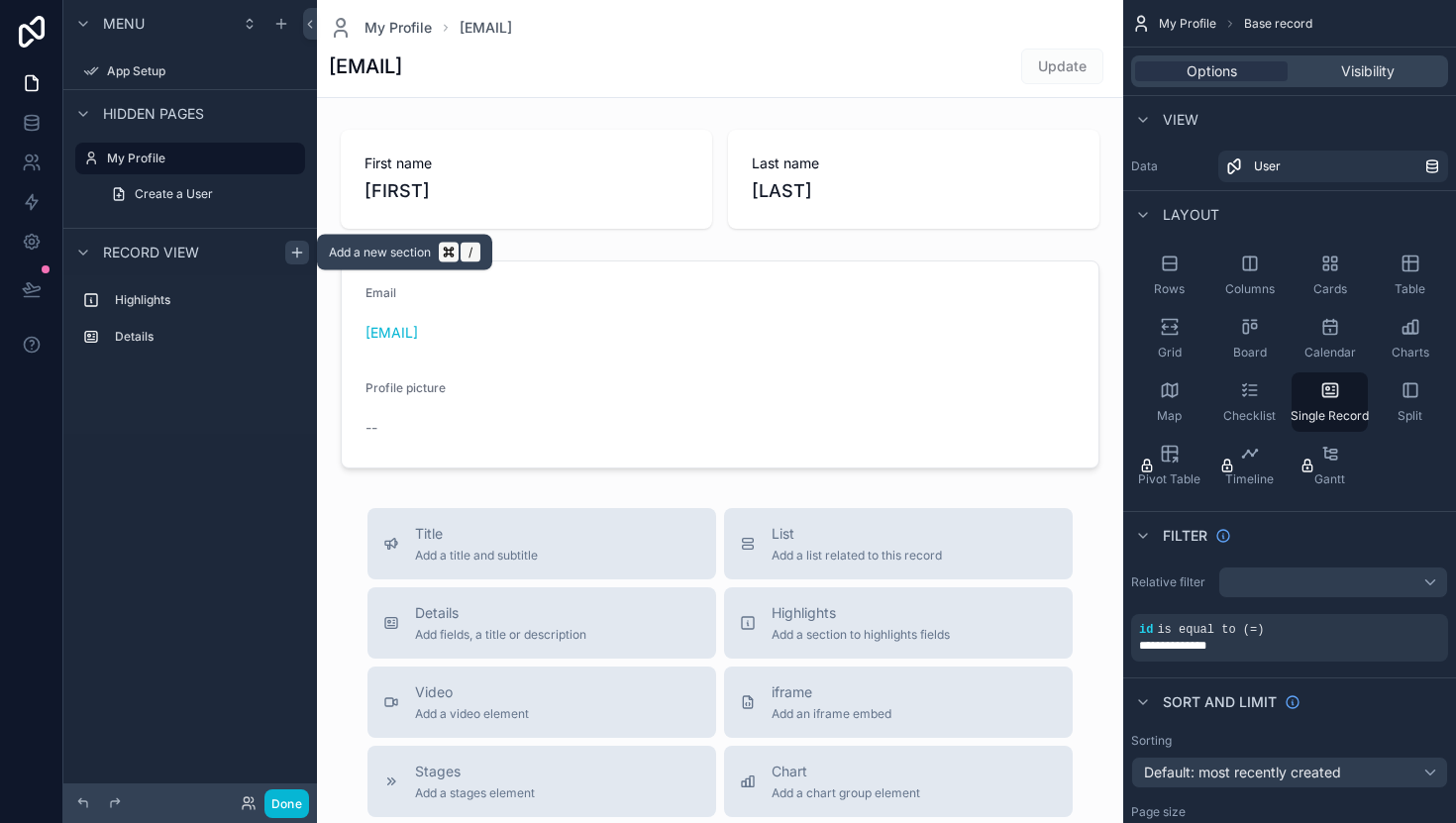click 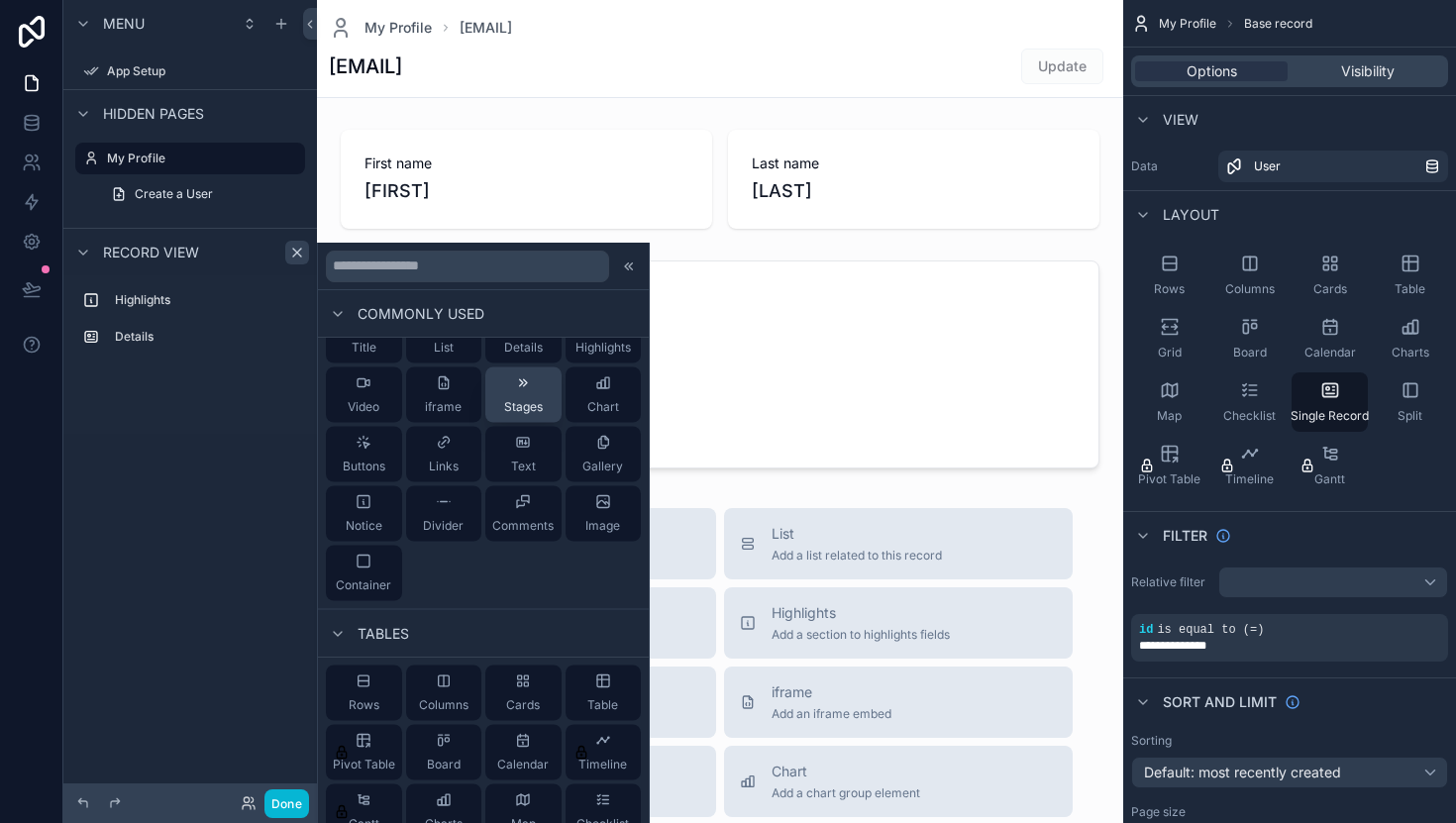 scroll, scrollTop: 0, scrollLeft: 0, axis: both 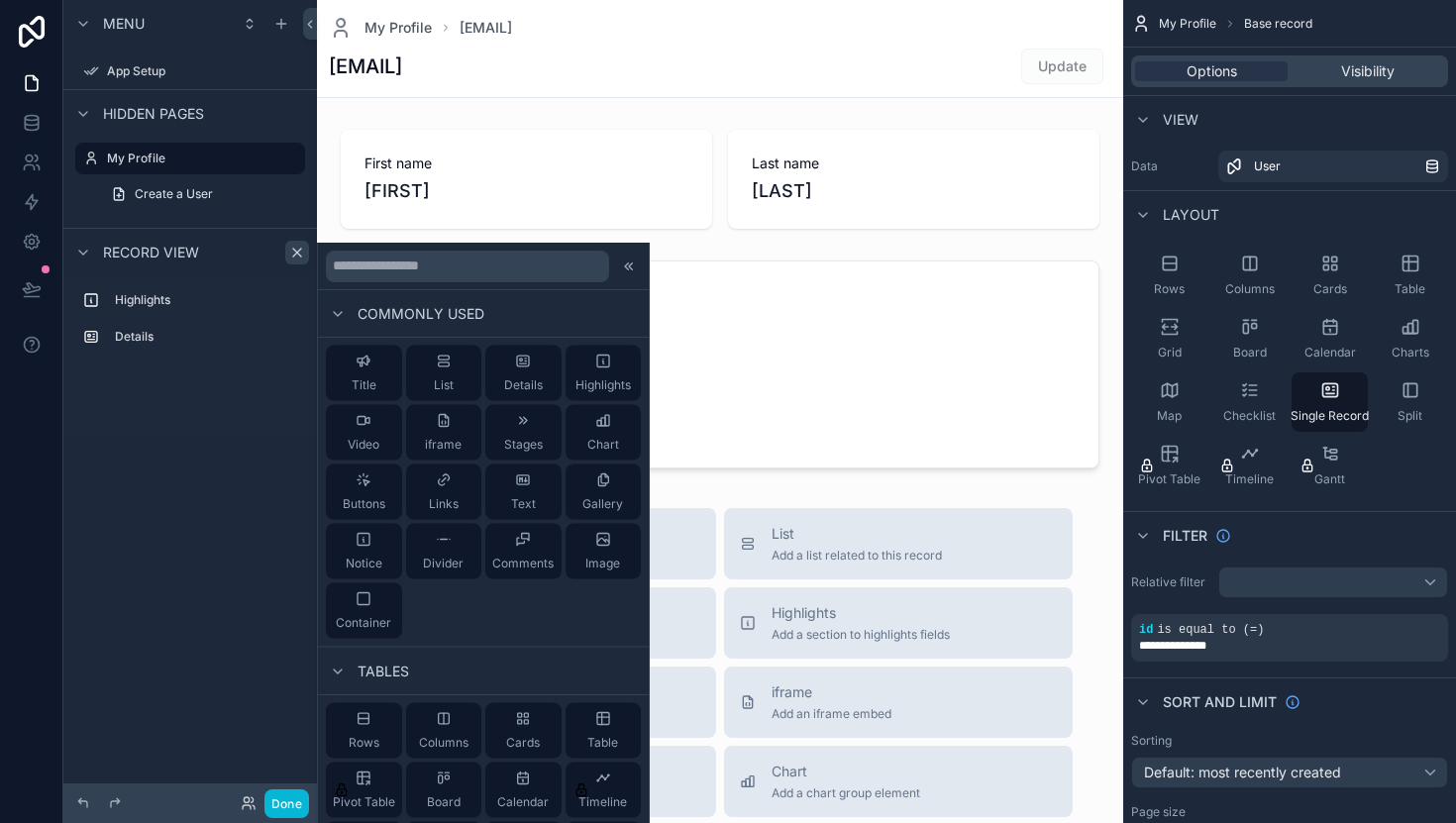 click at bounding box center (720, 685) 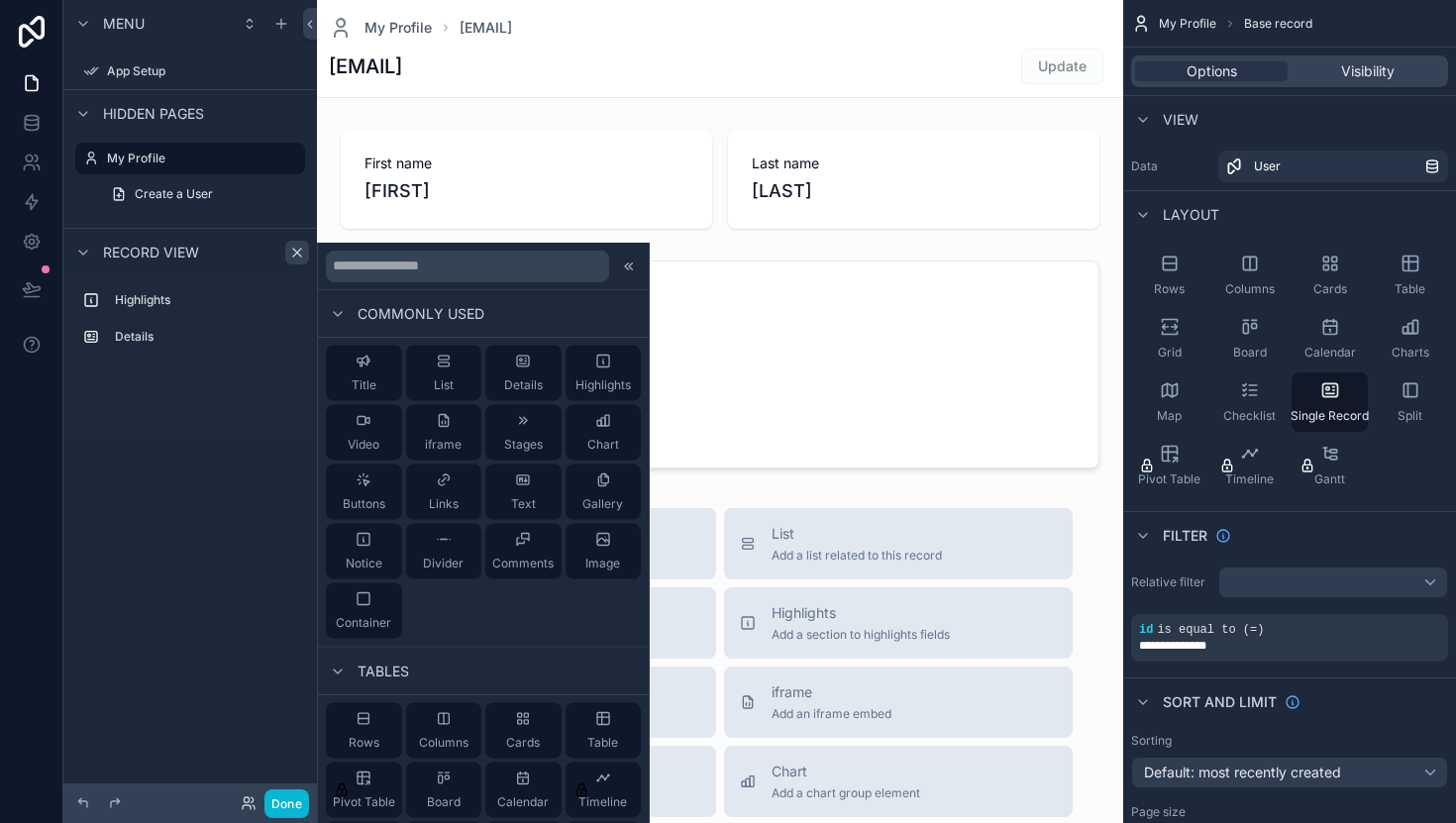 click on "Record view" at bounding box center (151, 253) 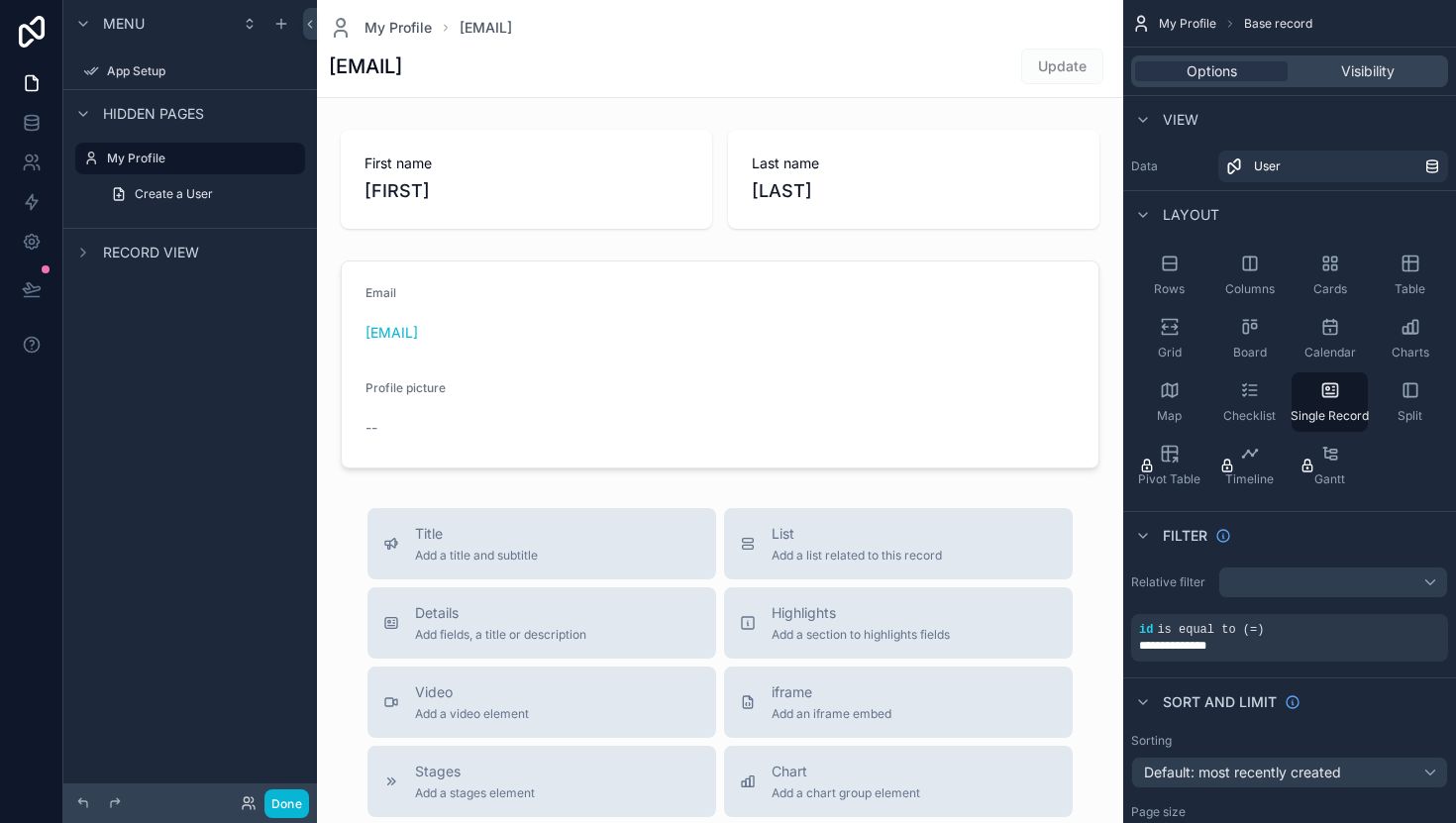 click on "Hidden pages" at bounding box center (154, 114) 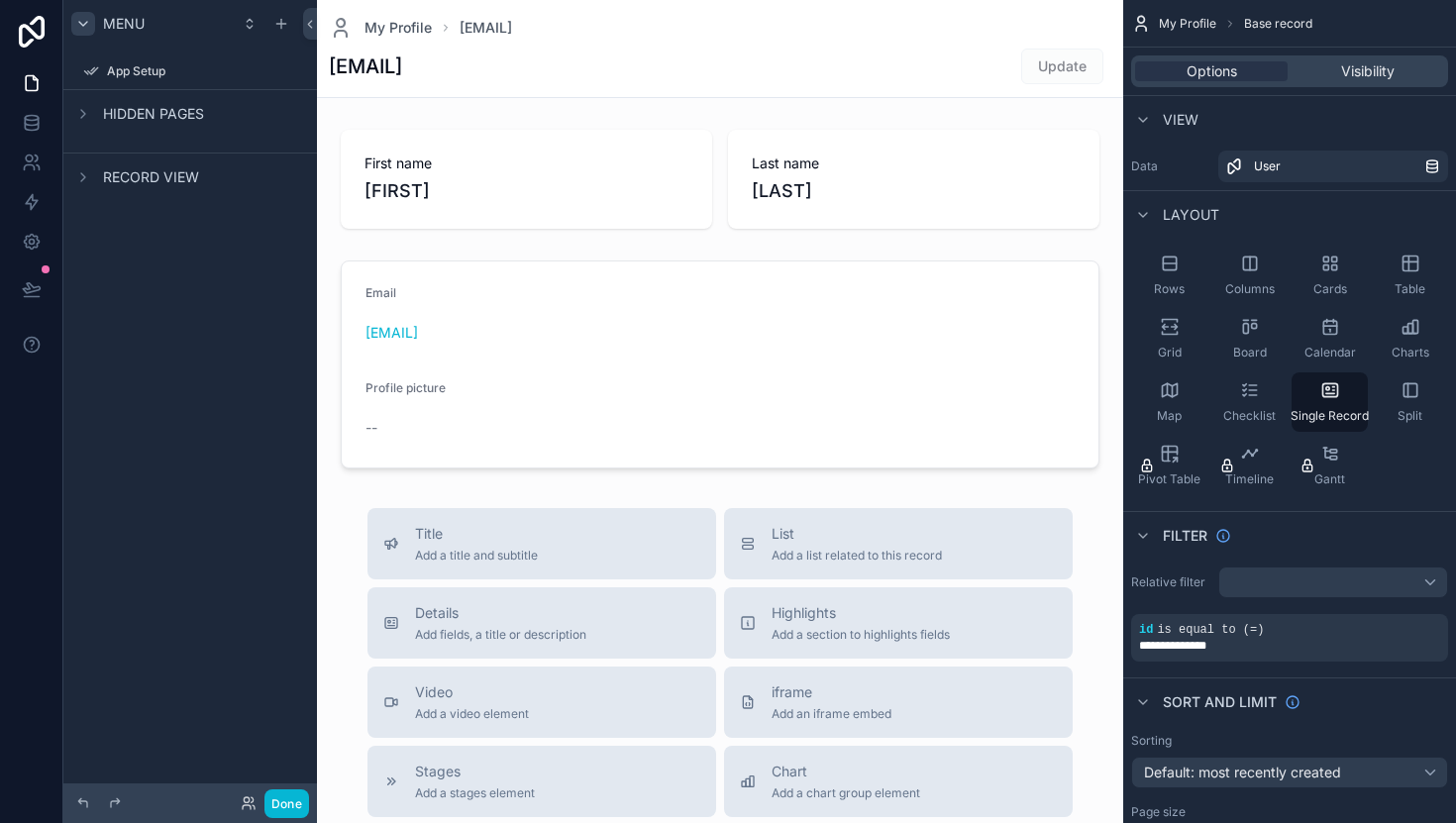 click at bounding box center [83, 24] 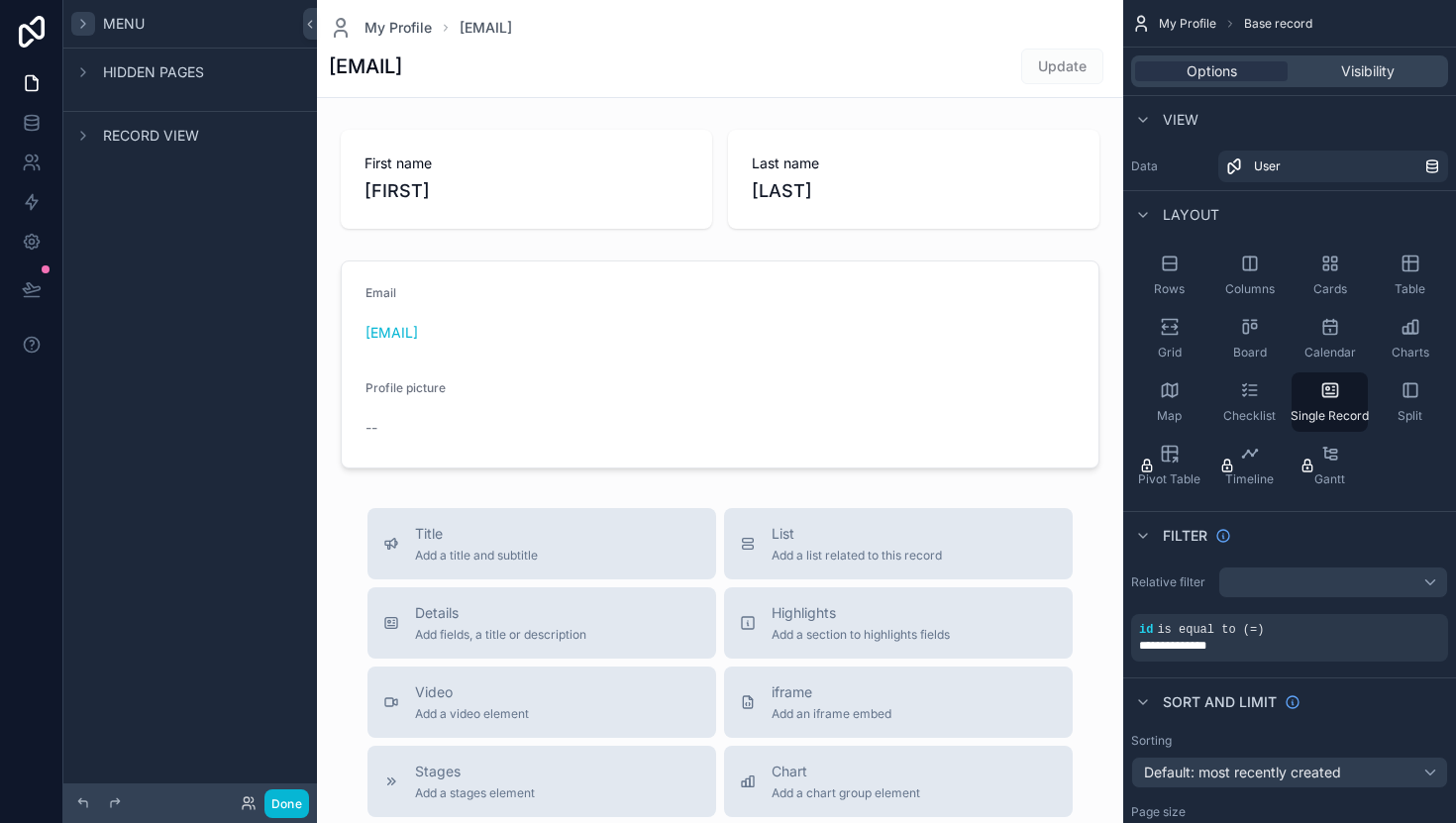 click 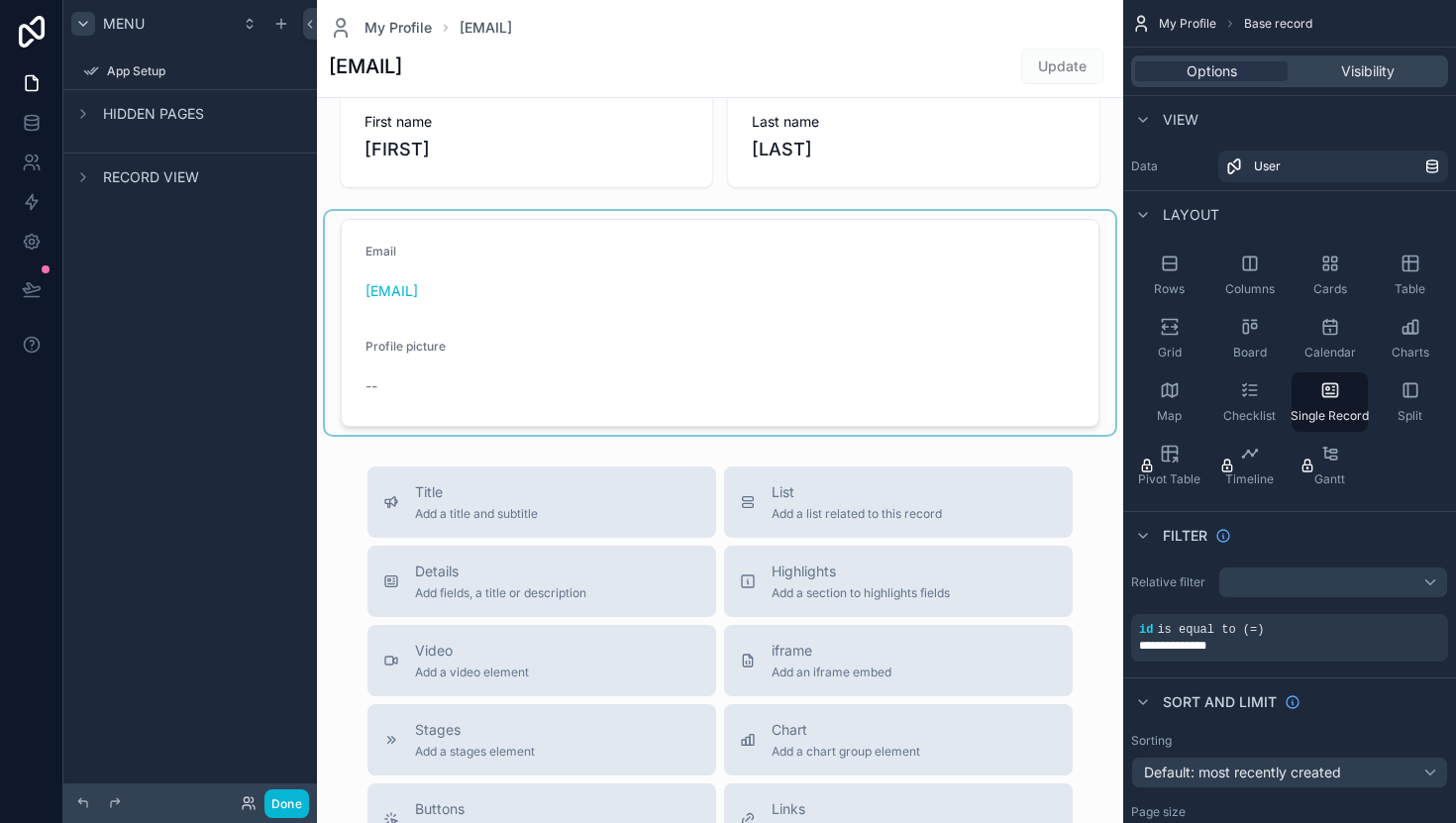 scroll, scrollTop: 0, scrollLeft: 0, axis: both 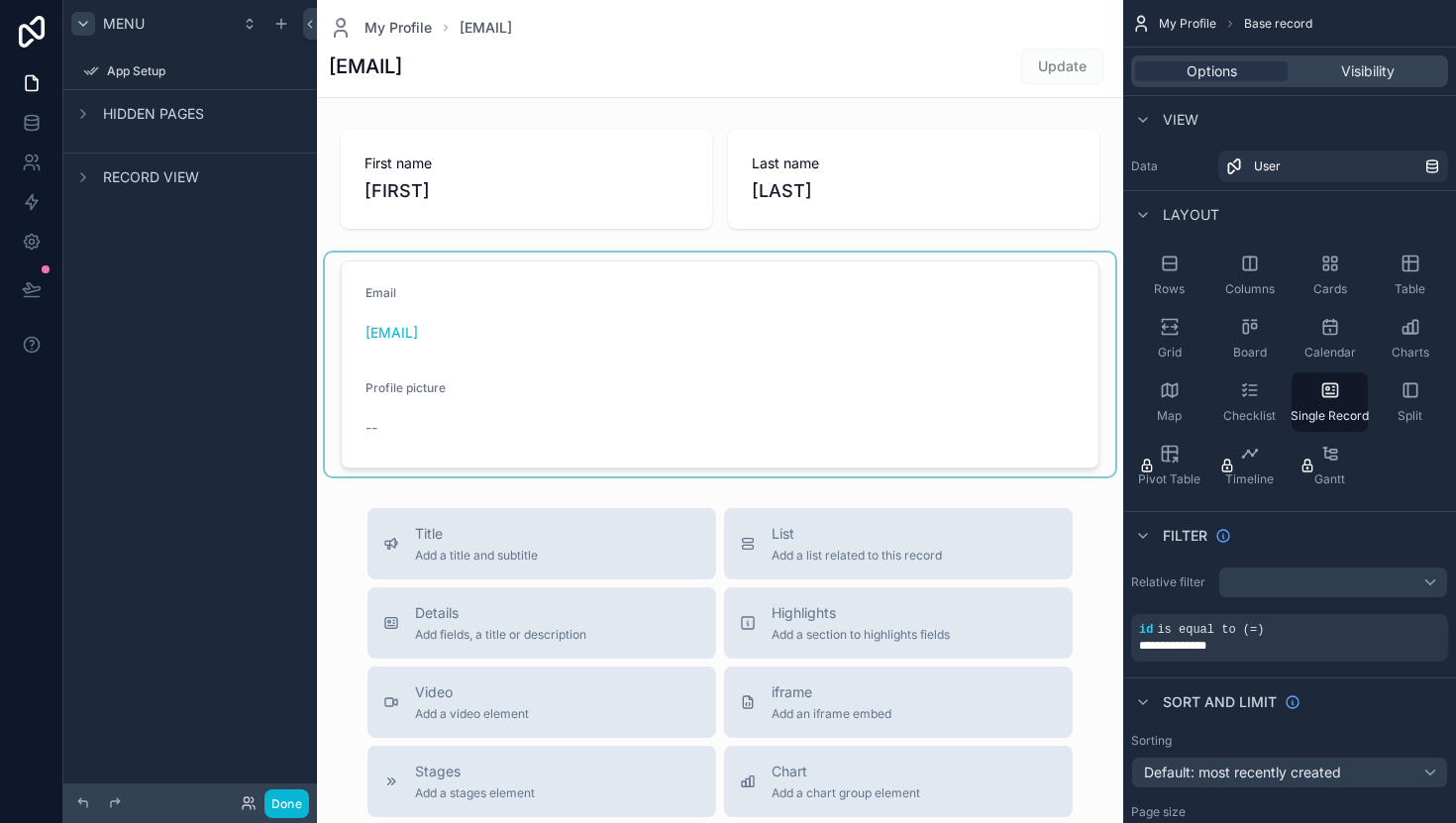 click at bounding box center [720, 364] 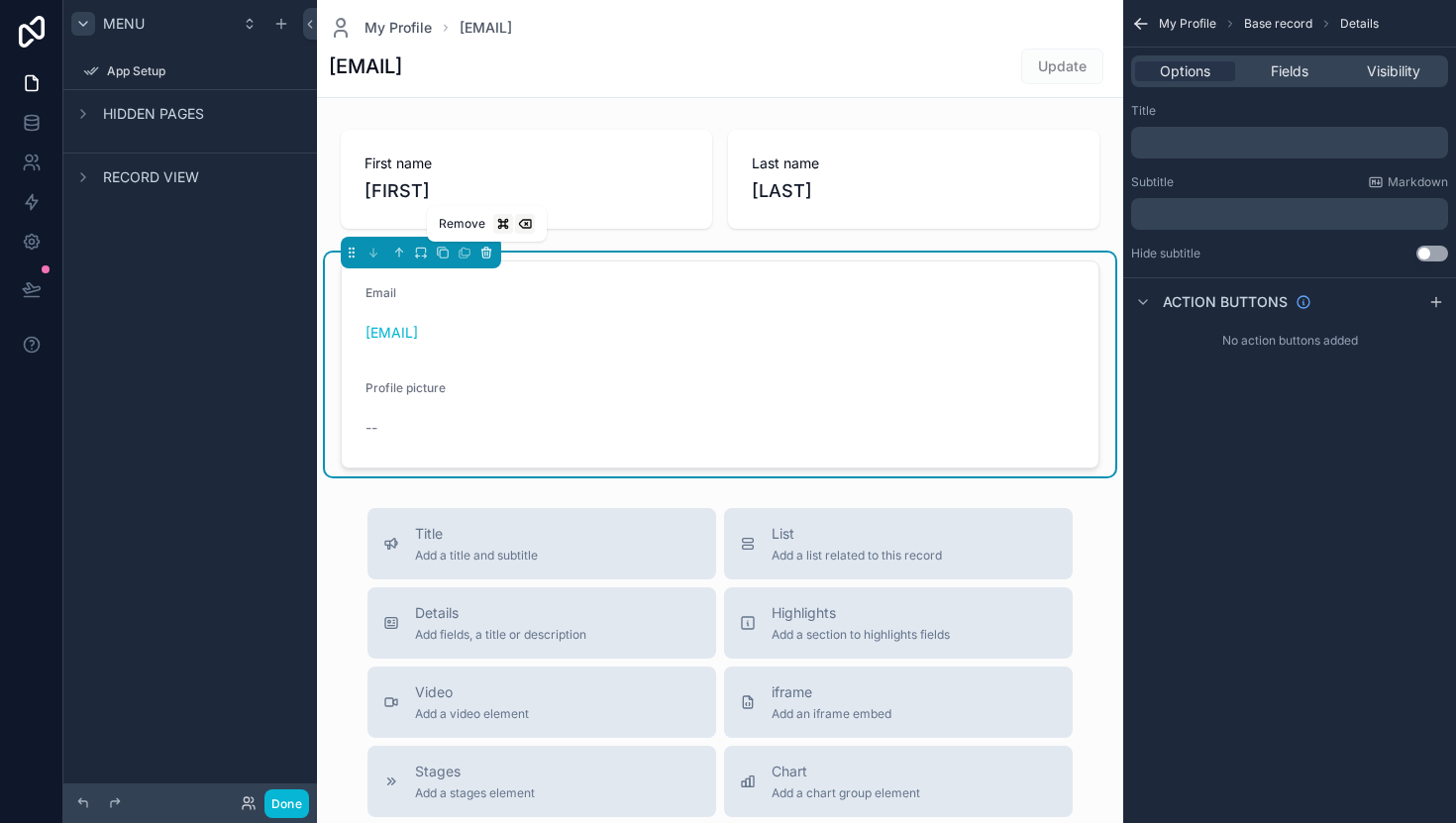 click 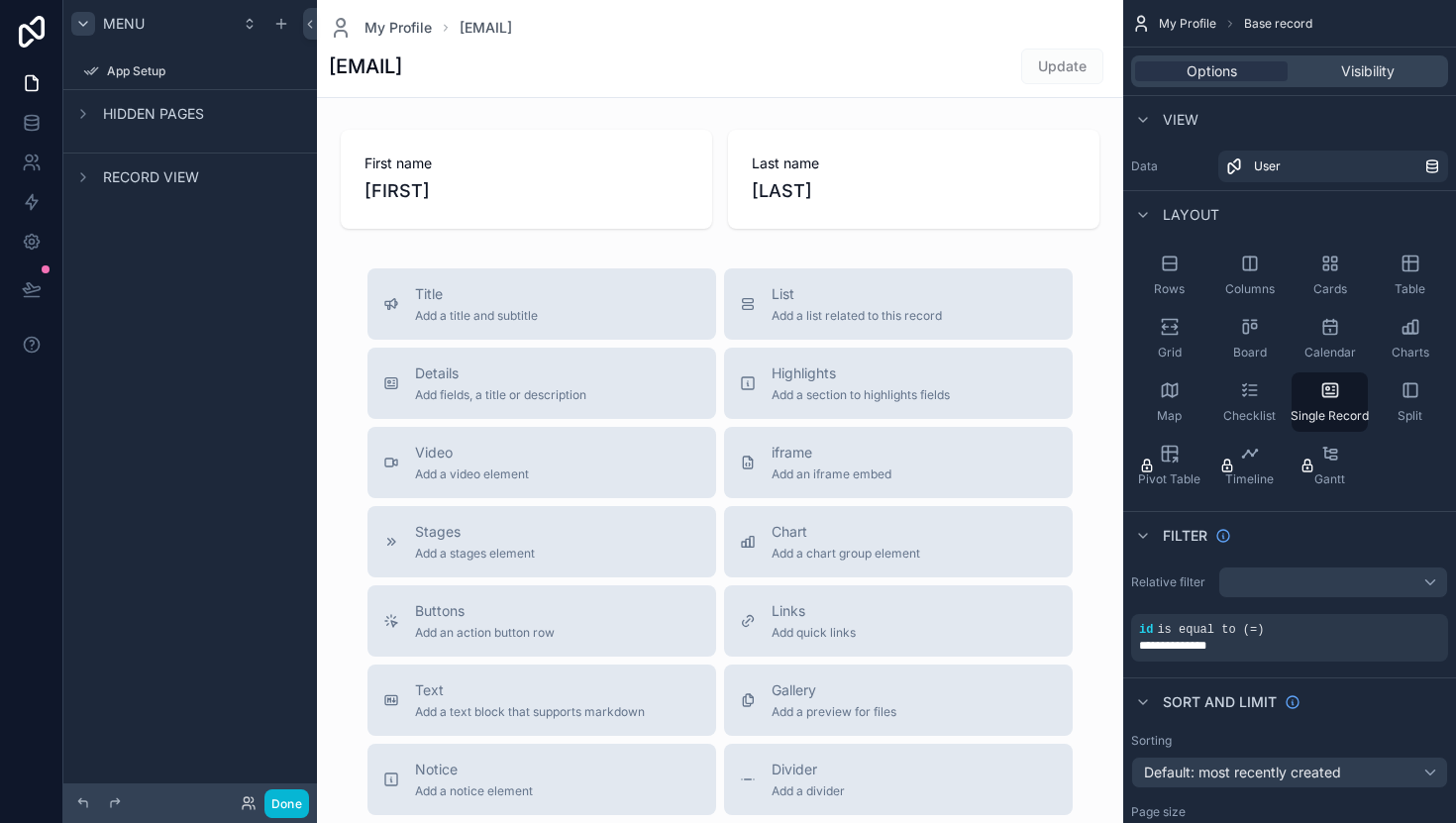 click at bounding box center (720, 566) 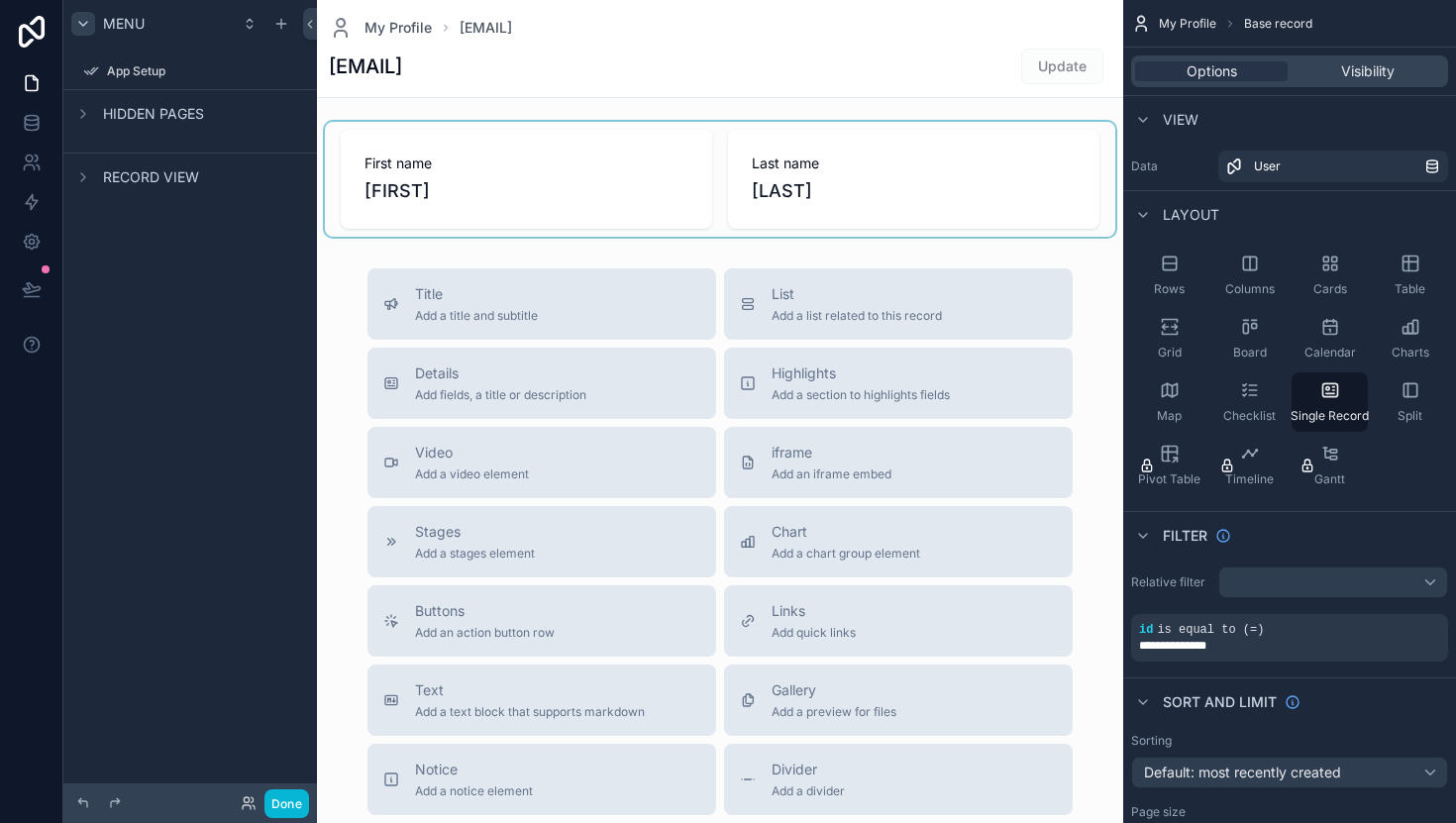 click at bounding box center (720, 179) 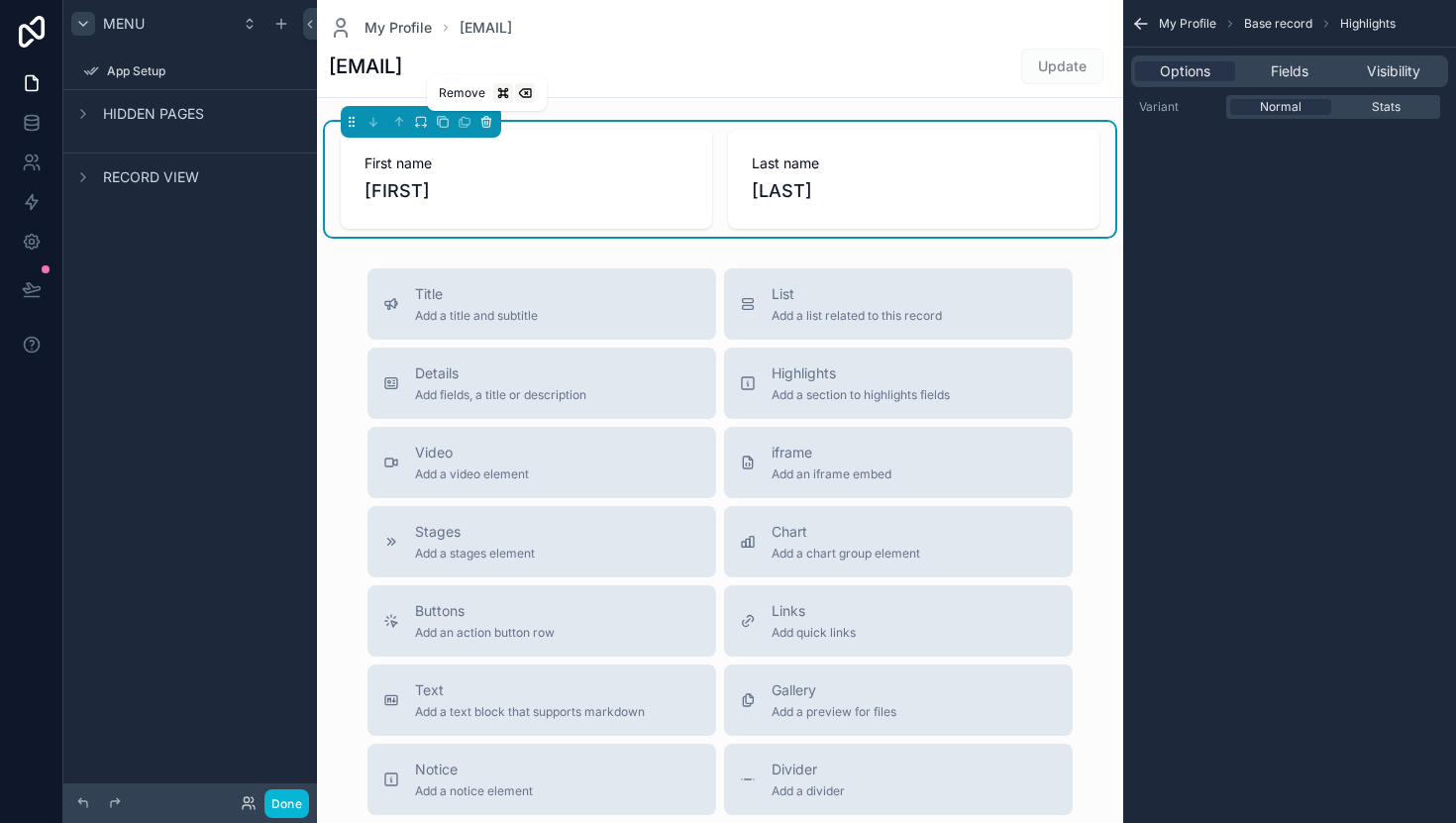click 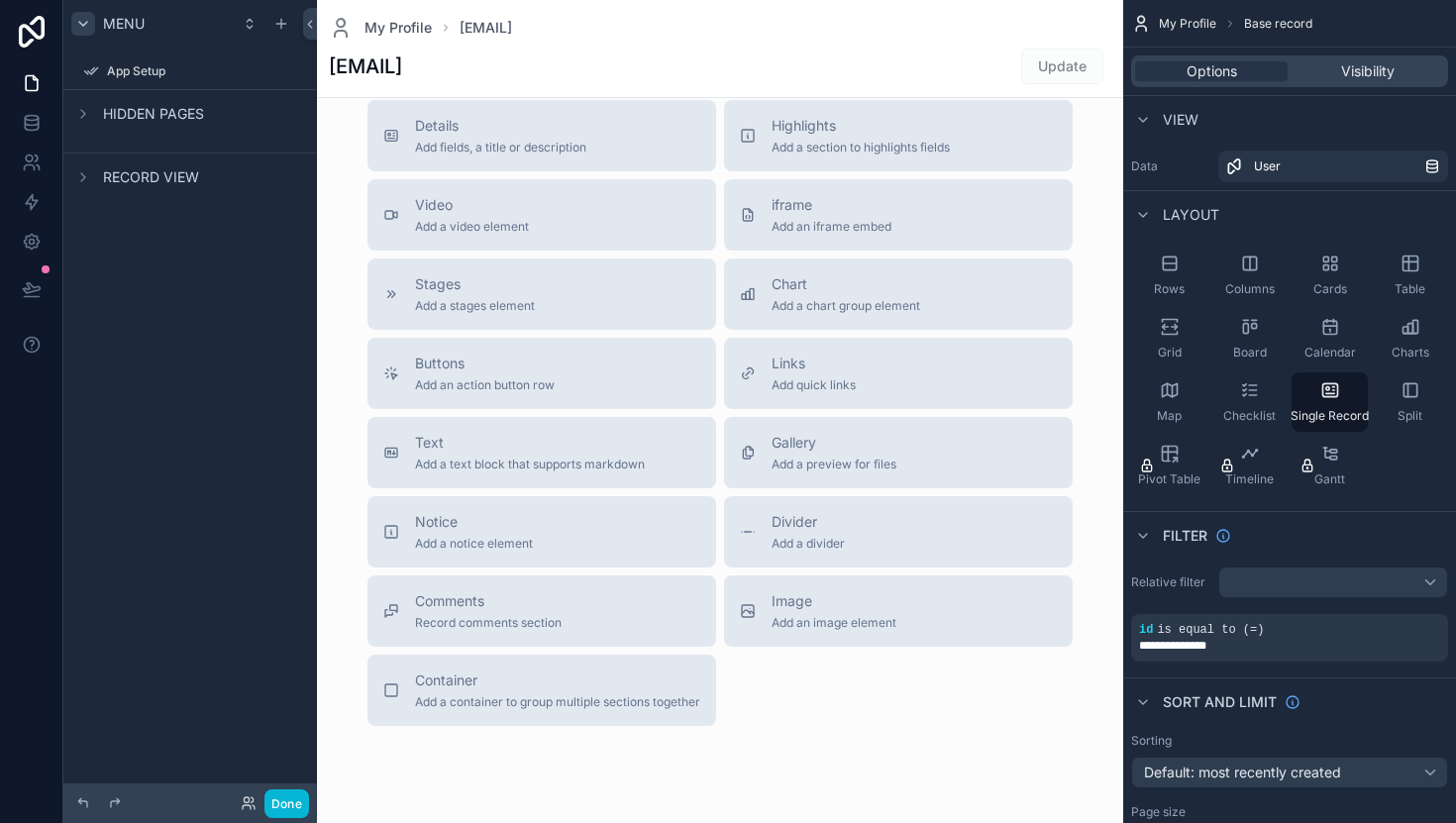 scroll, scrollTop: 0, scrollLeft: 0, axis: both 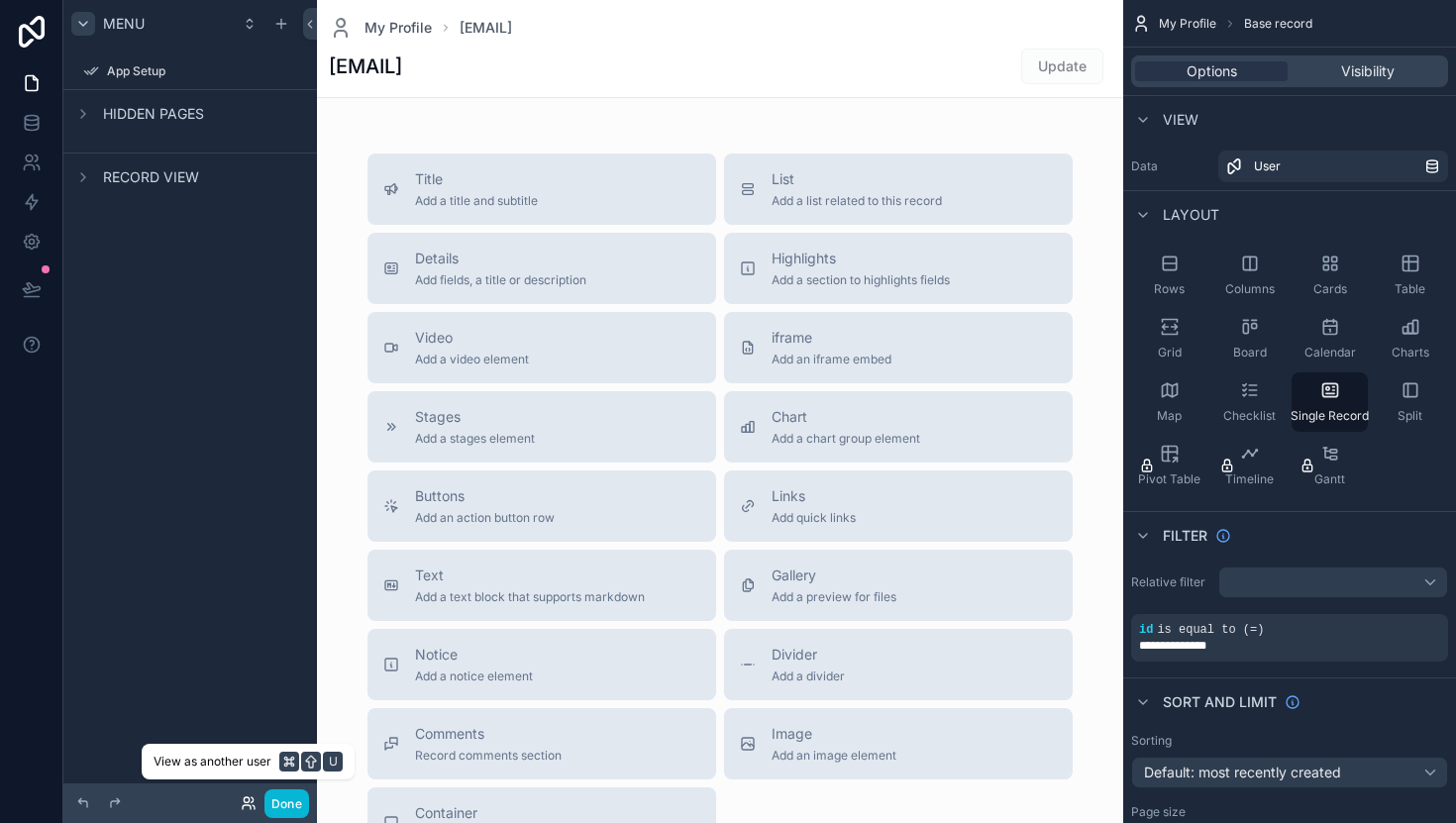 click 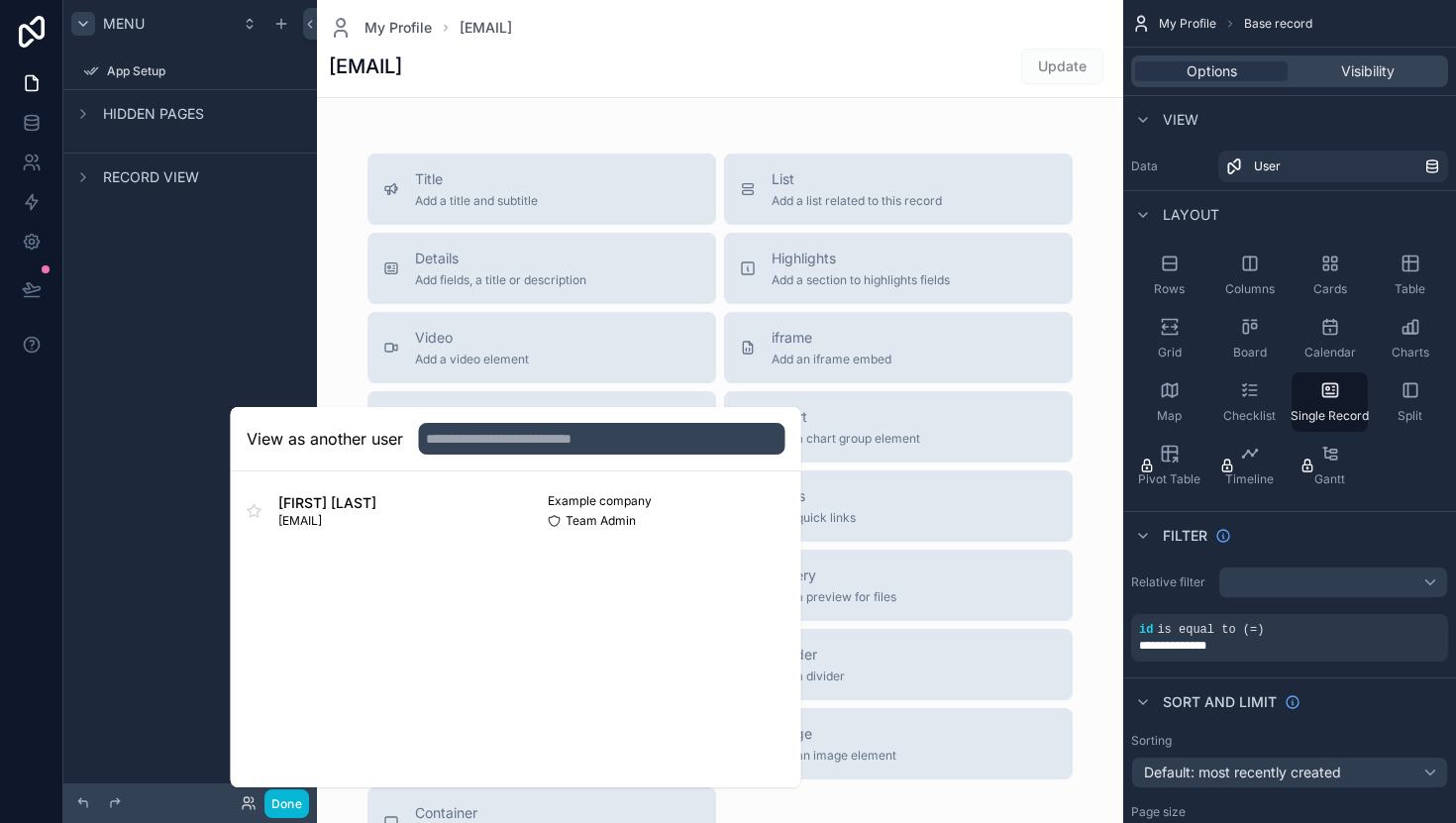click on "Menu App Setup Hidden pages Record view" at bounding box center [190, 399] 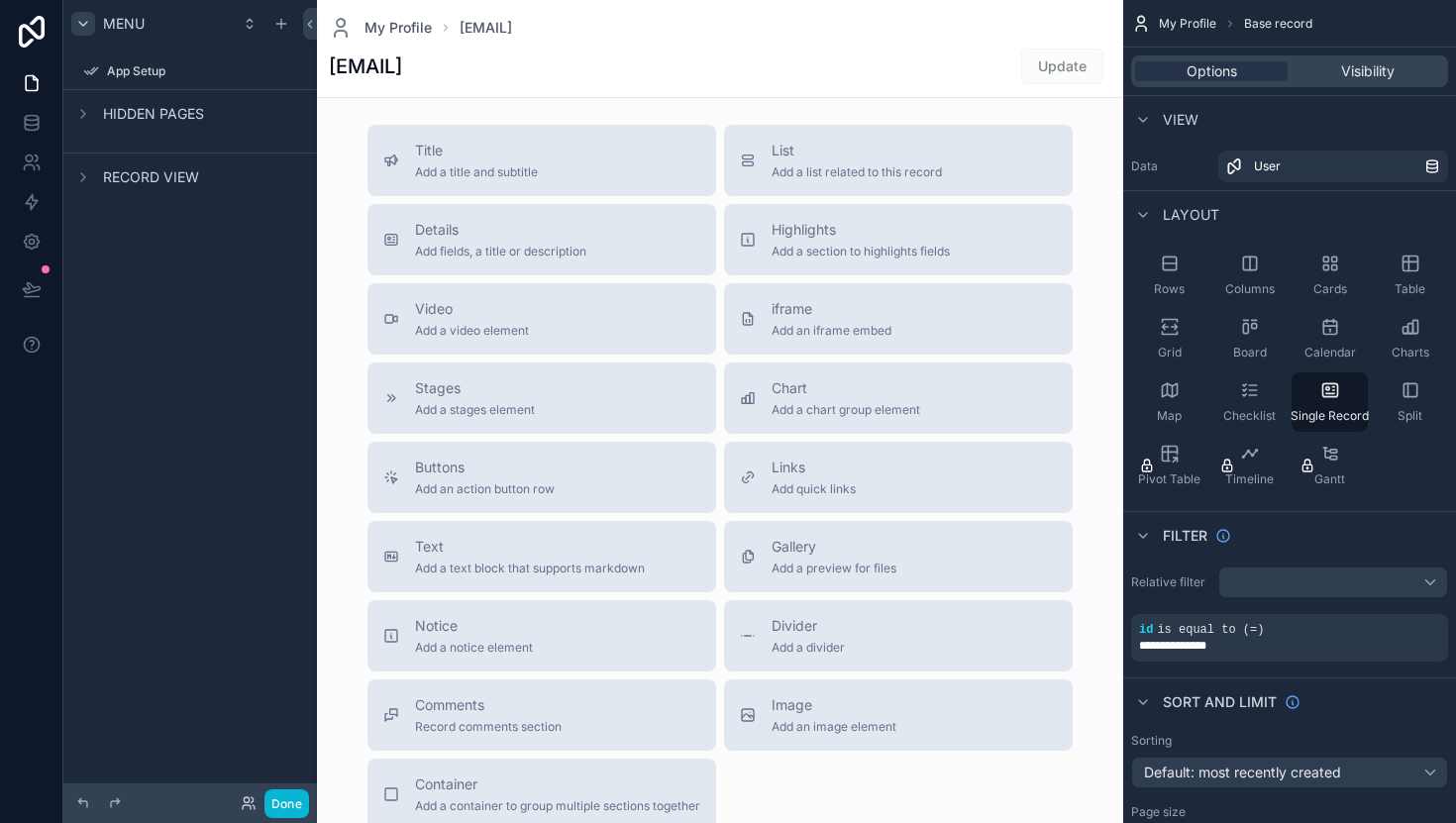scroll, scrollTop: 0, scrollLeft: 0, axis: both 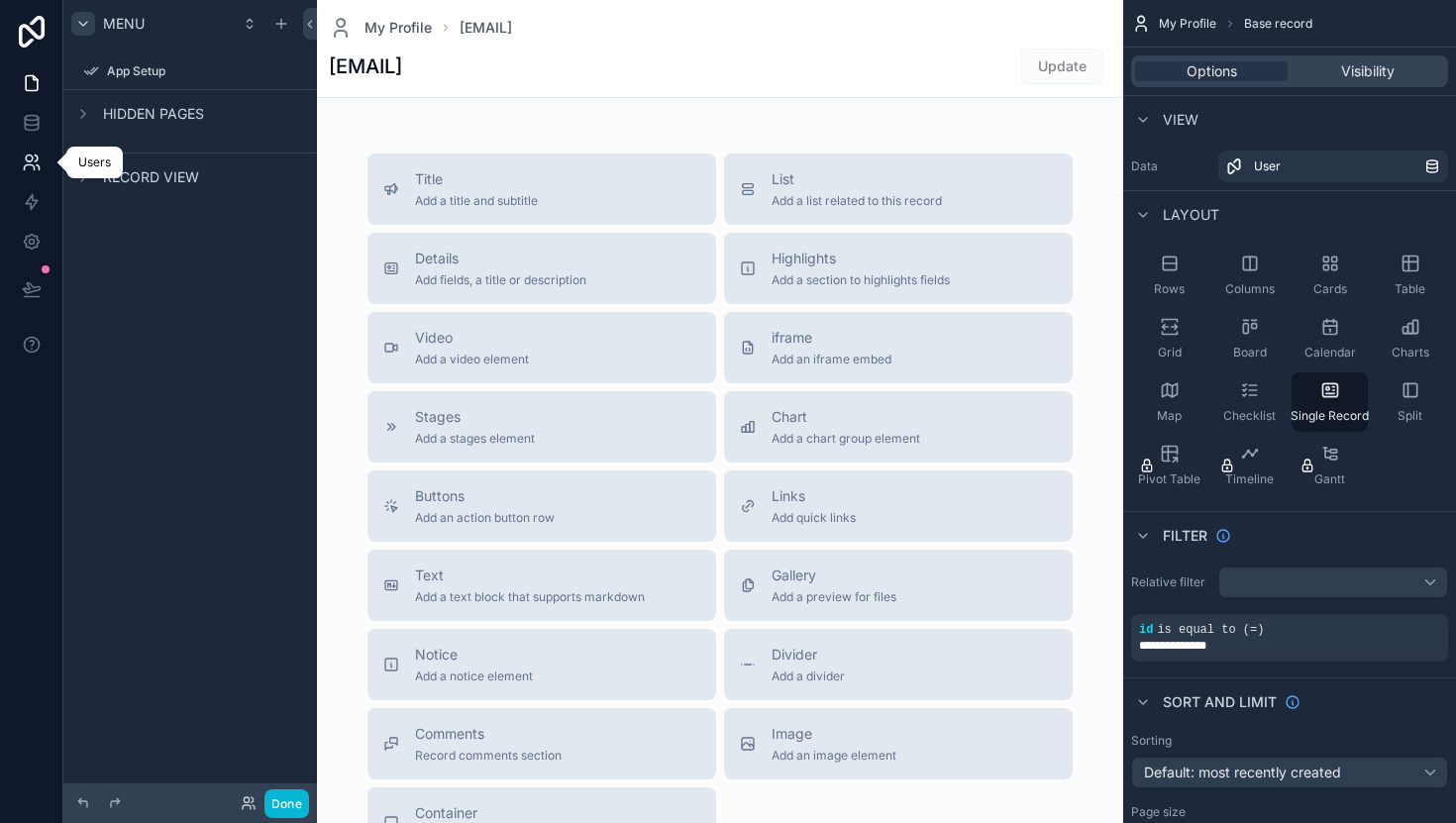 click at bounding box center (31, 162) 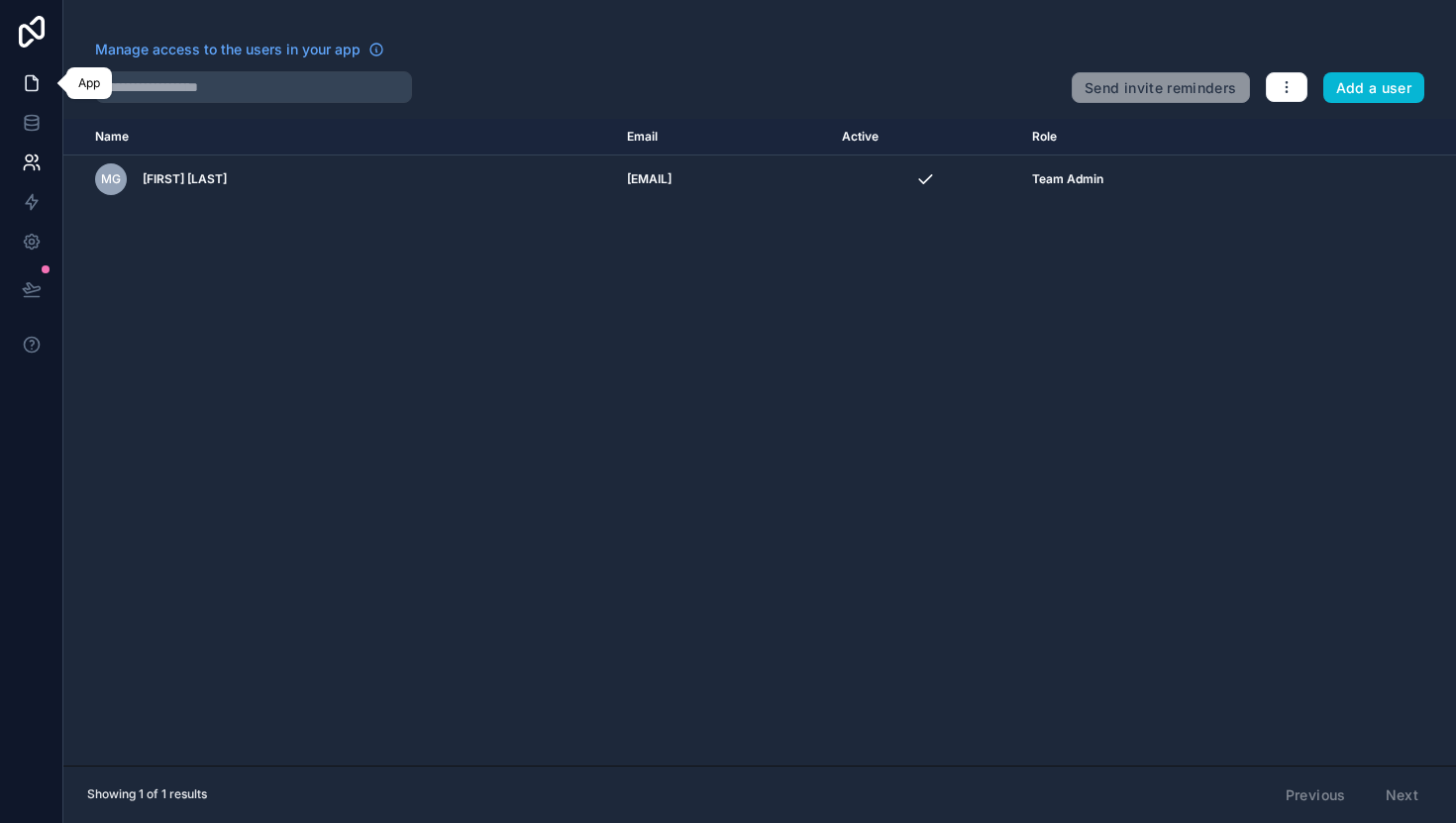 click 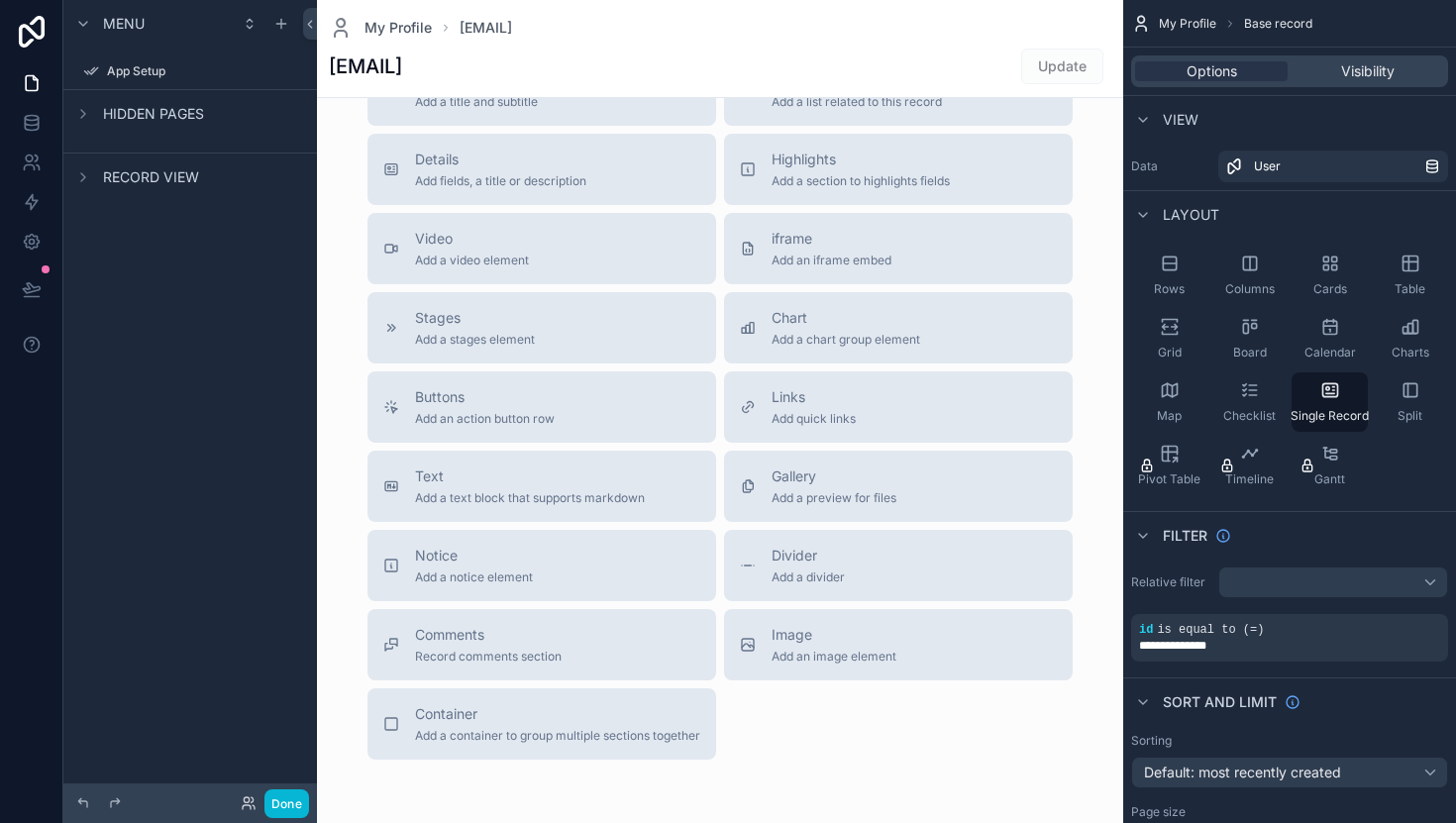 scroll, scrollTop: 108, scrollLeft: 0, axis: vertical 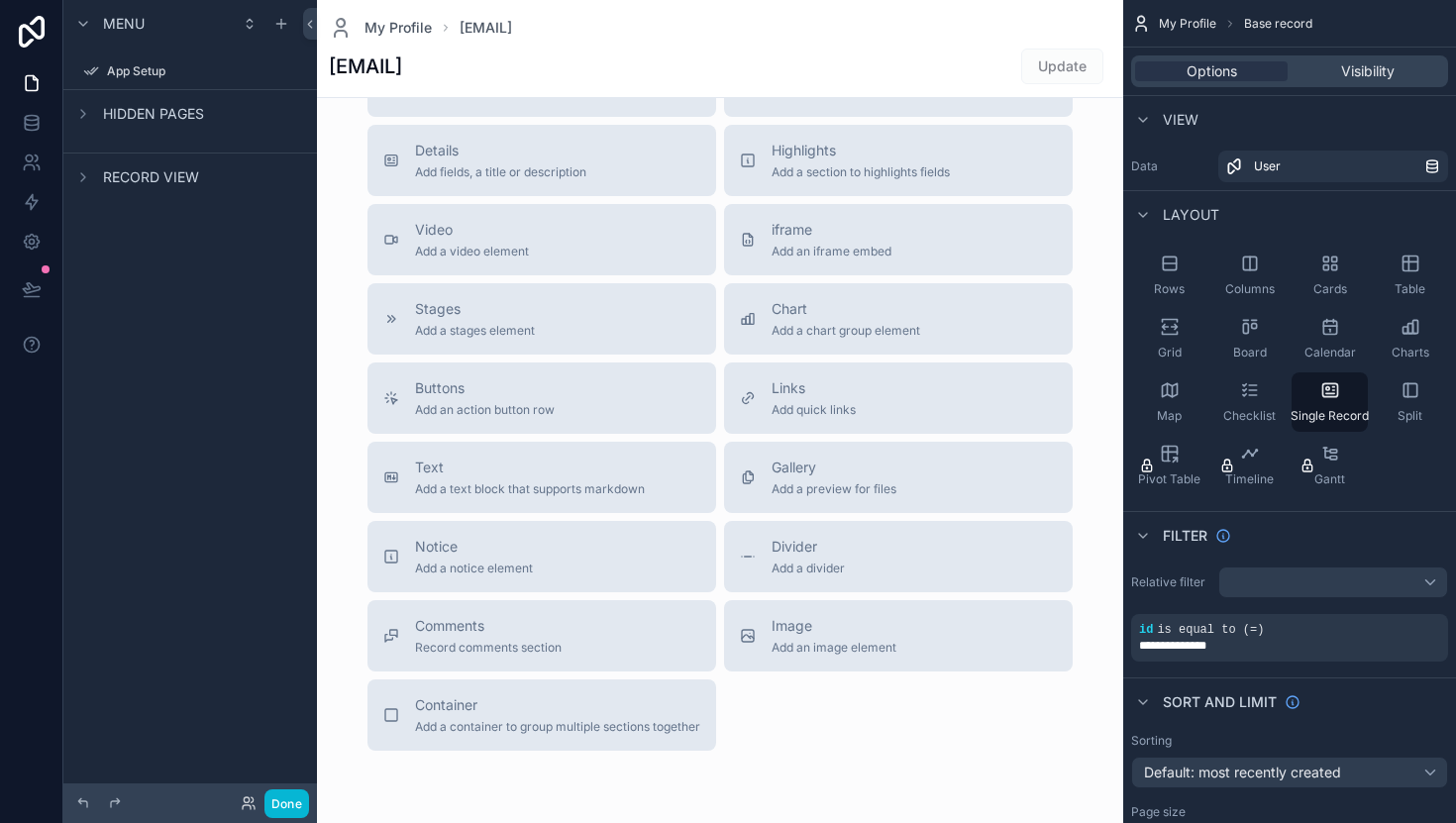click on "Hidden pages" at bounding box center [154, 114] 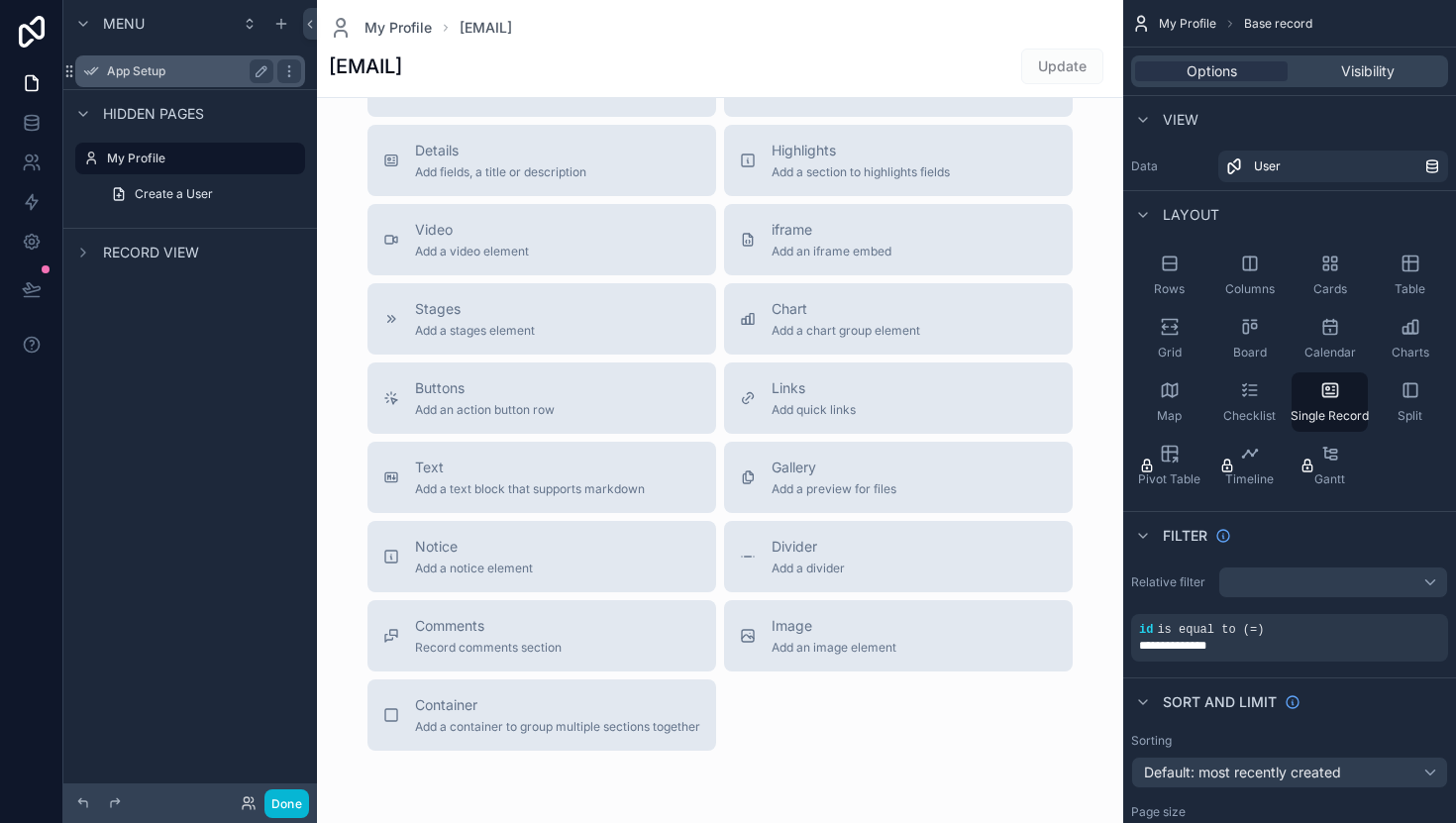 click on "App Setup" at bounding box center [186, 71] 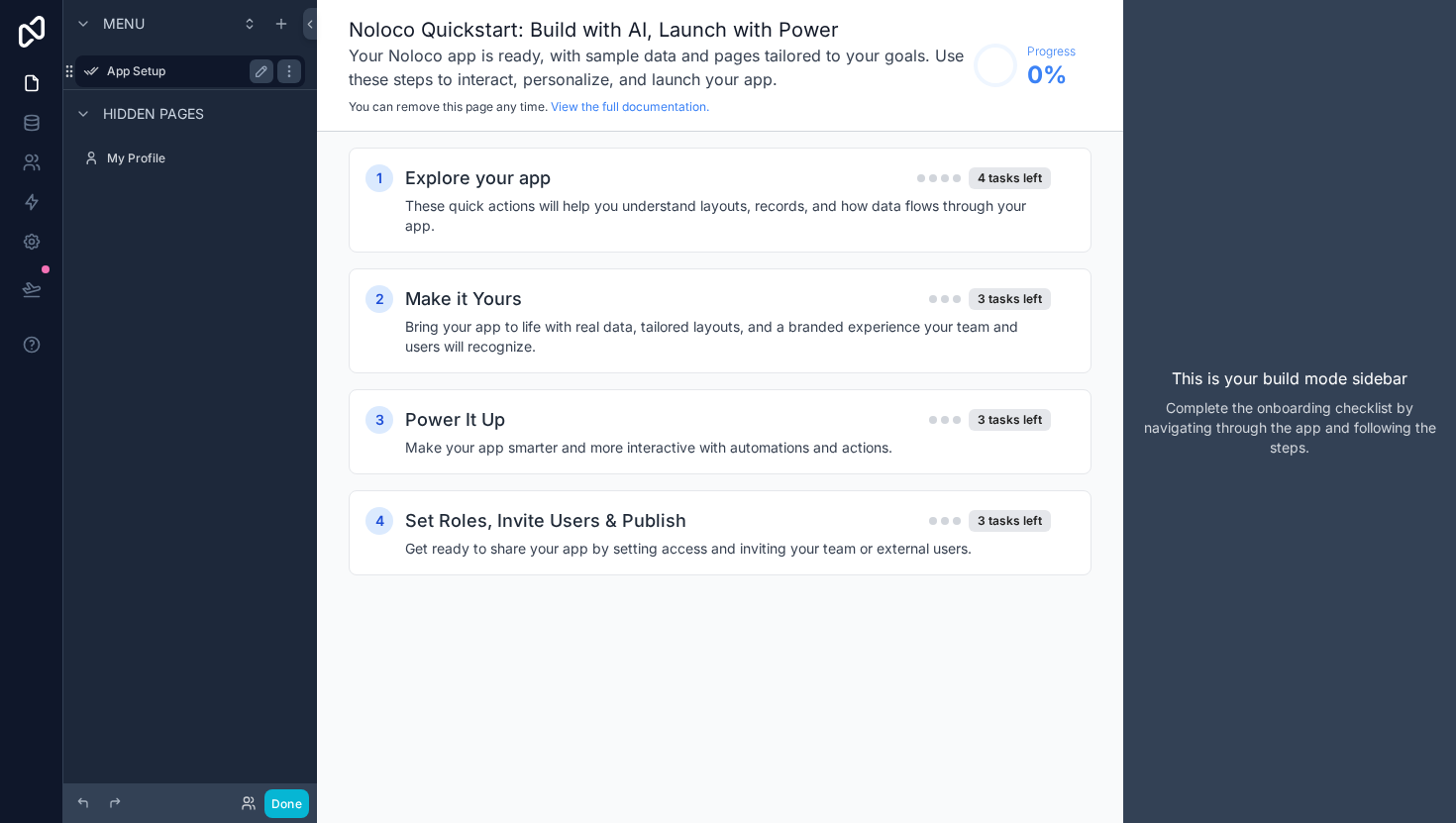 scroll, scrollTop: 0, scrollLeft: 0, axis: both 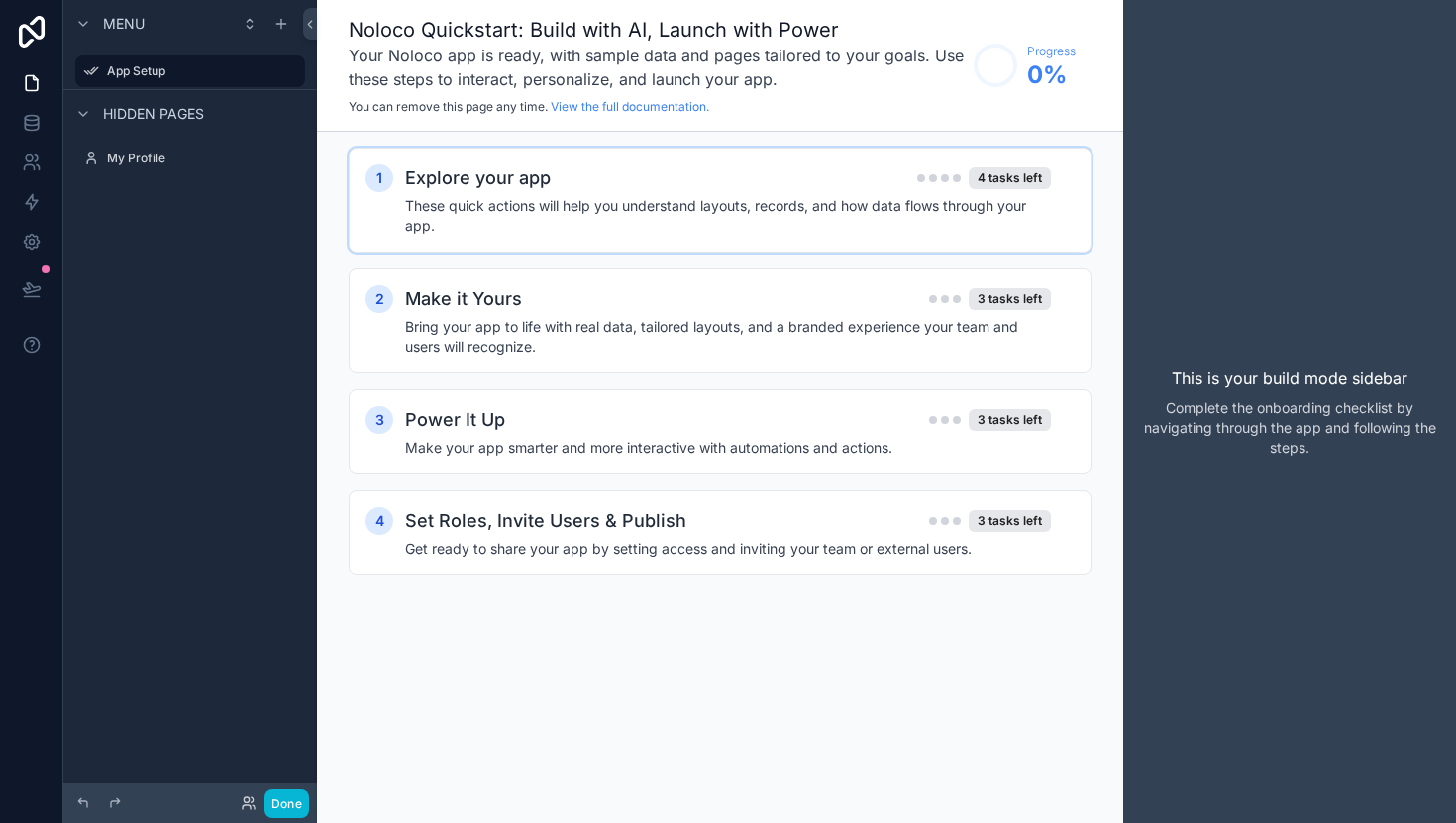 click on "Explore your app" at bounding box center [477, 178] 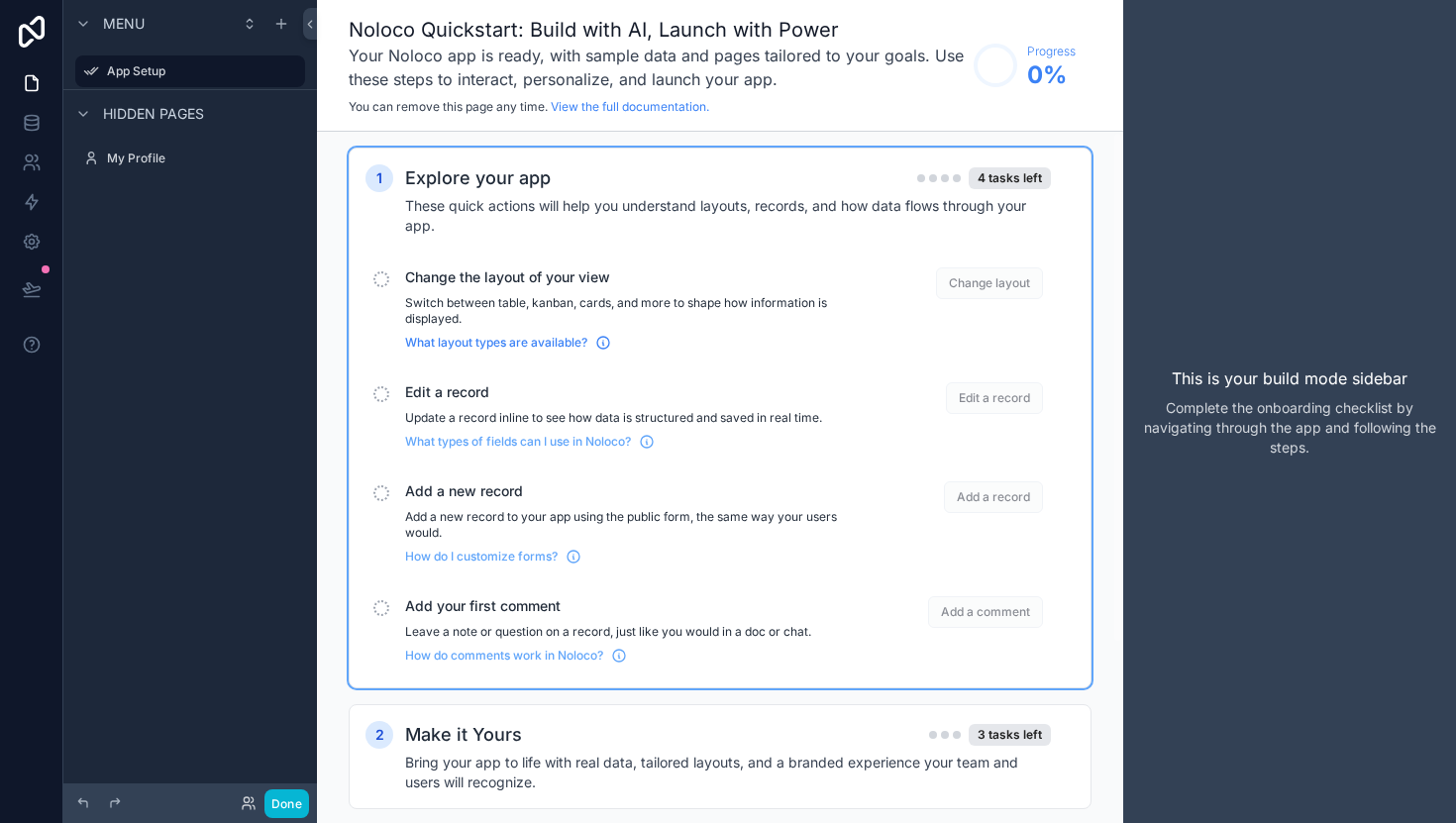 click on "What layout types are available?" at bounding box center (496, 343) 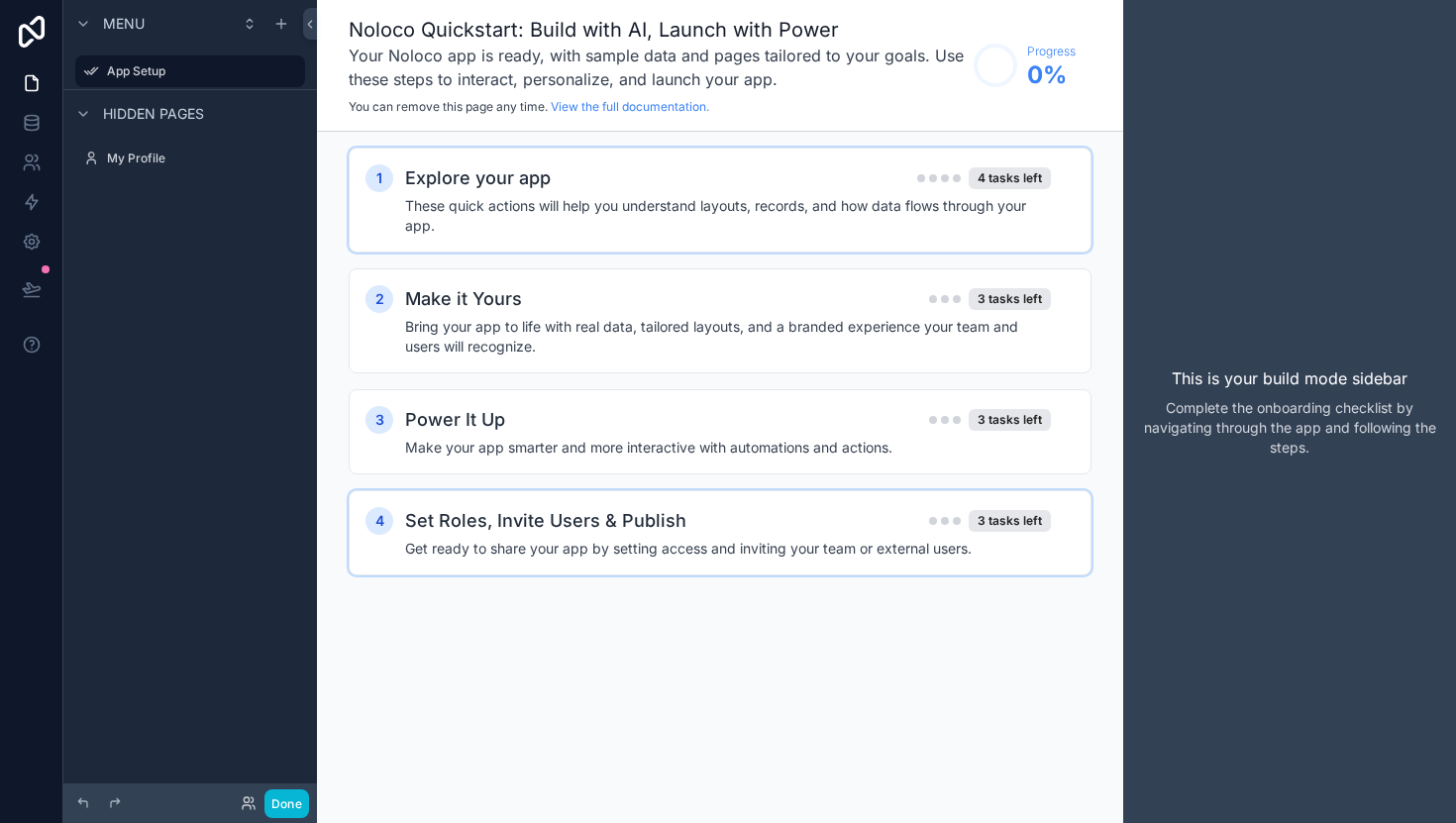 click on "Get ready to share your app by setting access and inviting your team or external users." at bounding box center [728, 549] 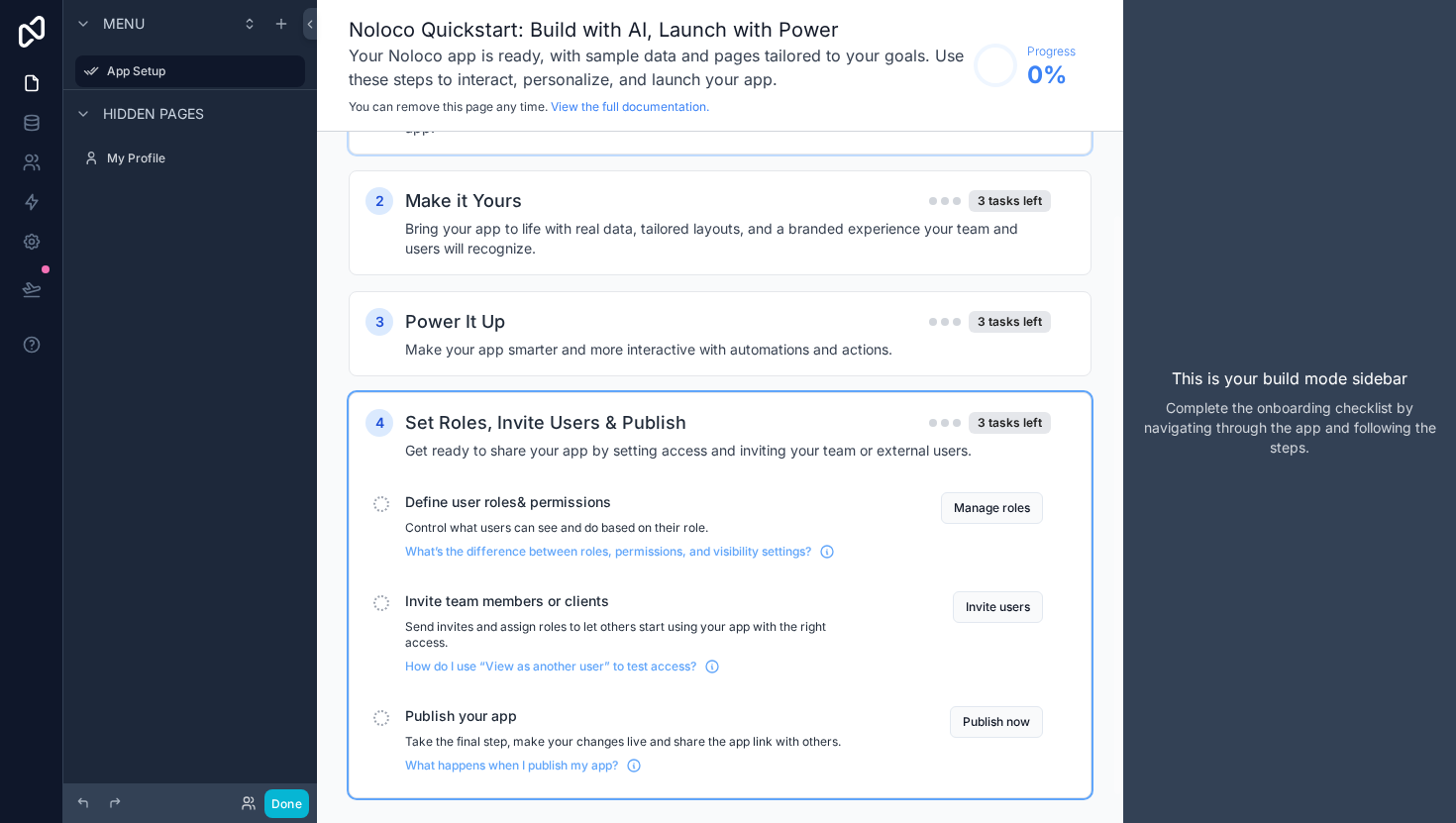 scroll, scrollTop: 129, scrollLeft: 0, axis: vertical 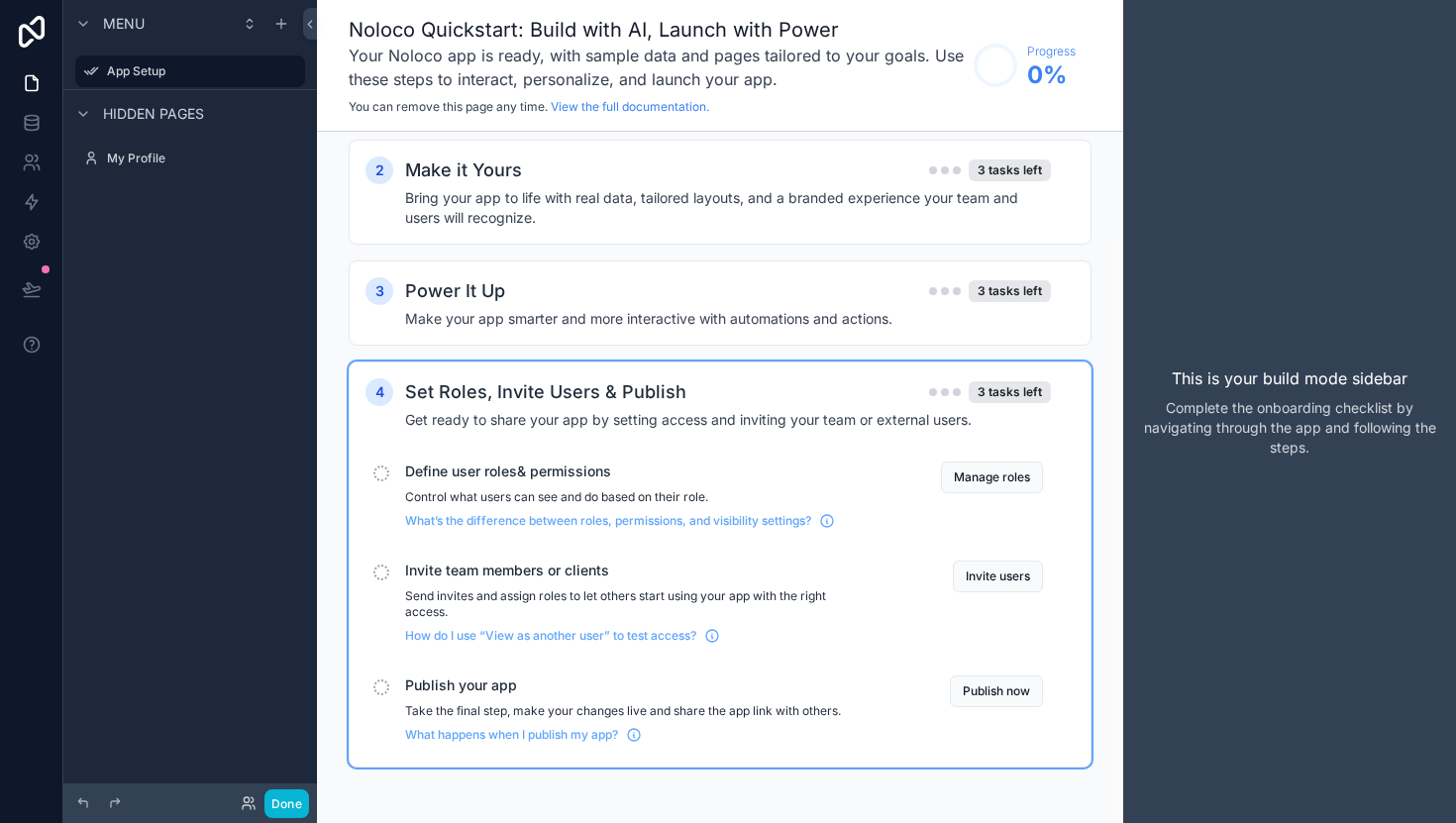click on "Set Roles, Invite Users & Publish" at bounding box center (546, 392) 